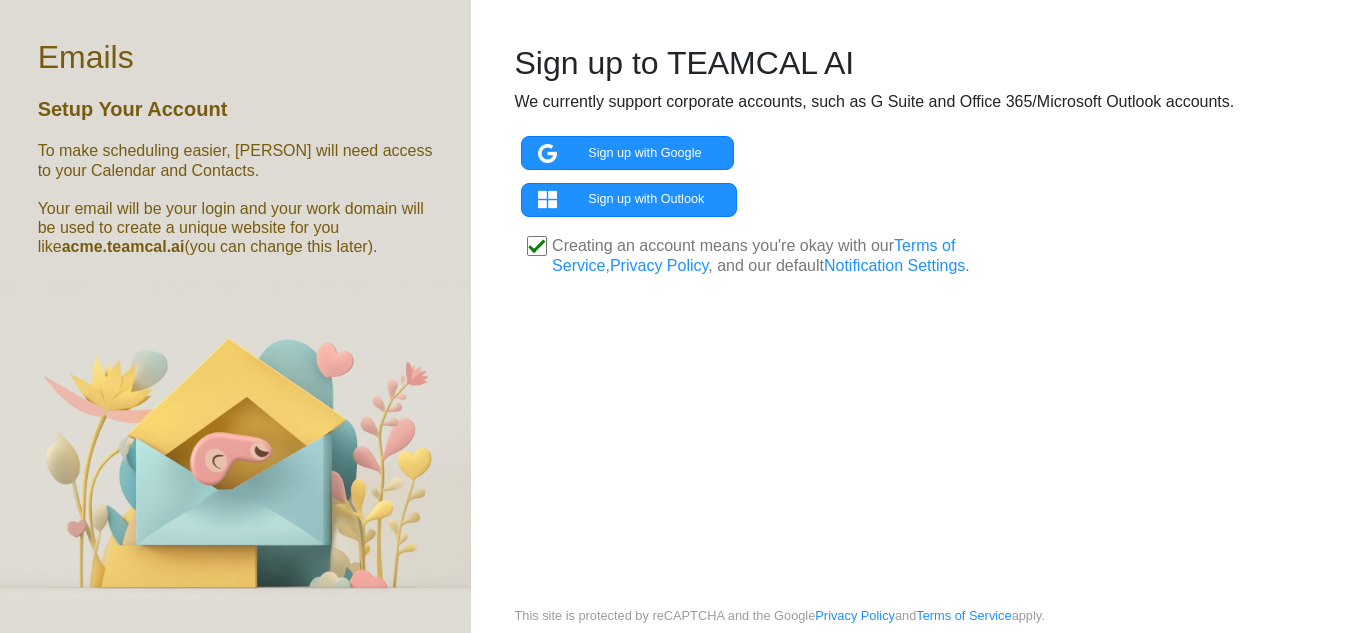 scroll, scrollTop: 0, scrollLeft: 0, axis: both 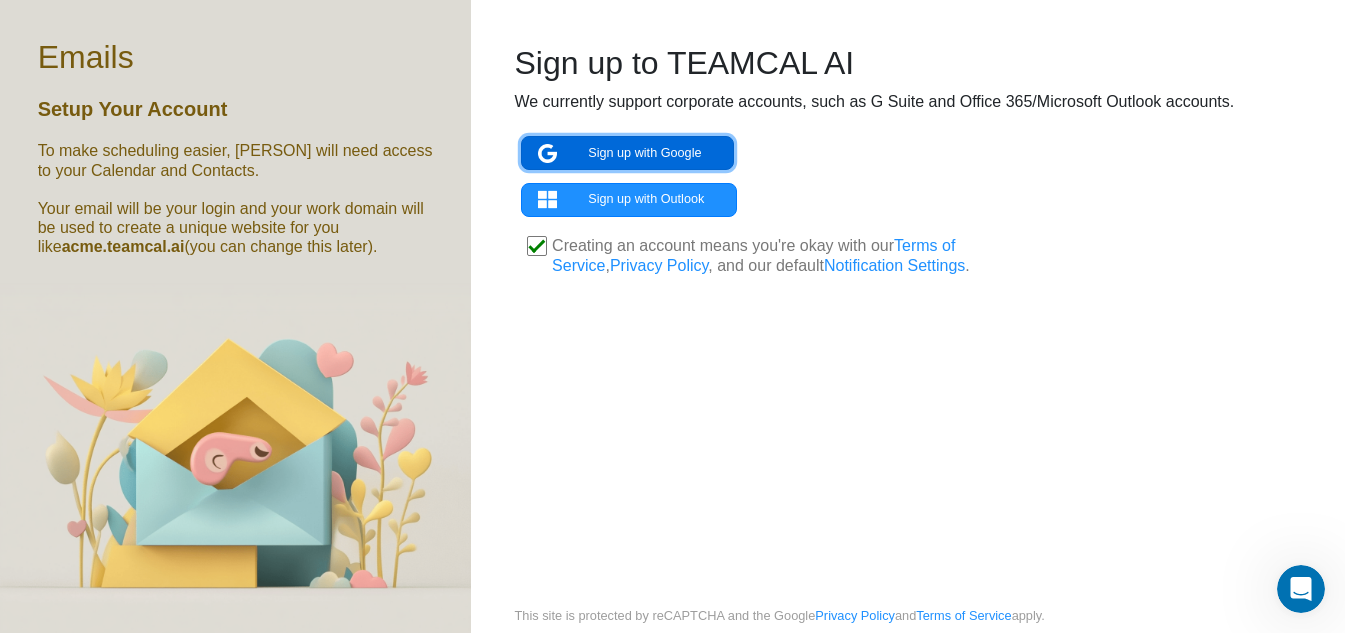 click on "Sign up with Google" at bounding box center (627, 153) 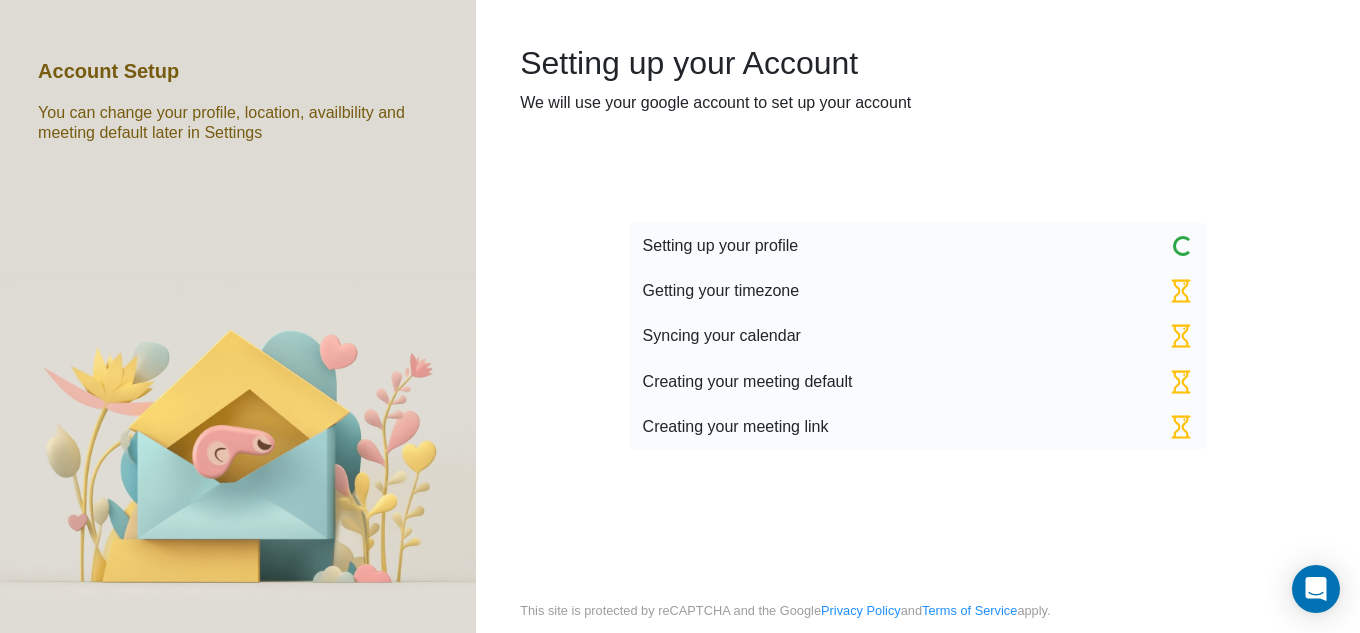 scroll, scrollTop: 0, scrollLeft: 0, axis: both 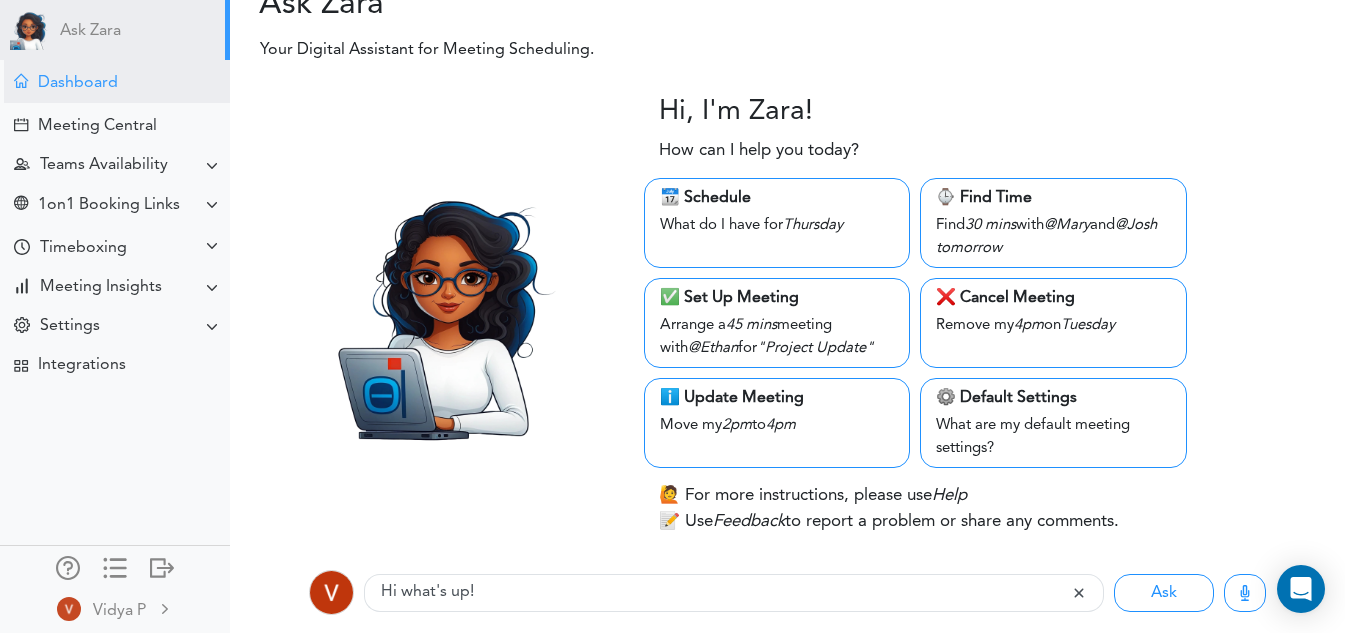 click on "Dashboard" at bounding box center (117, 81) 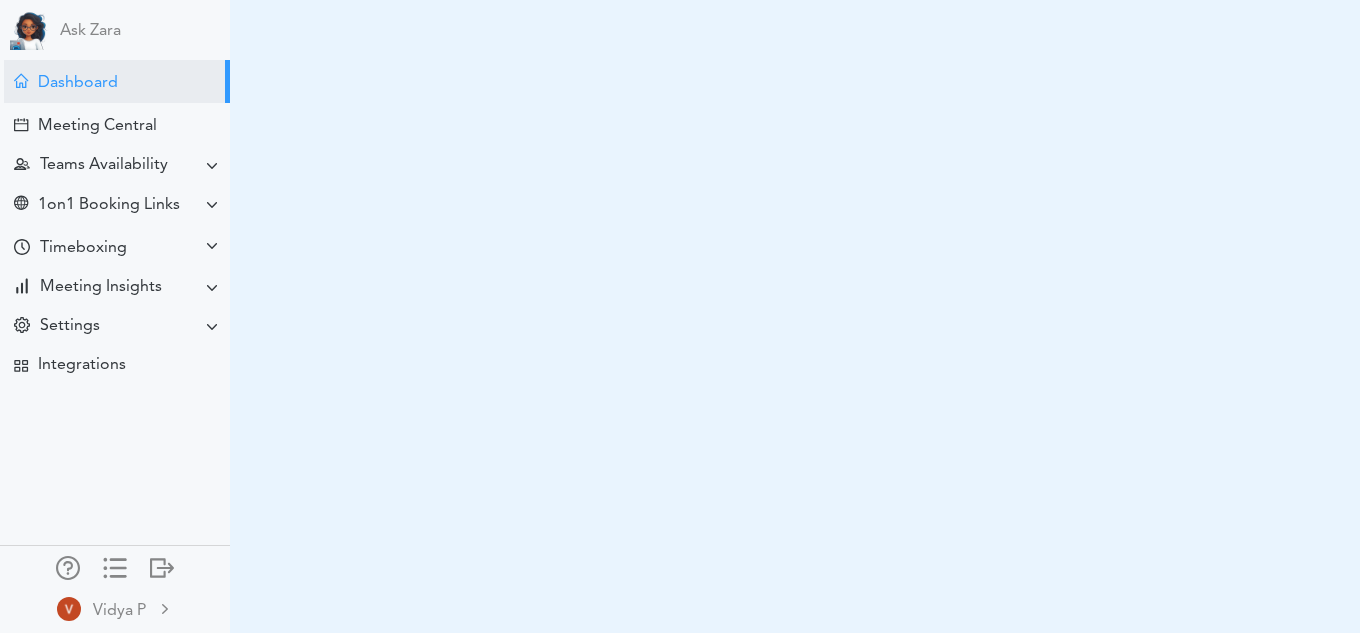 scroll, scrollTop: 0, scrollLeft: 0, axis: both 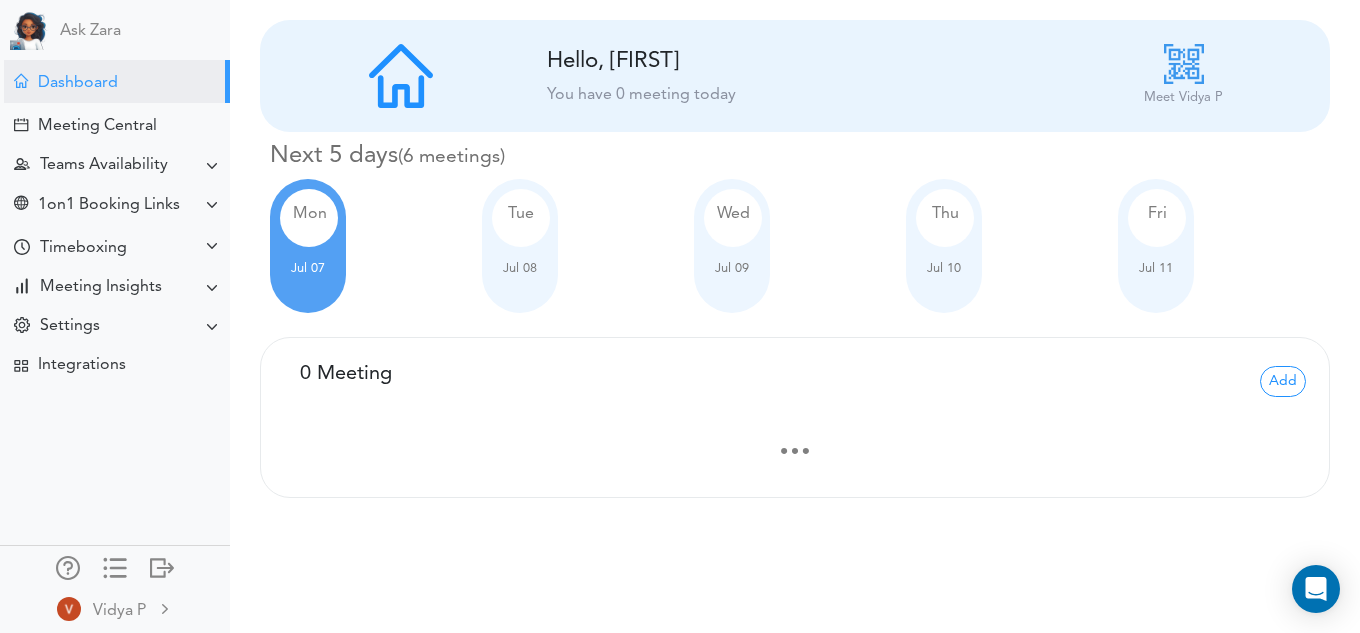 click on "Jul 07" at bounding box center [308, 268] 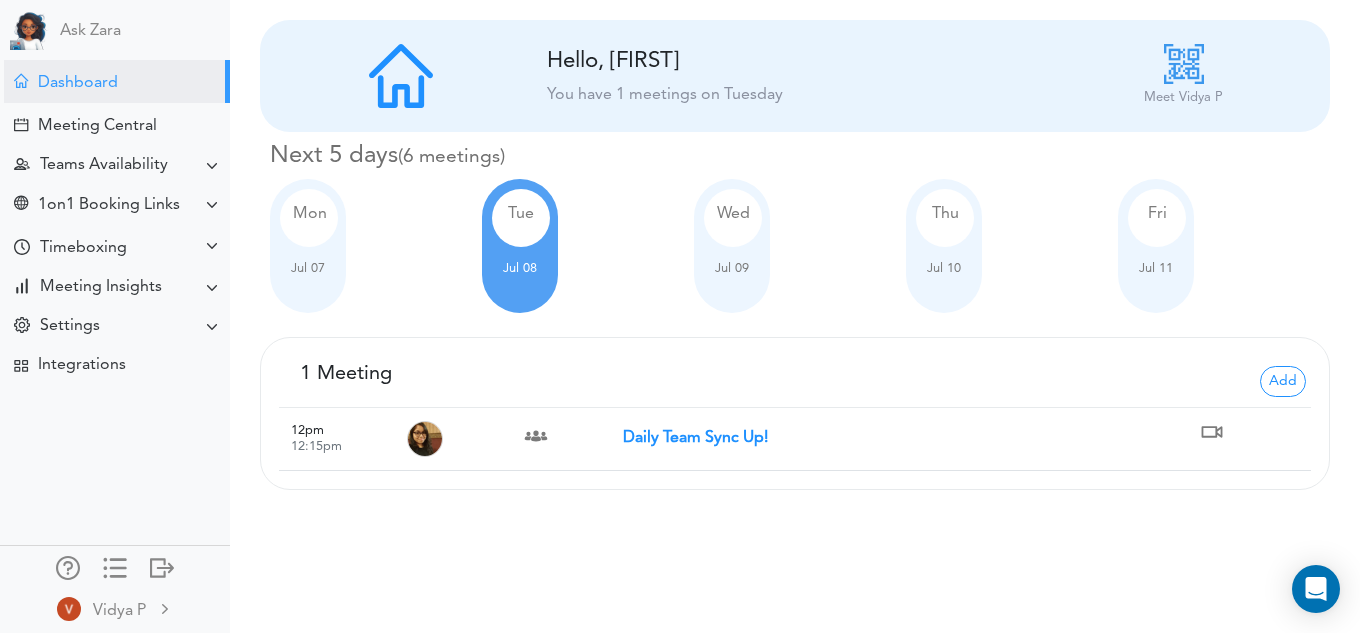 click on "Jul 07" at bounding box center [308, 268] 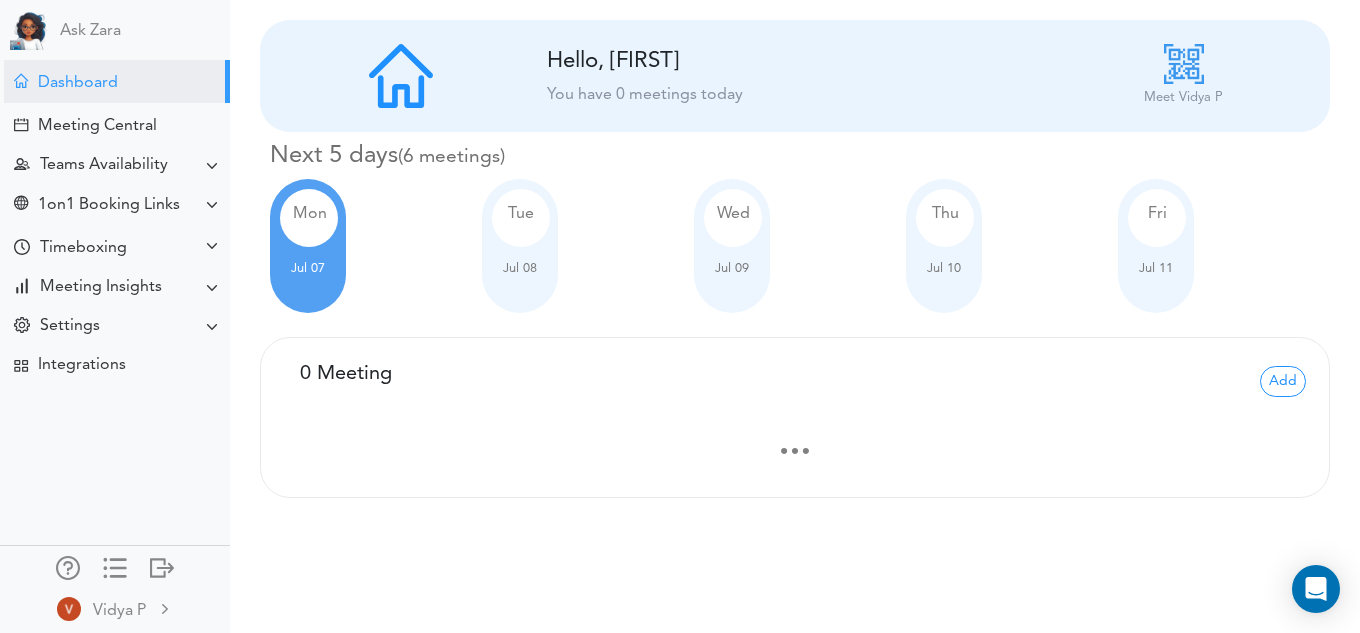 click on "Tue
Jul 08" at bounding box center (520, 246) 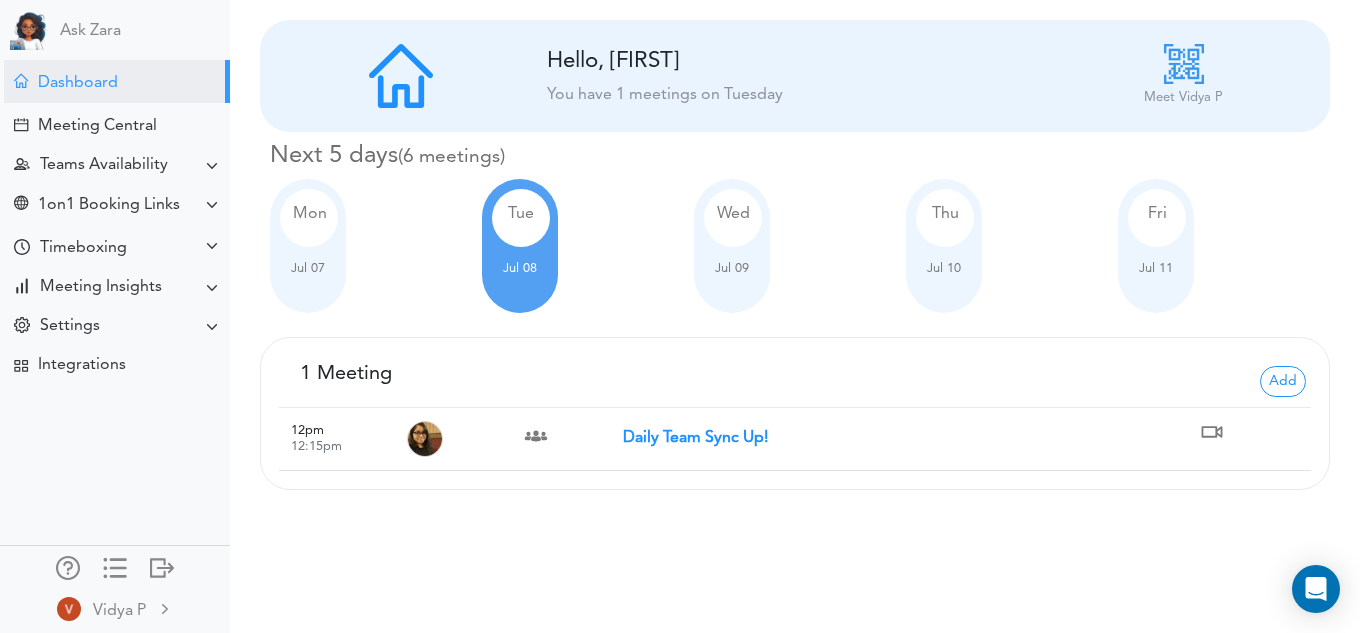 click on "Wed
Jul 09" at bounding box center [732, 246] 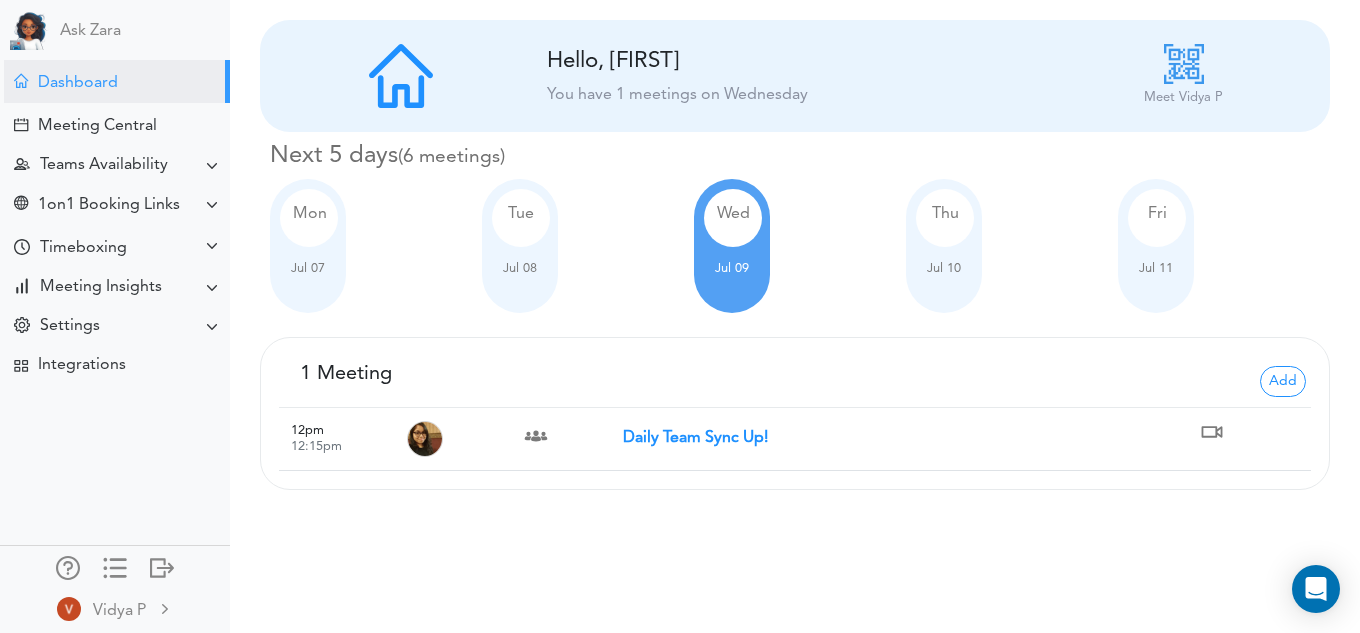 click on "Jul 10" at bounding box center (944, 268) 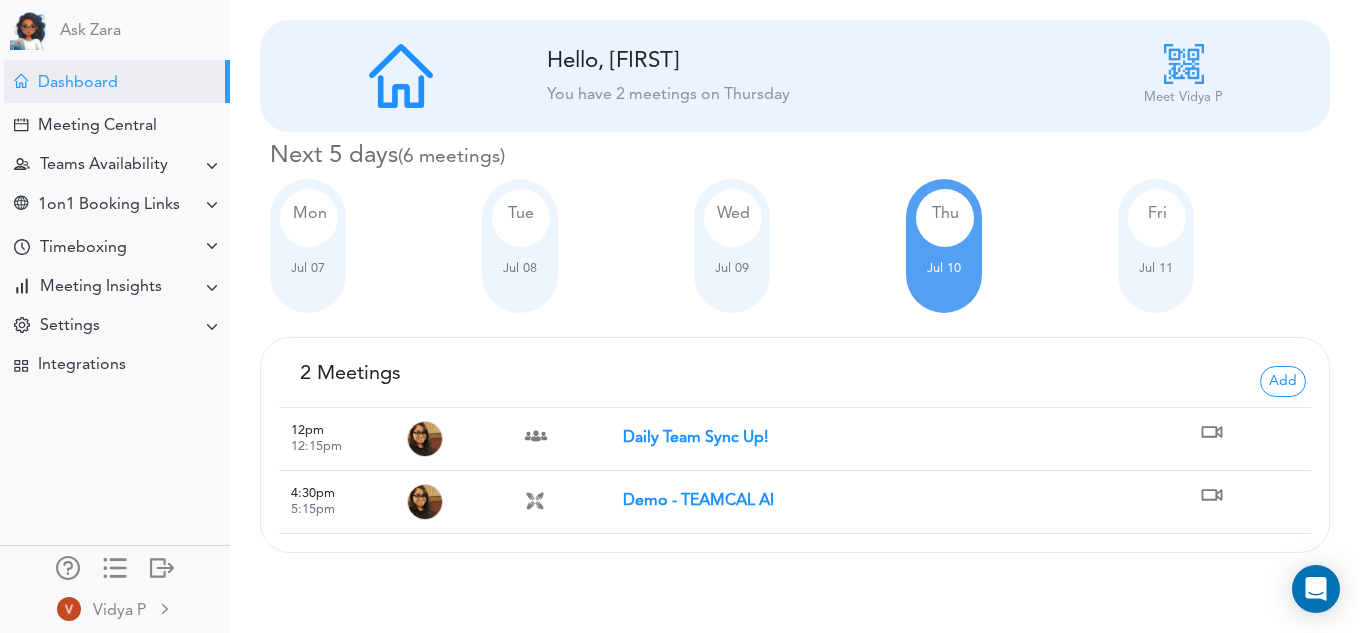 click at bounding box center (1156, 253) 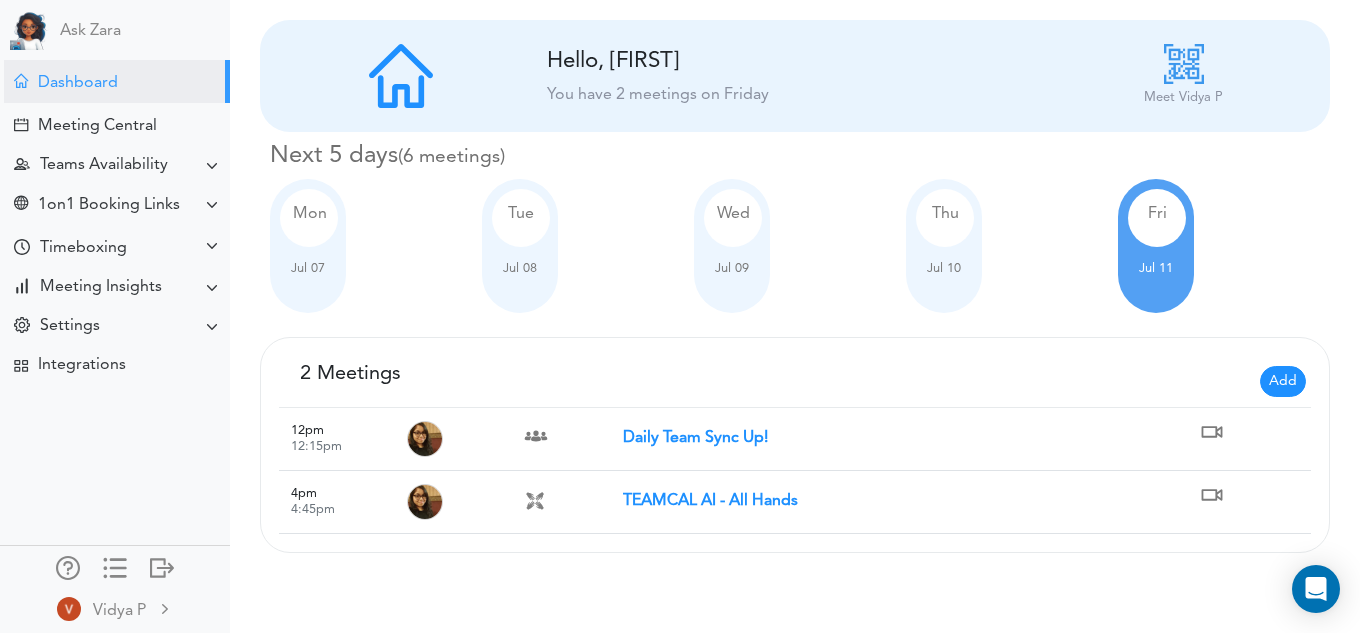 click on "Add" at bounding box center [1283, 381] 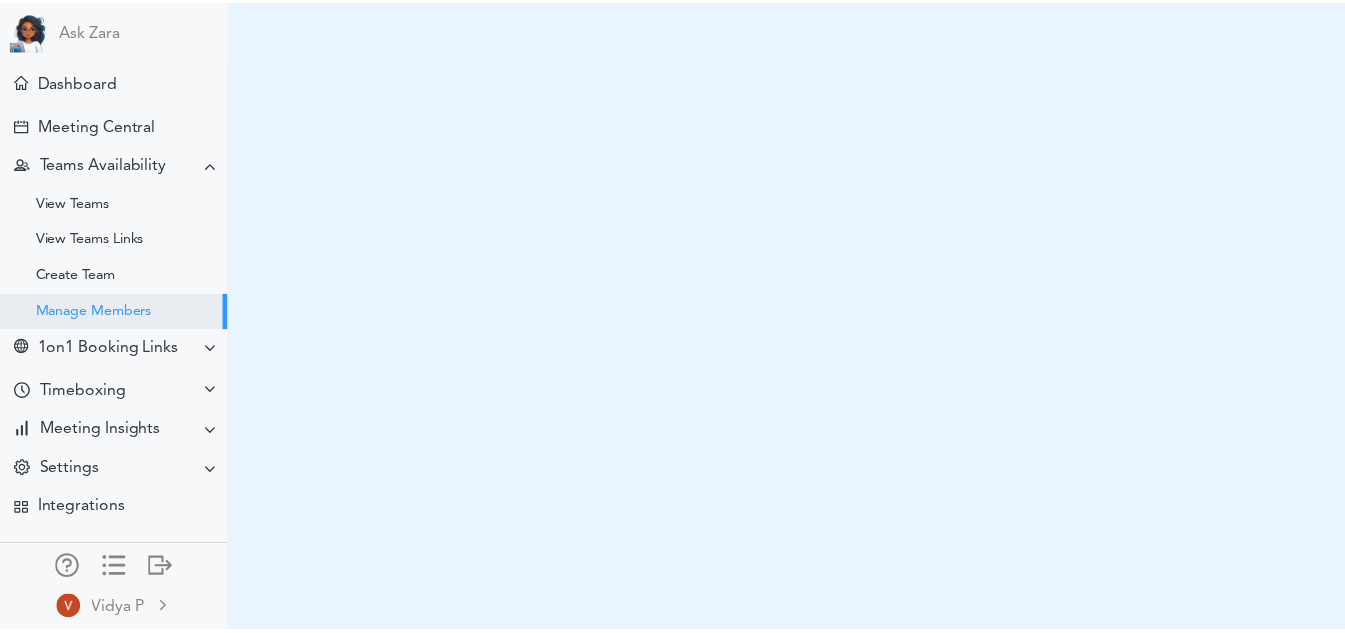 scroll, scrollTop: 0, scrollLeft: 0, axis: both 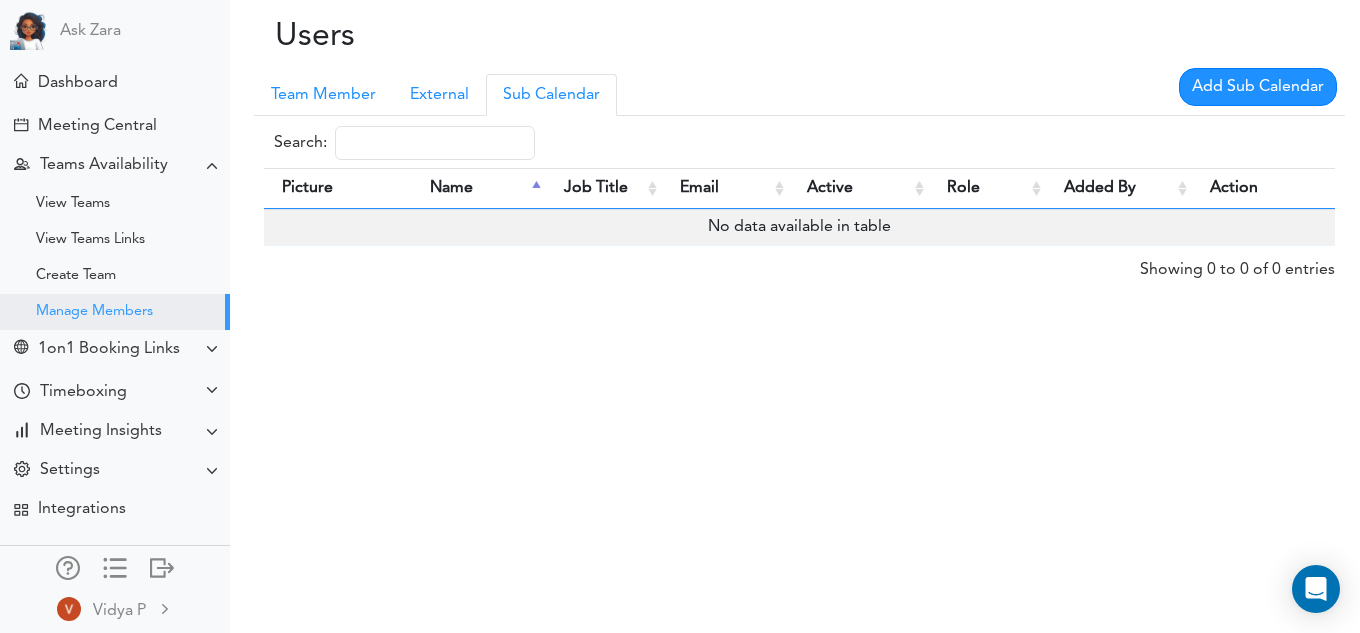 click on "Search:" at bounding box center [435, 143] 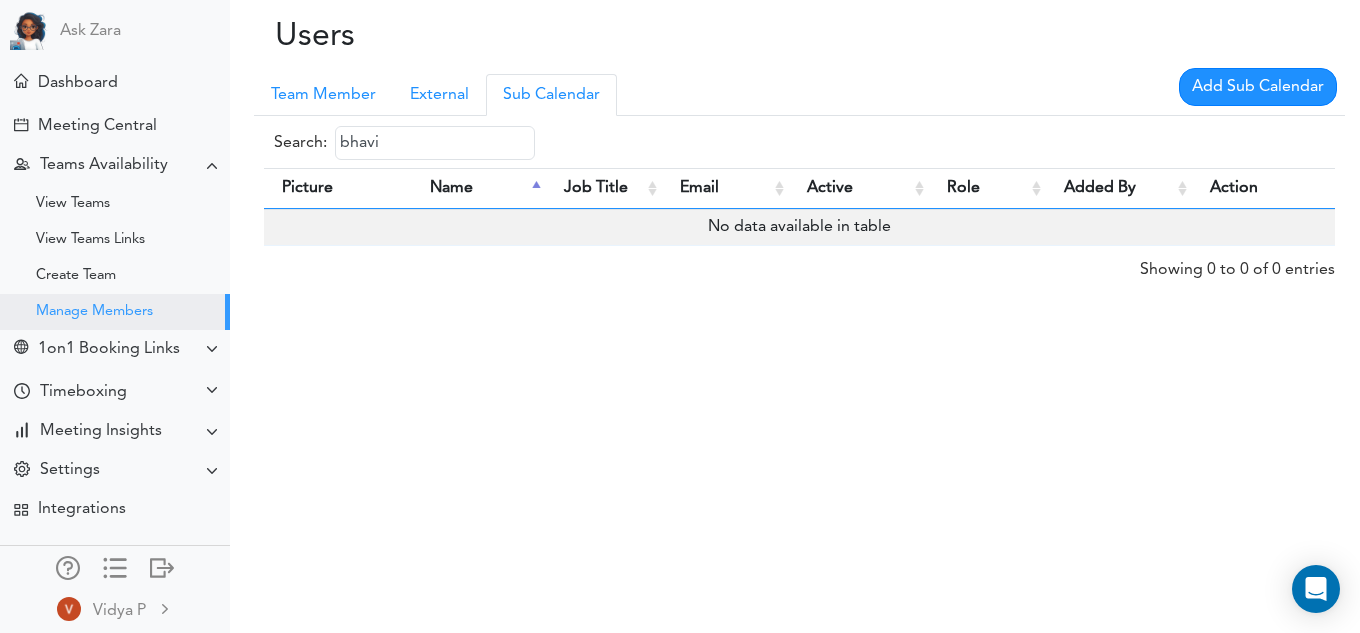 click on "bhavi" at bounding box center [435, 143] 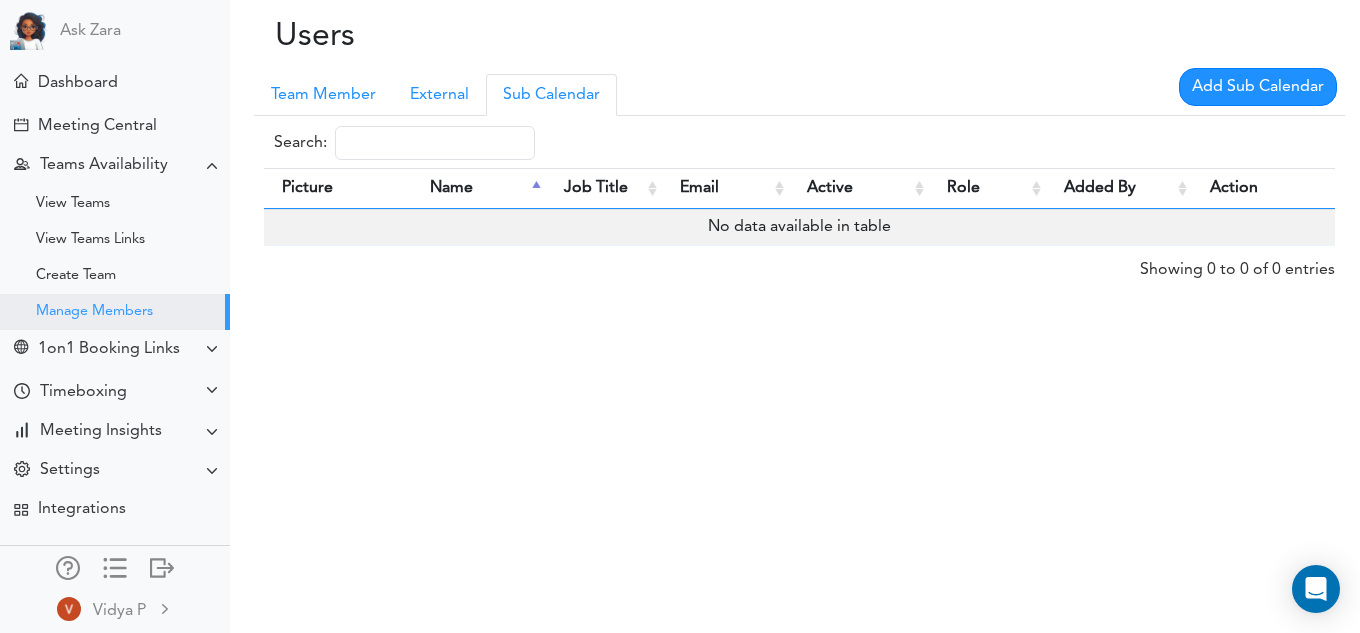 click on "Job Title" at bounding box center (604, 188) 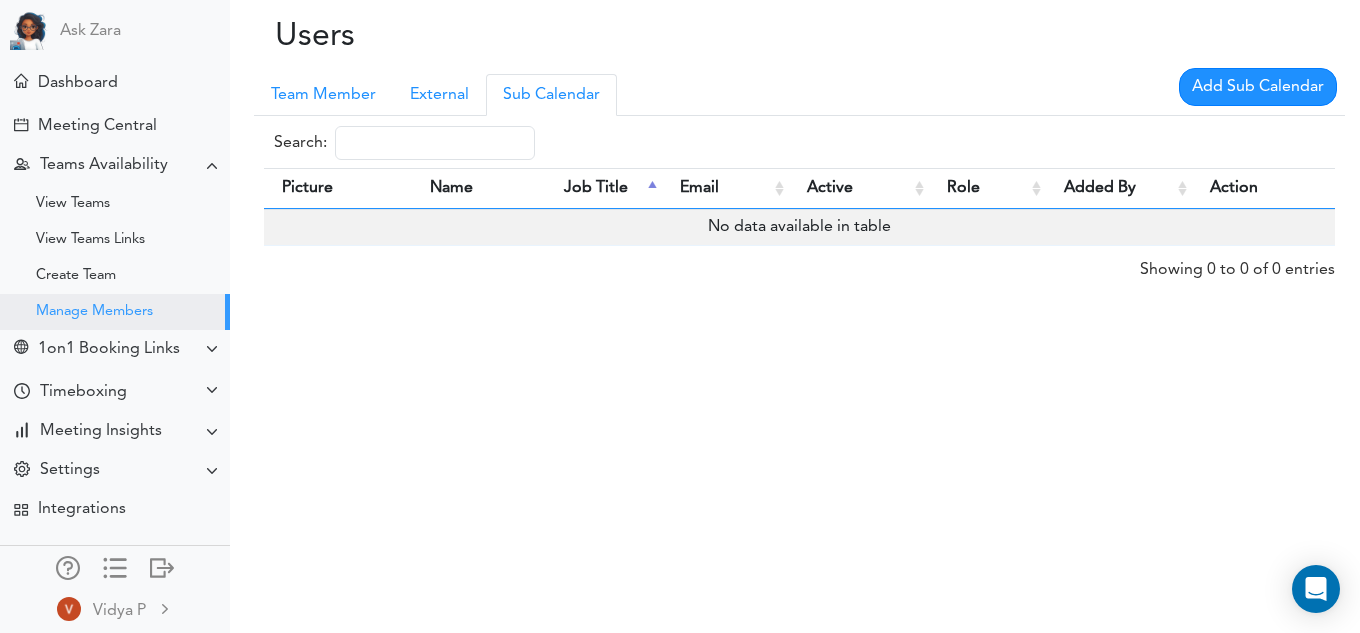 click on "Job Title" at bounding box center [604, 188] 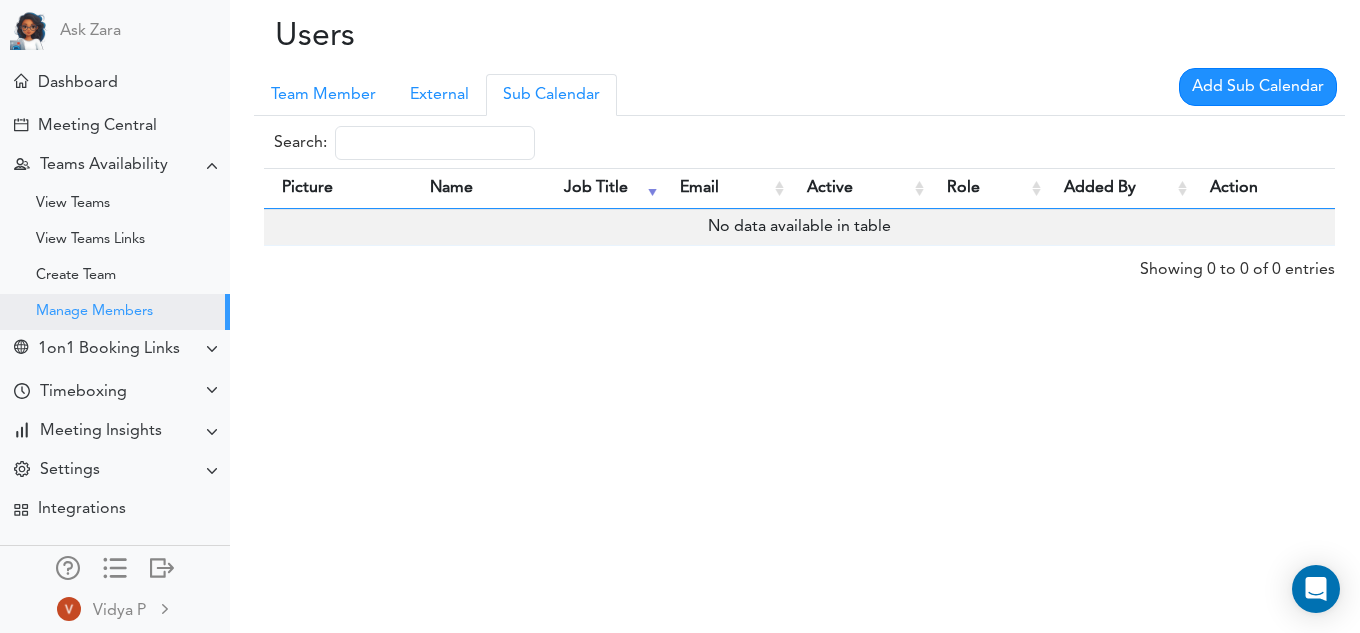 click on "Job Title" at bounding box center (604, 188) 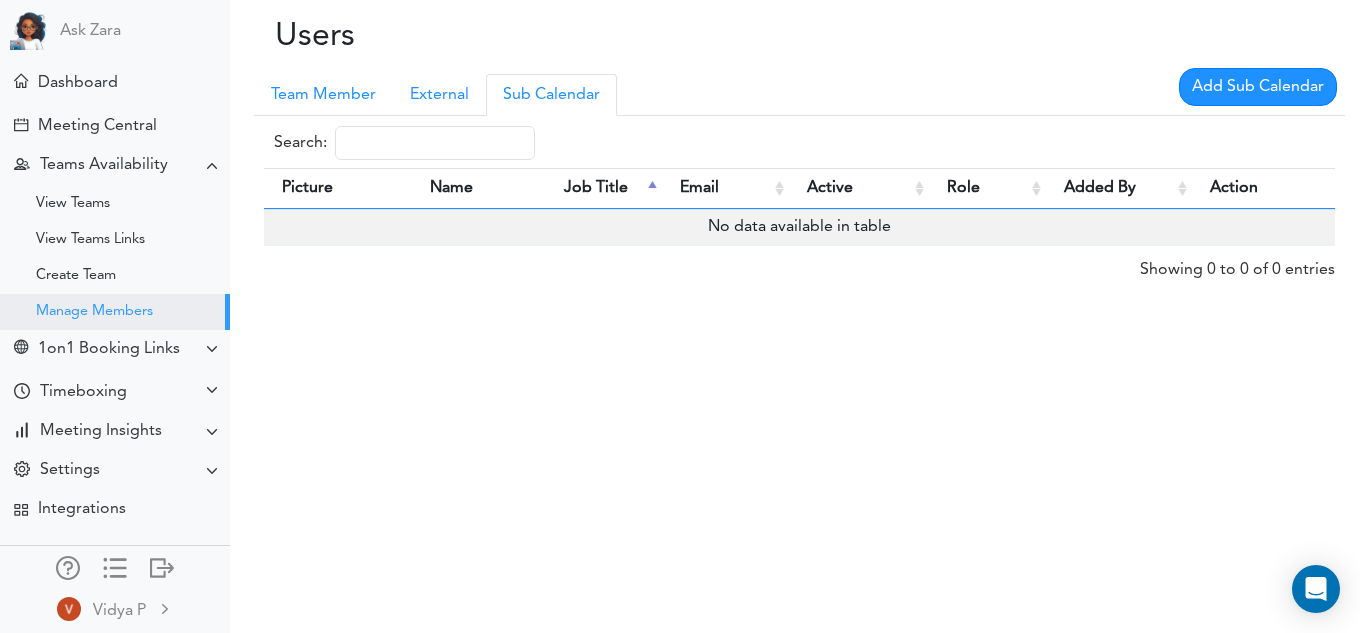 click on "Name" at bounding box center (479, 188) 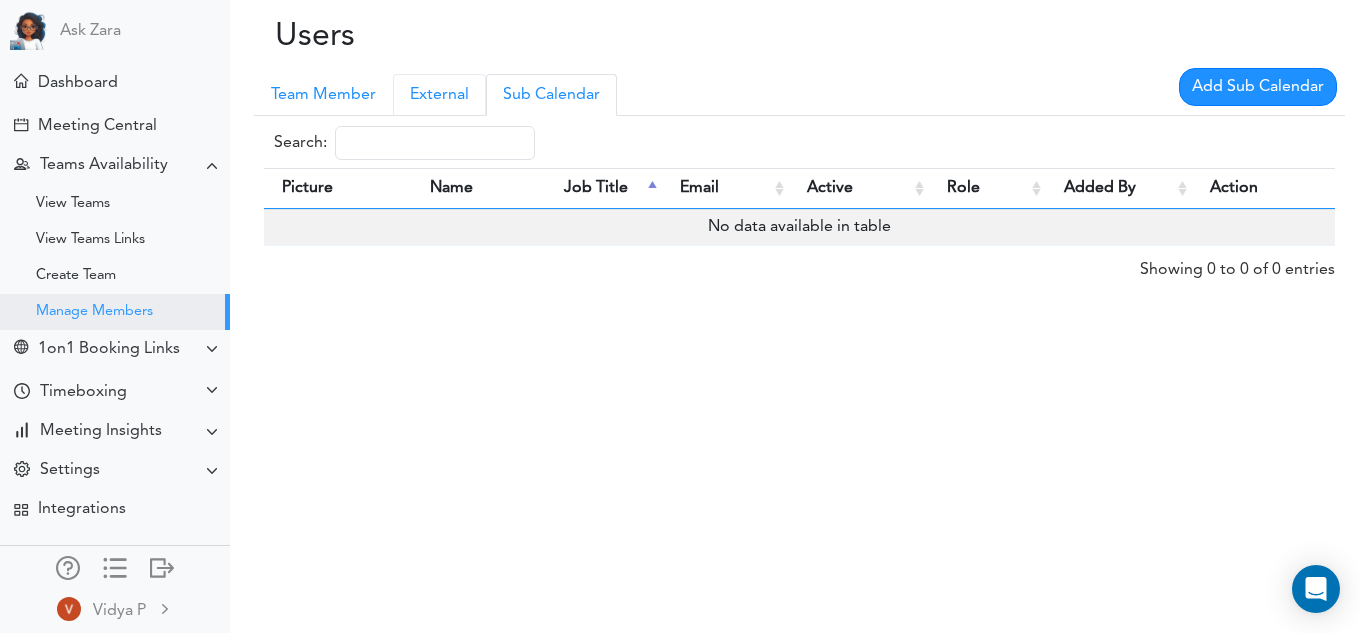 click on "External" at bounding box center [439, 95] 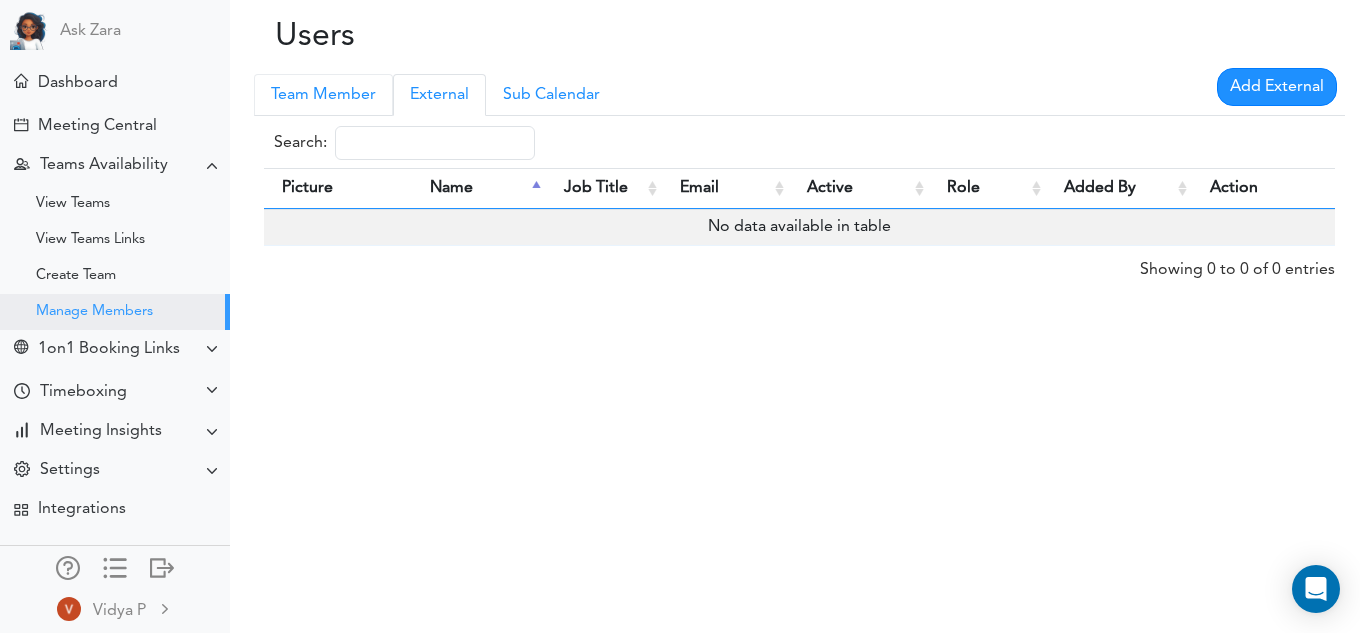 click on "Team Member" at bounding box center [323, 95] 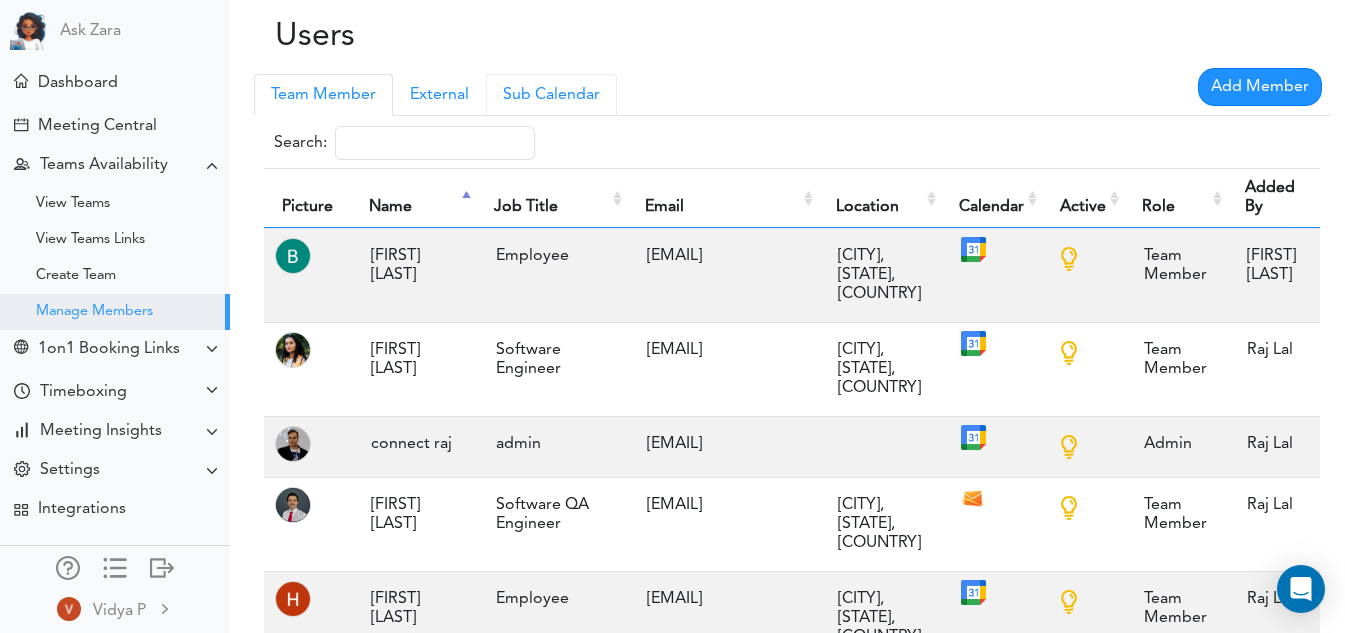click on "Sub Calendar" at bounding box center (551, 95) 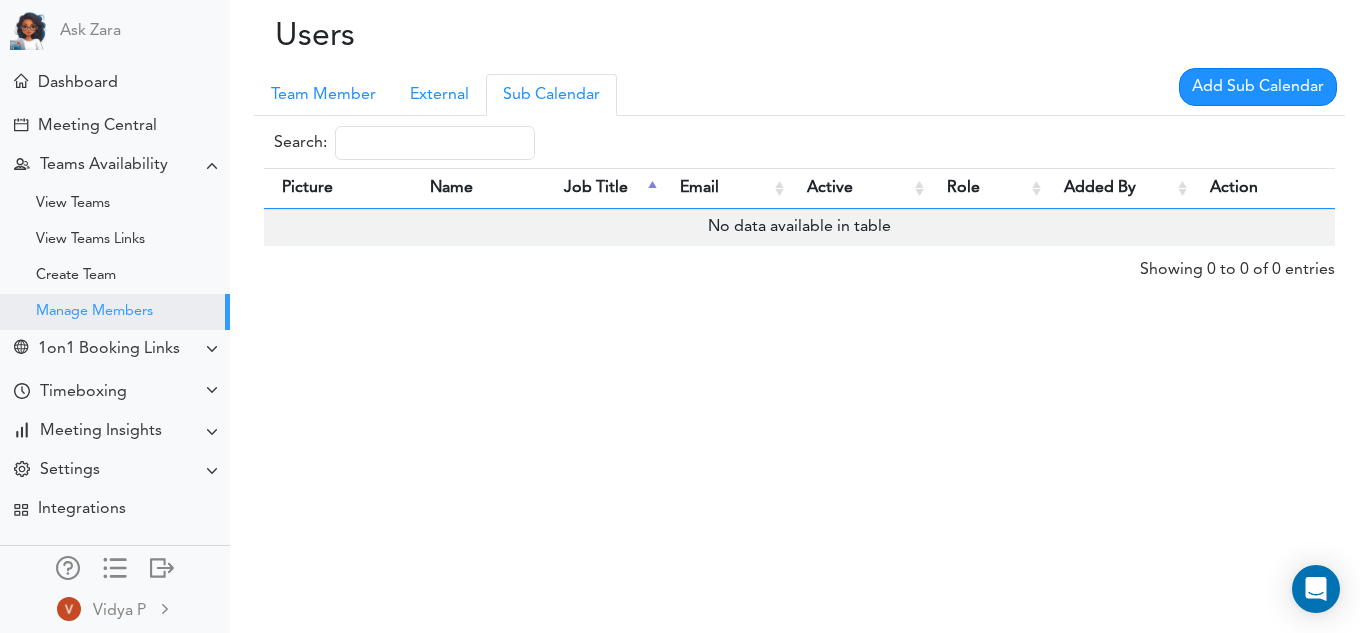 click on "Search:" at bounding box center (435, 143) 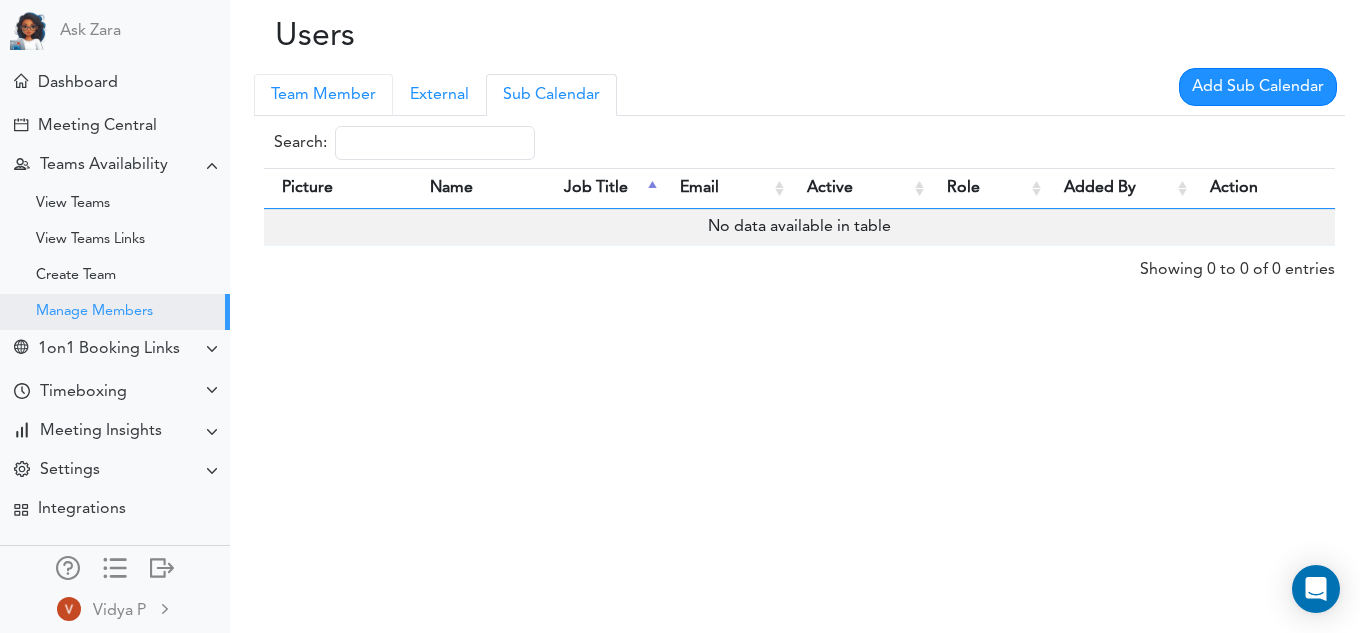 click on "Team Member" at bounding box center [323, 95] 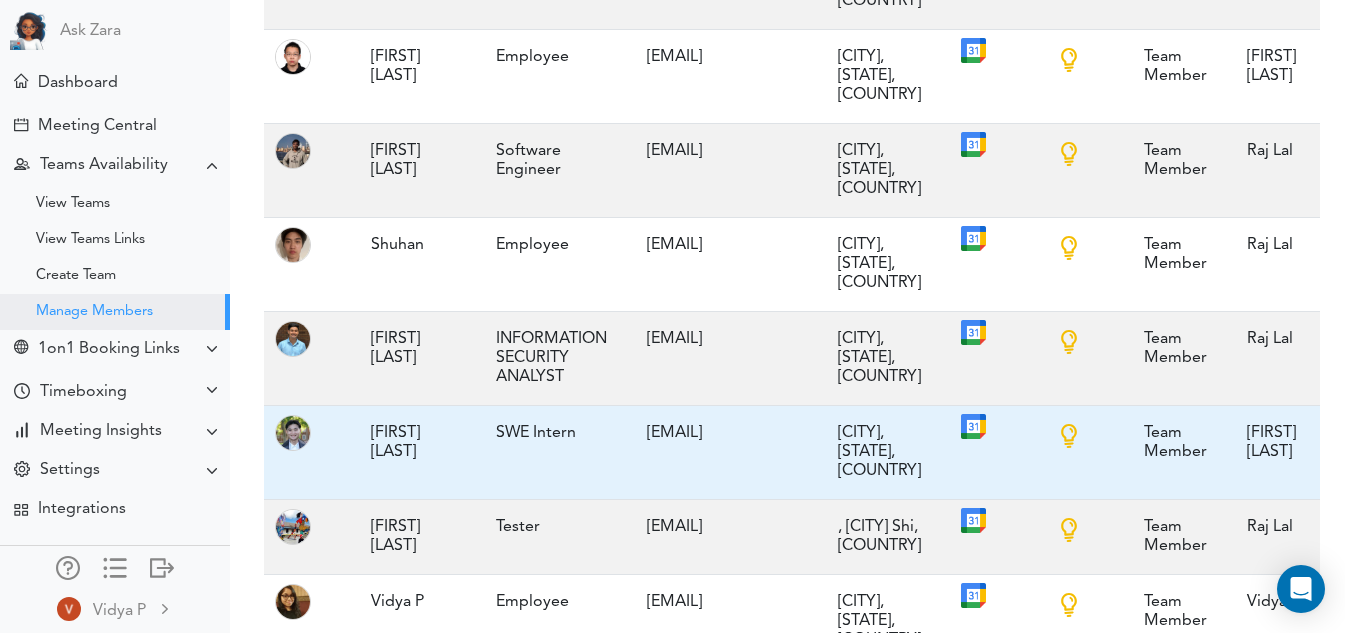 scroll, scrollTop: 1221, scrollLeft: 0, axis: vertical 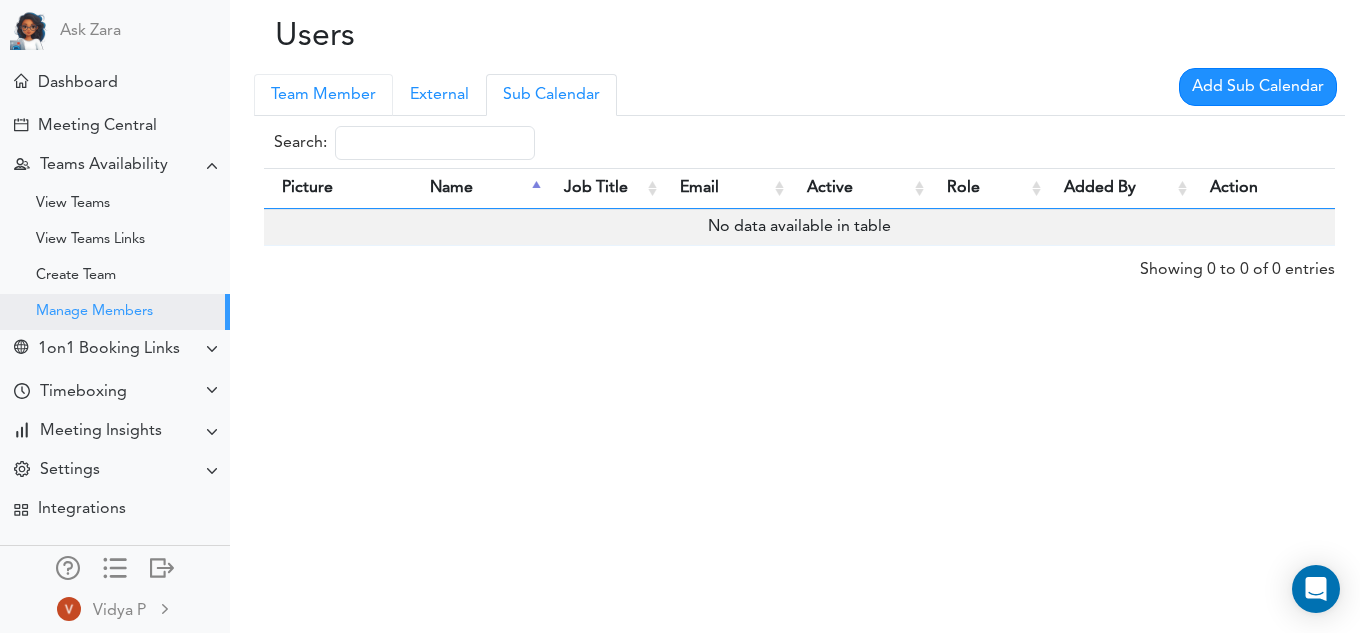 click on "Team Member" at bounding box center [323, 95] 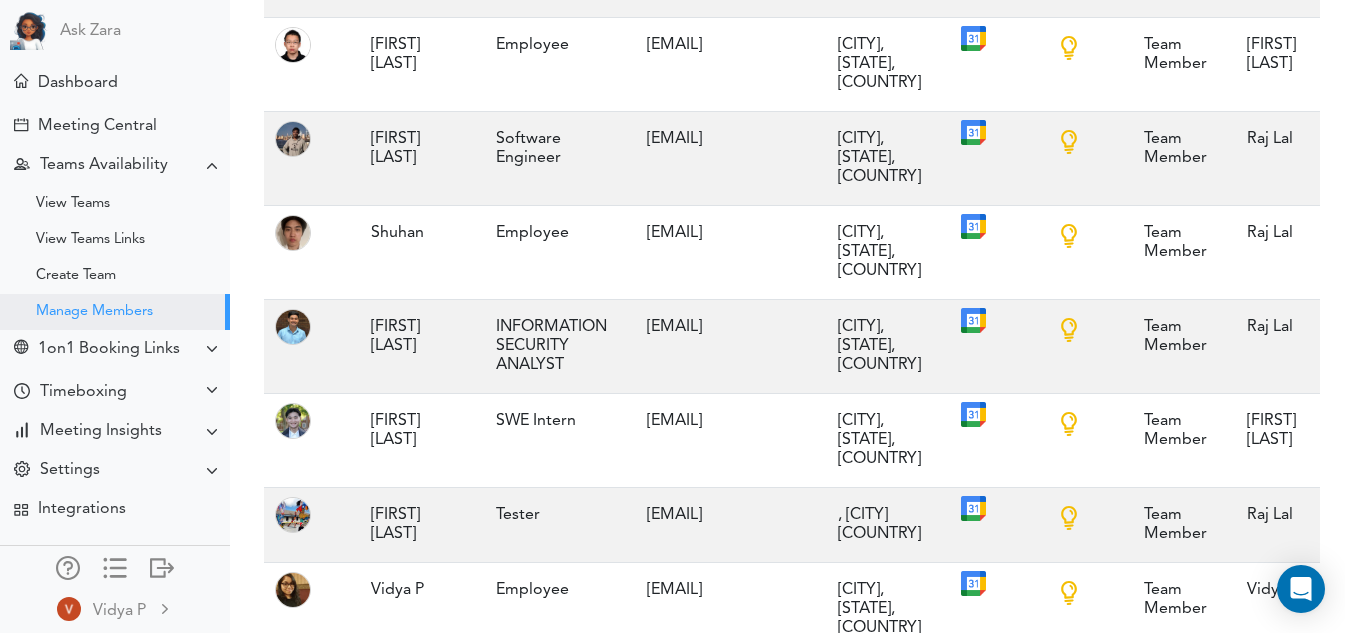 scroll, scrollTop: 1221, scrollLeft: 0, axis: vertical 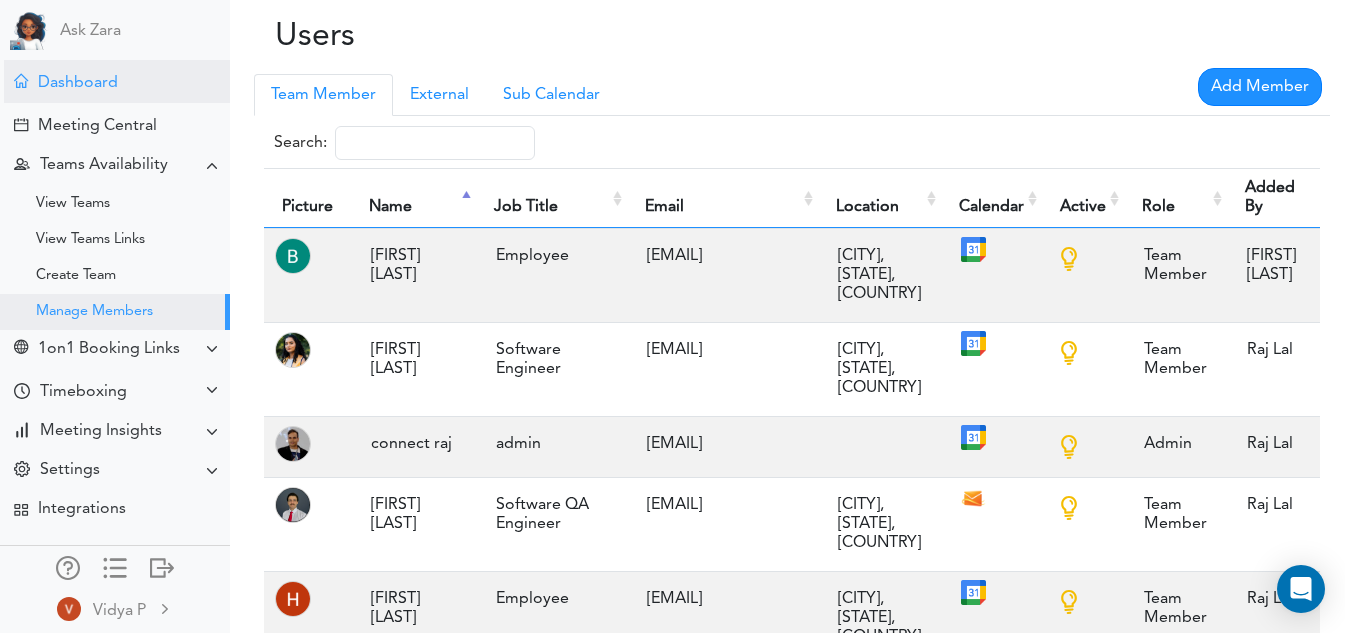 click on "Dashboard" at bounding box center [117, 81] 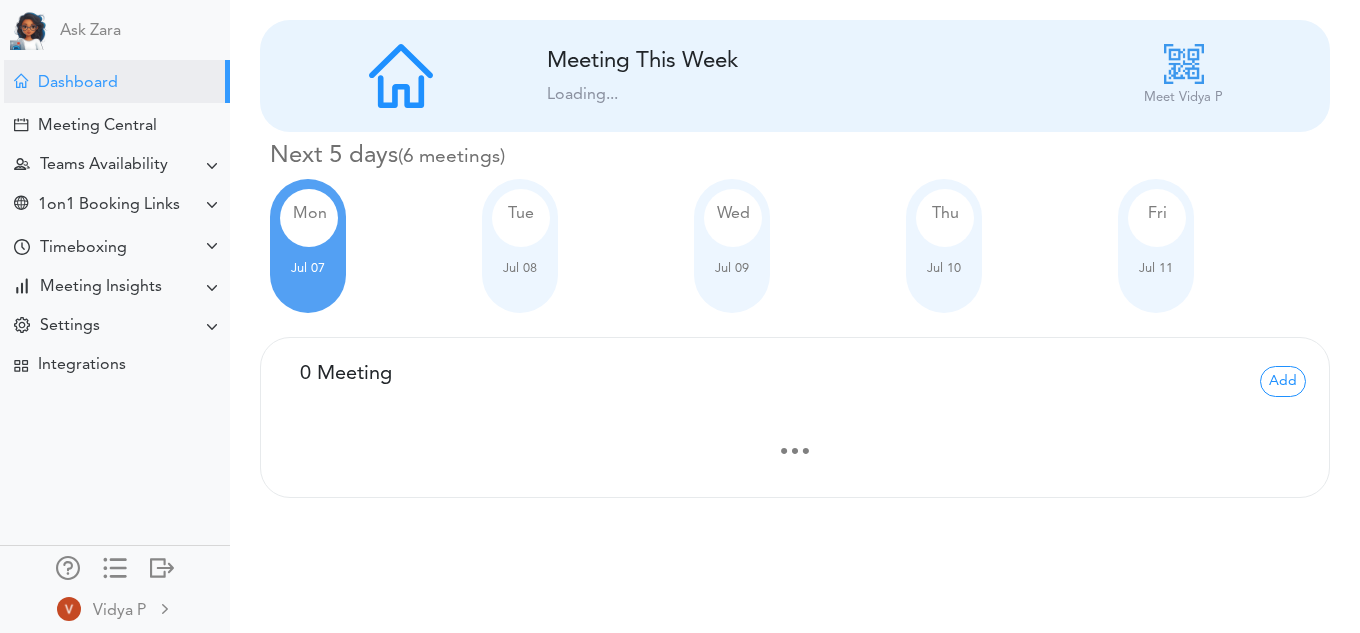 scroll, scrollTop: 0, scrollLeft: 0, axis: both 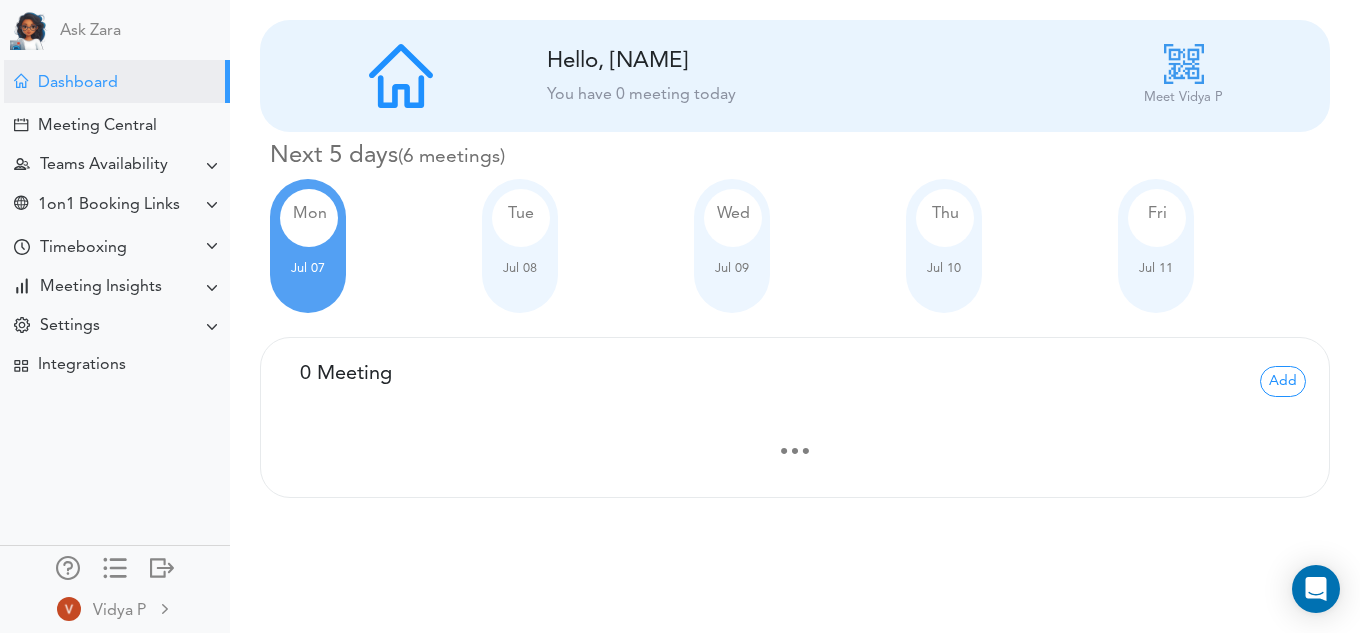 click at bounding box center (1184, 64) 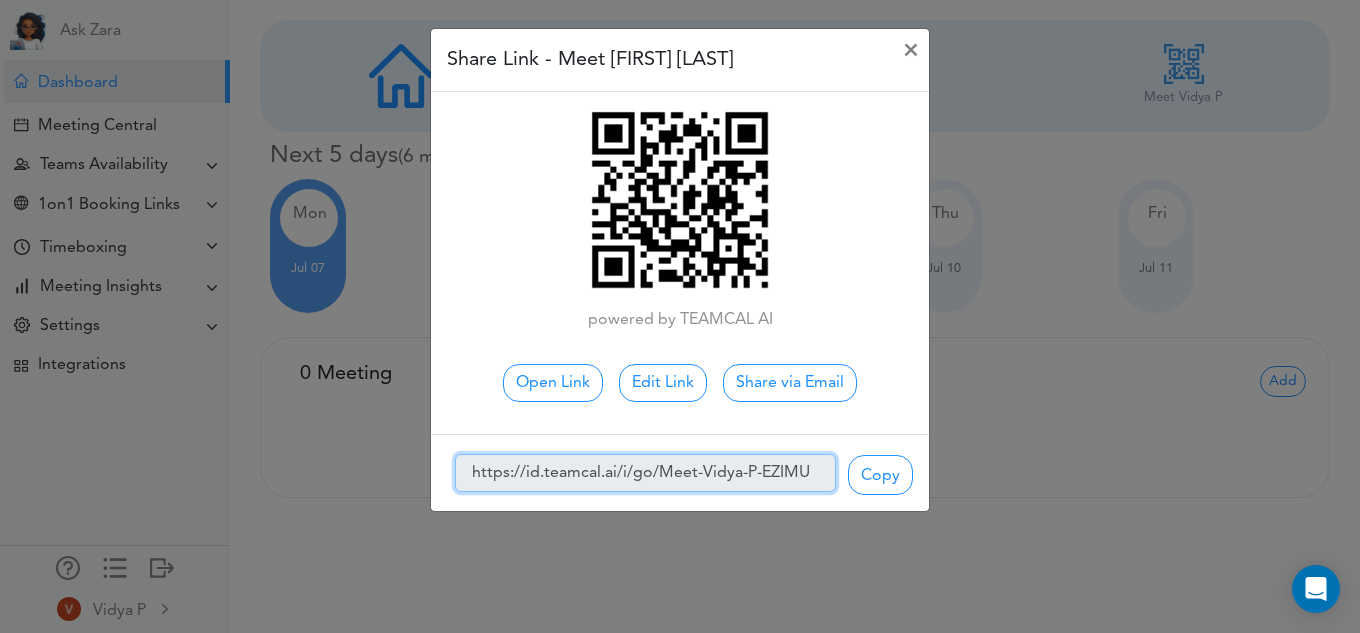 click on "https://id.teamcal.ai/i/go/Meet-Vidya-P-EZIMU" at bounding box center [645, 473] 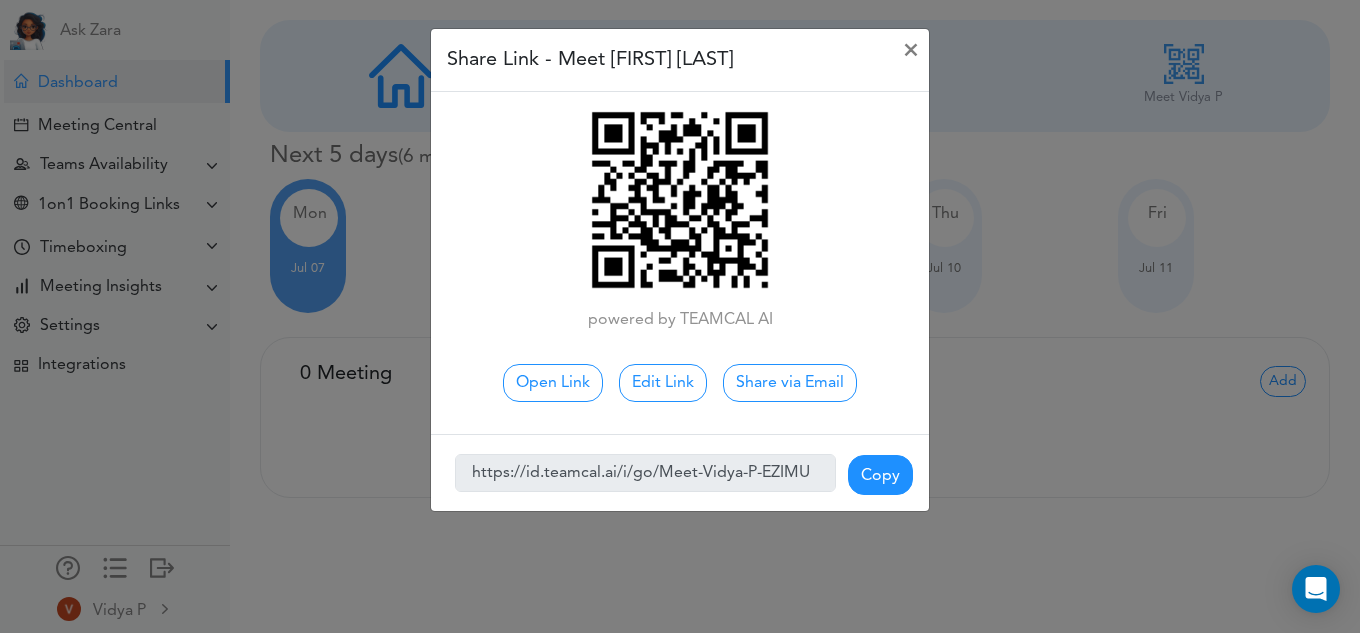 click on "Copy" at bounding box center (880, 475) 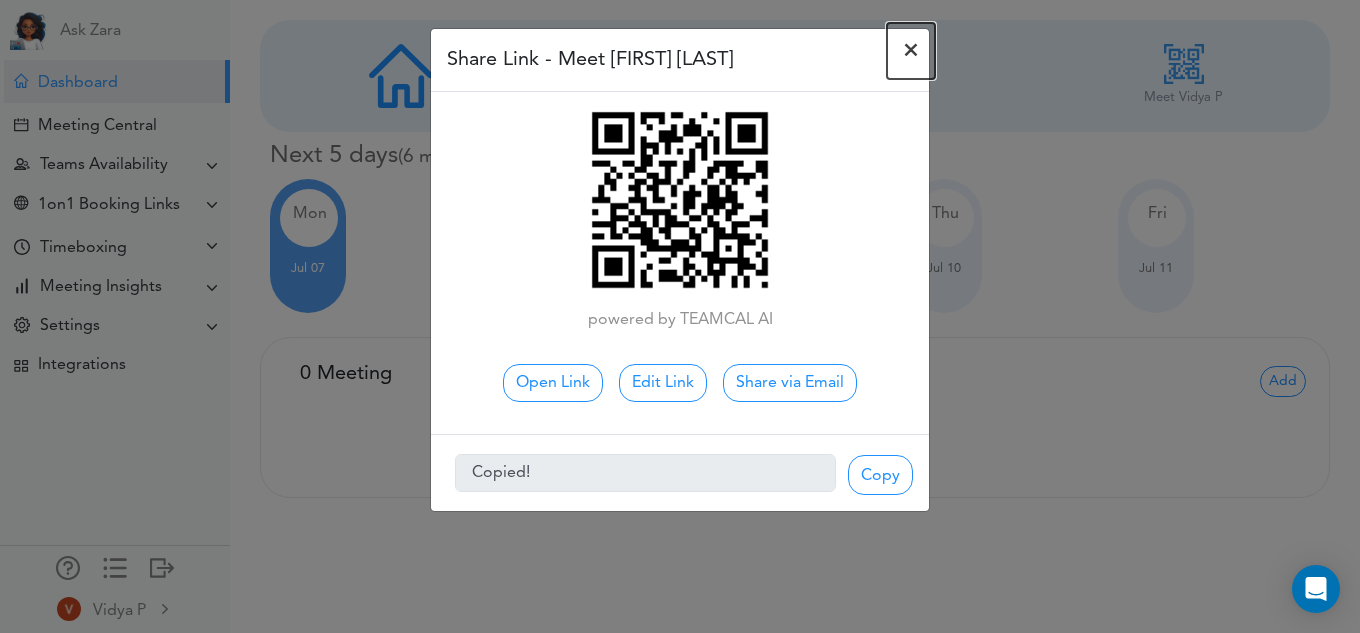 click on "×" at bounding box center (911, 51) 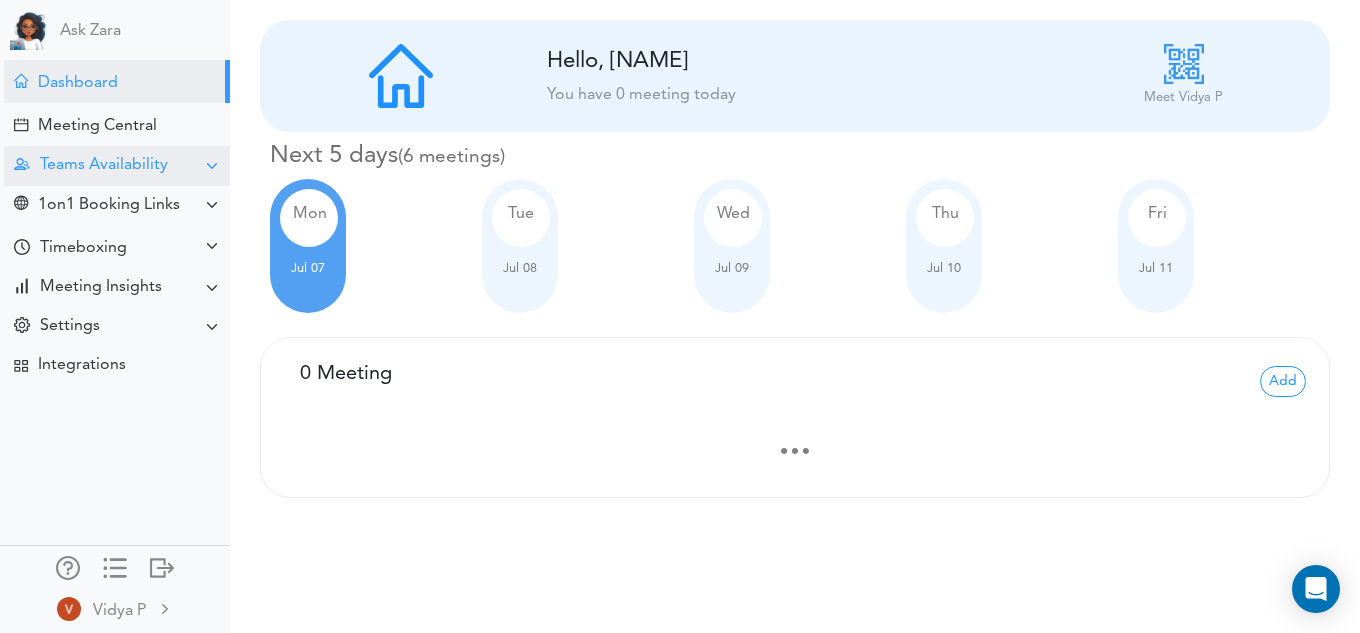 click at bounding box center [212, 166] 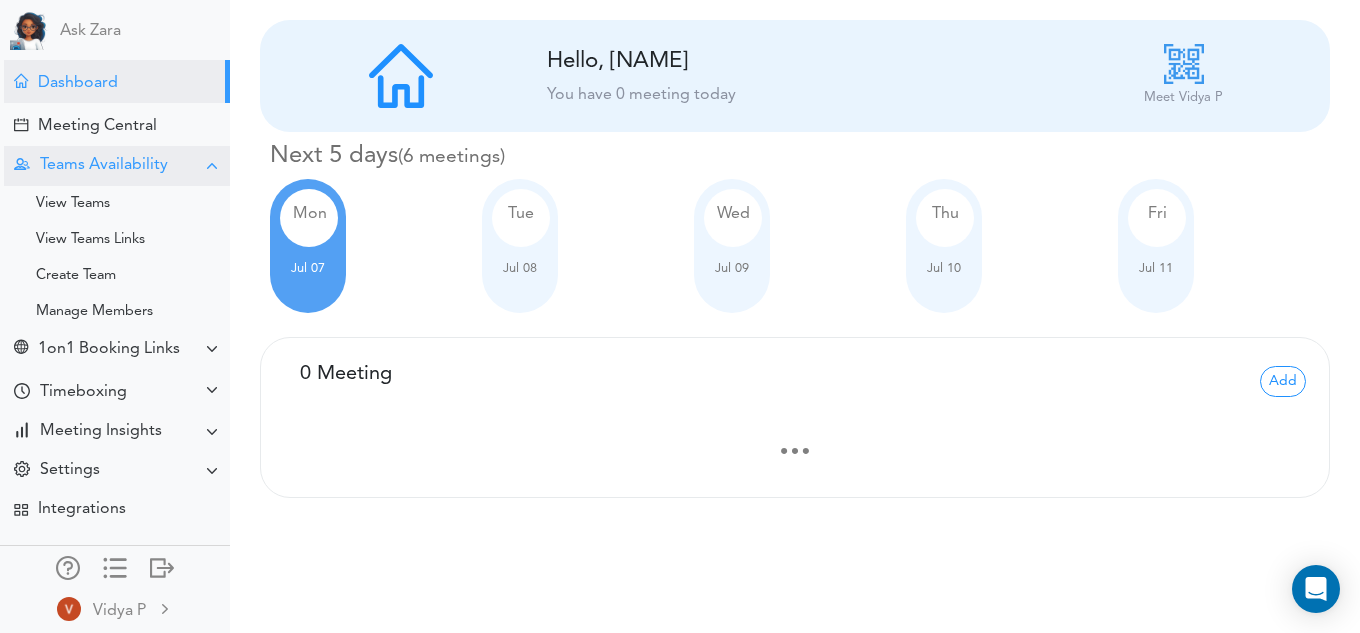 click on "Teams Availability" at bounding box center (117, 165) 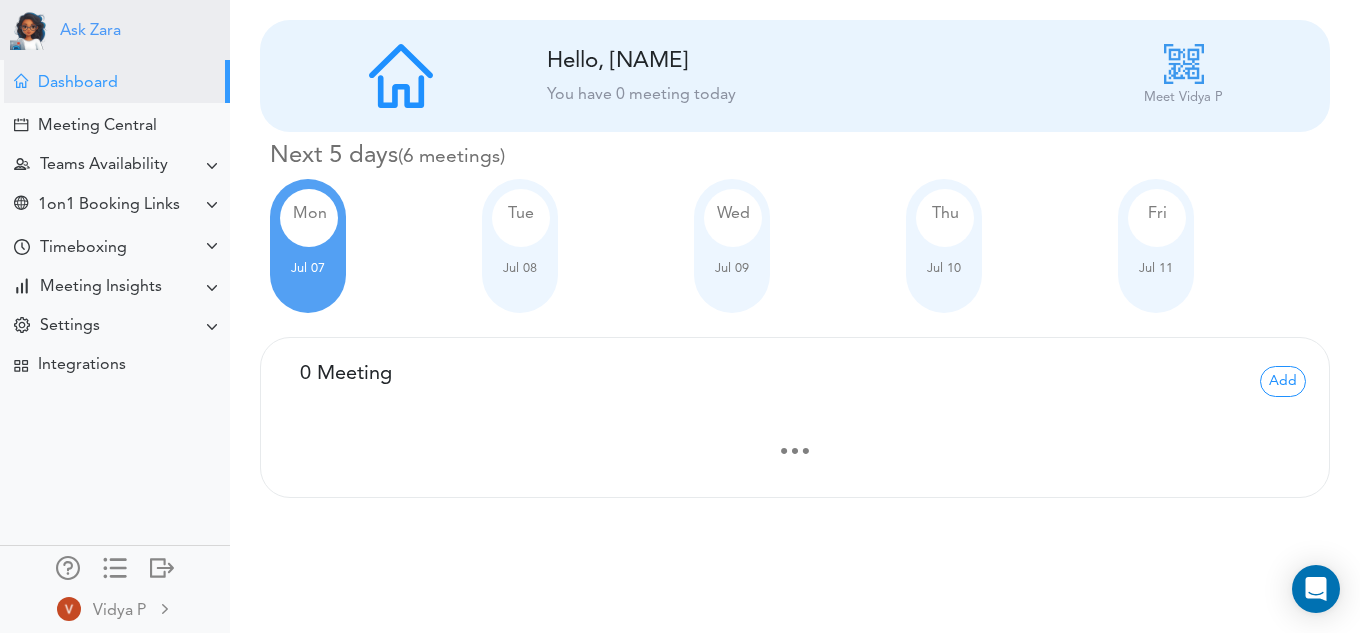 click on "Ask Zara" at bounding box center (90, 31) 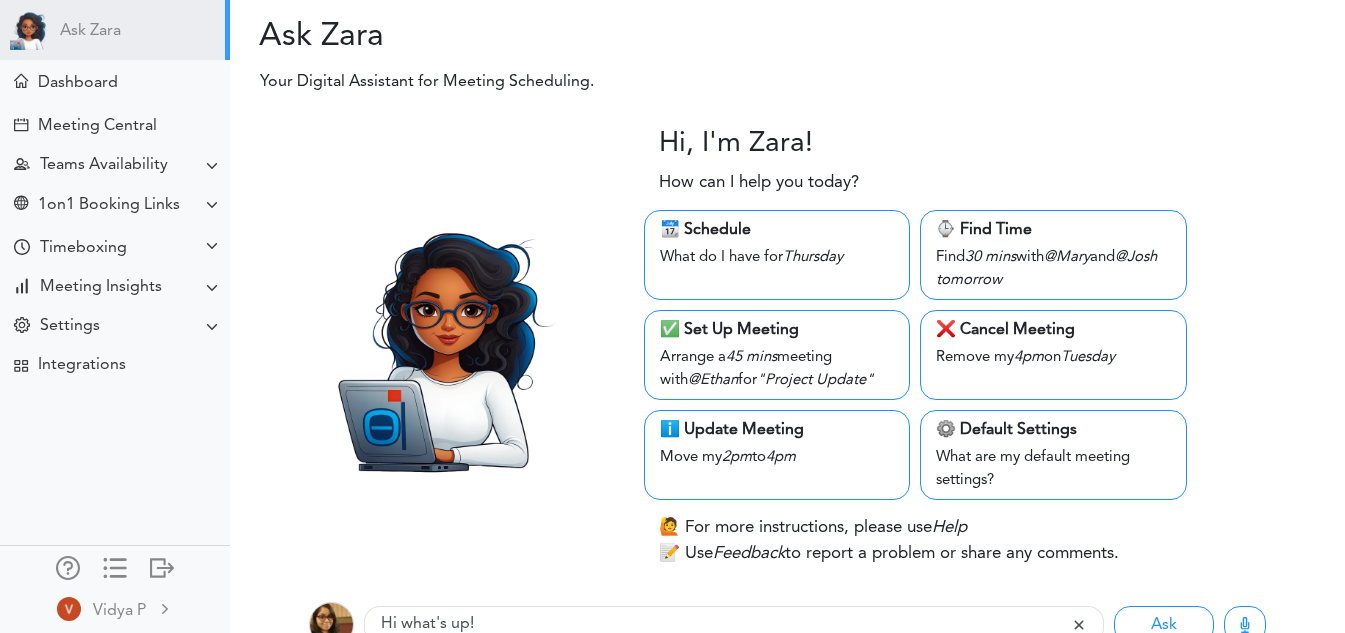 scroll, scrollTop: 32, scrollLeft: 0, axis: vertical 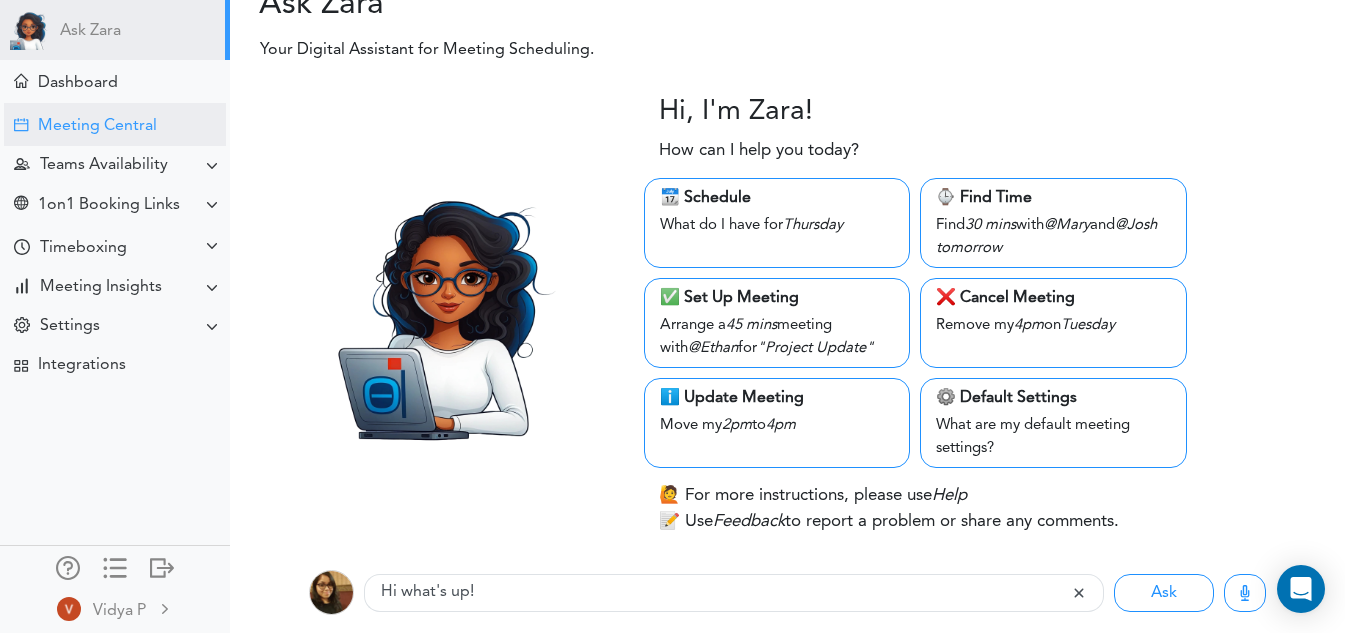click on "Meeting Central" at bounding box center (97, 126) 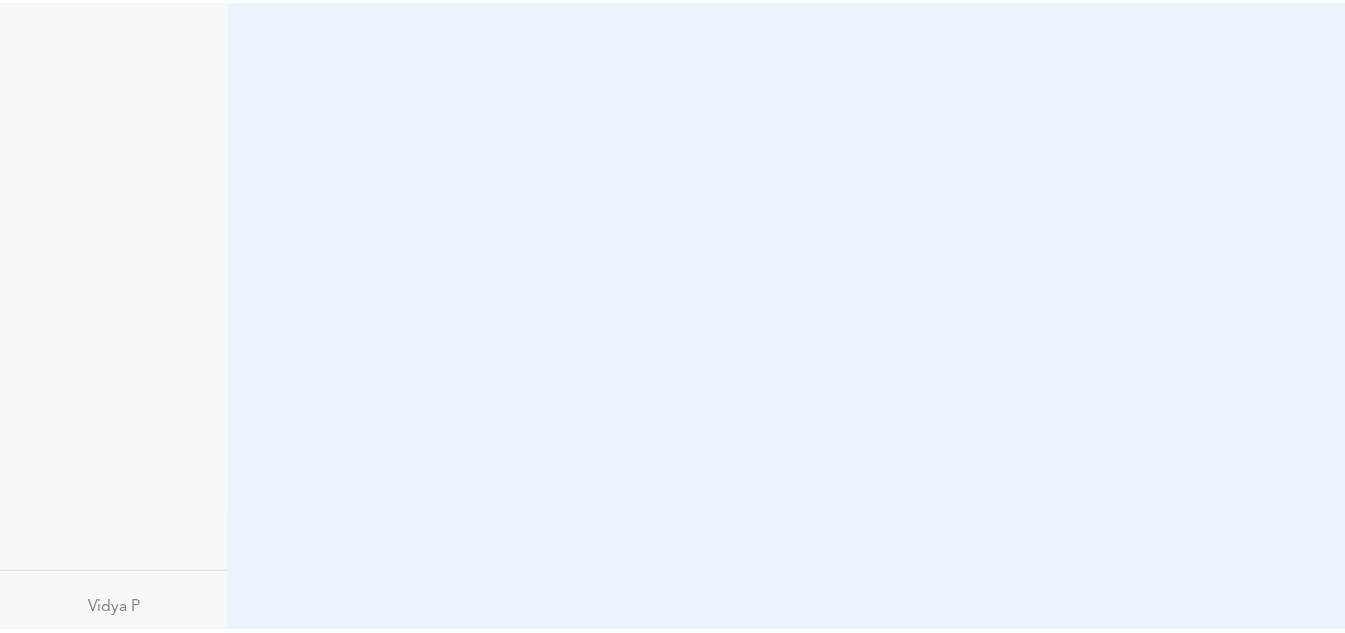 scroll, scrollTop: 0, scrollLeft: 0, axis: both 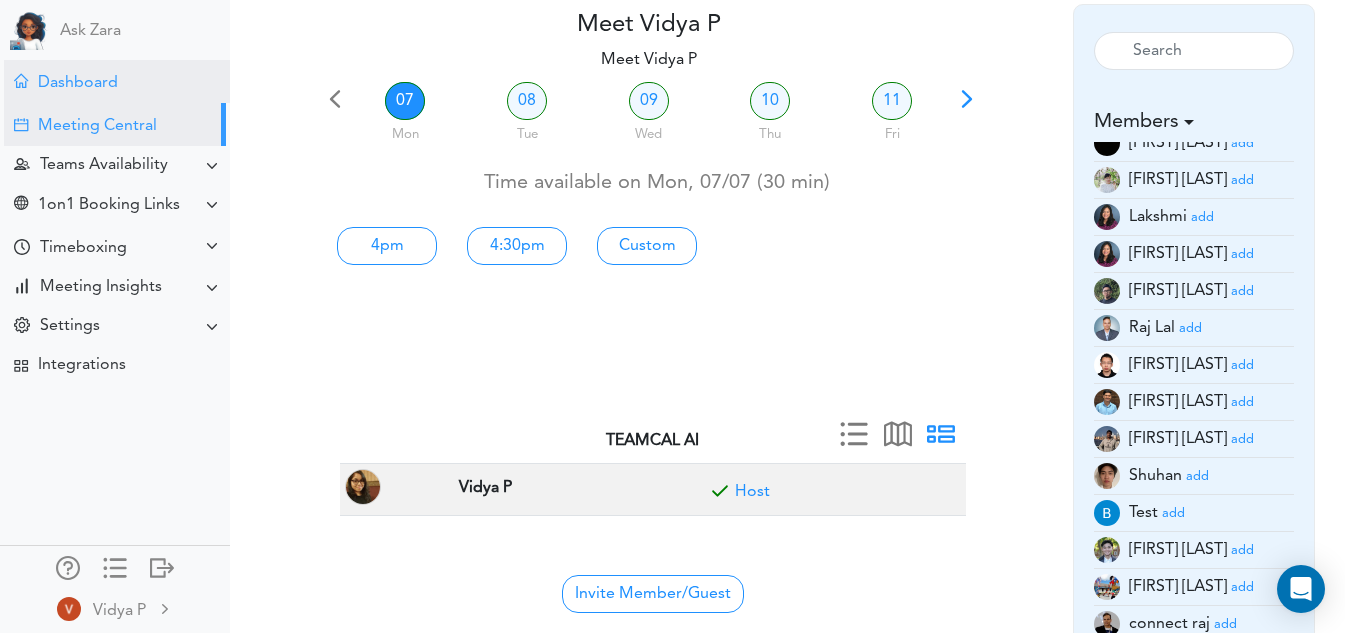 click on "Dashboard" at bounding box center (78, 83) 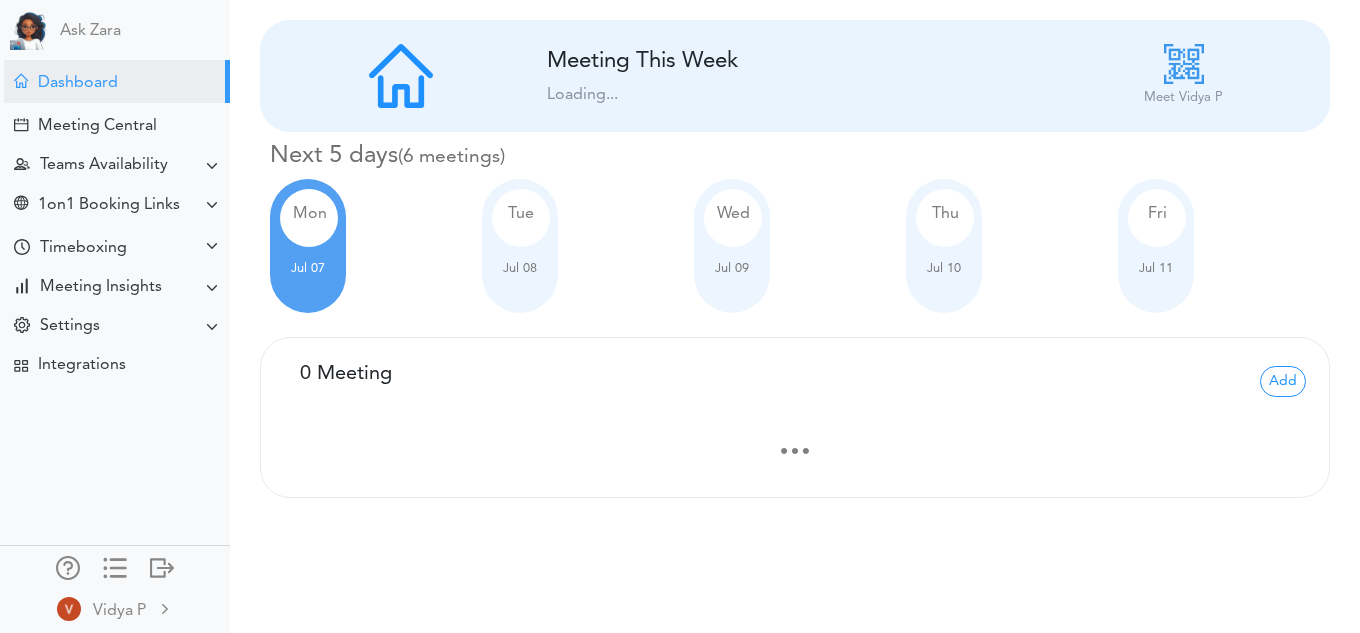 scroll, scrollTop: 0, scrollLeft: 0, axis: both 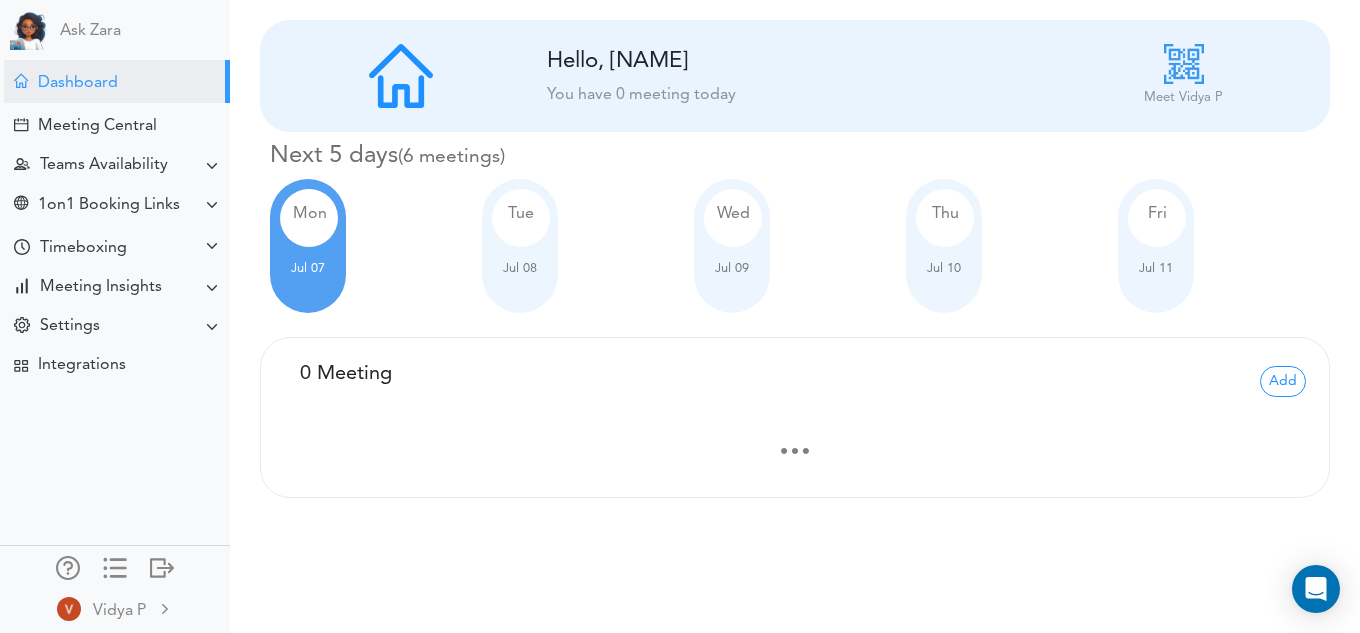 click at bounding box center (1184, 64) 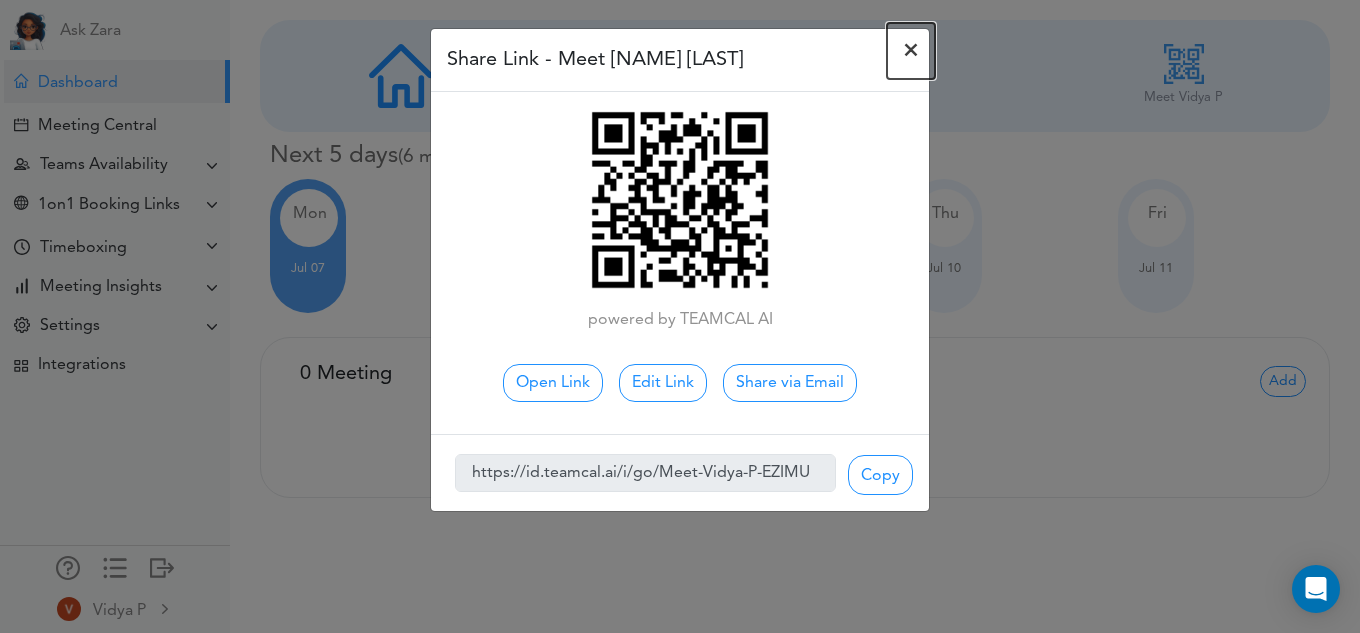 click on "×" at bounding box center [911, 51] 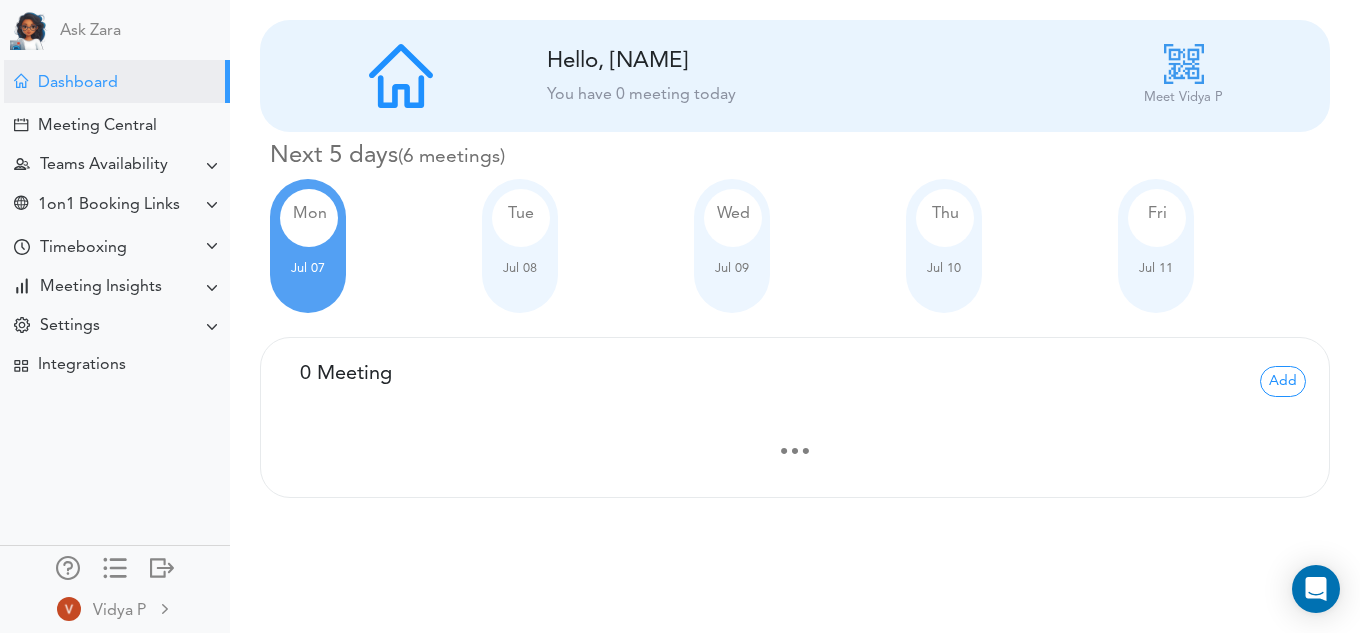 click on "Tue" at bounding box center (521, 218) 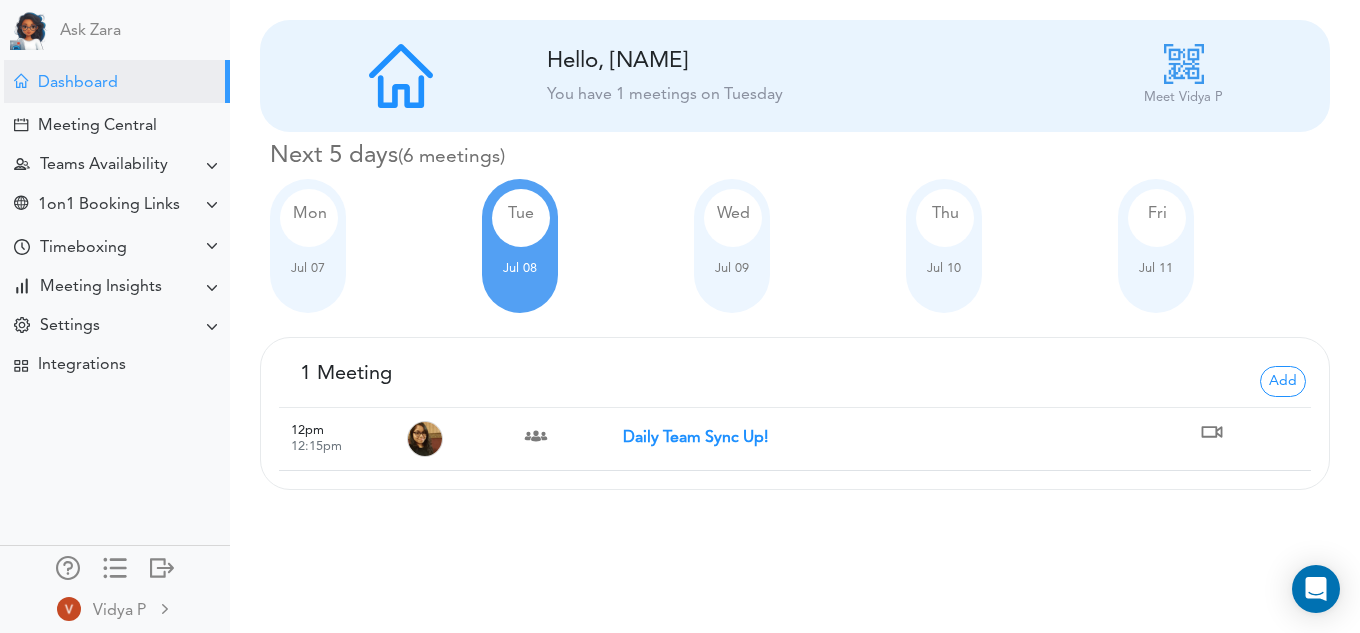 click on "Wed
Jul 09" at bounding box center [732, 246] 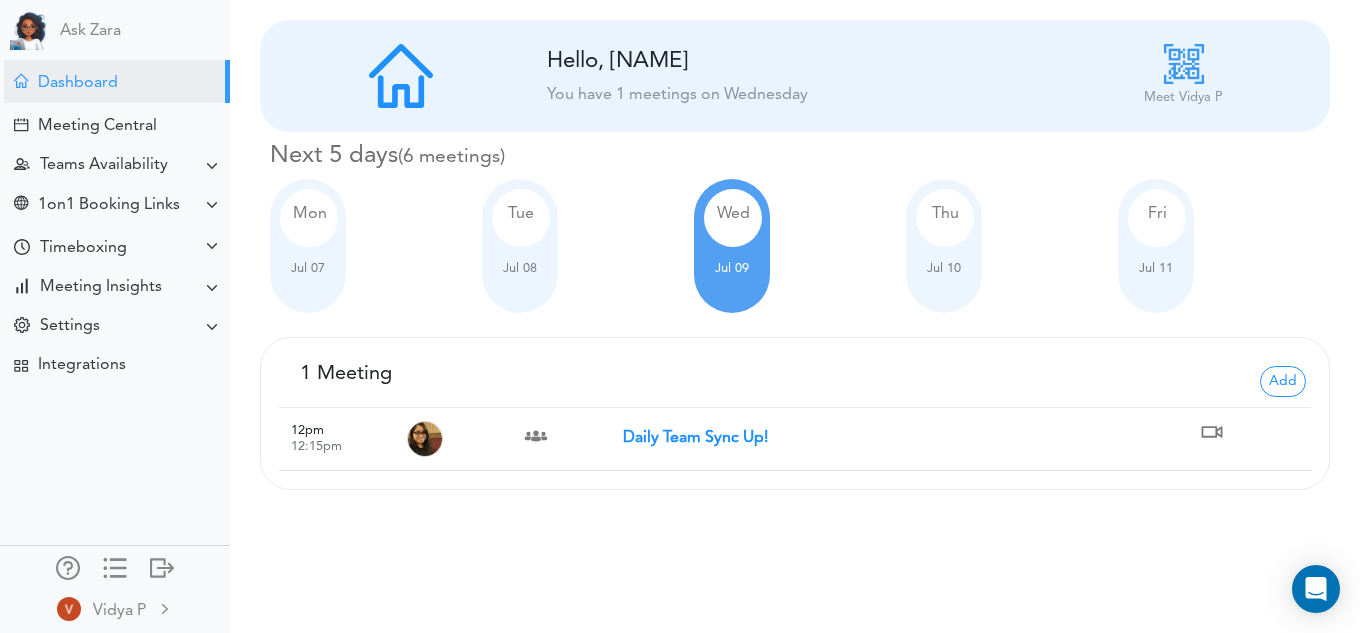 click on "Thu
Jul 10" at bounding box center [944, 246] 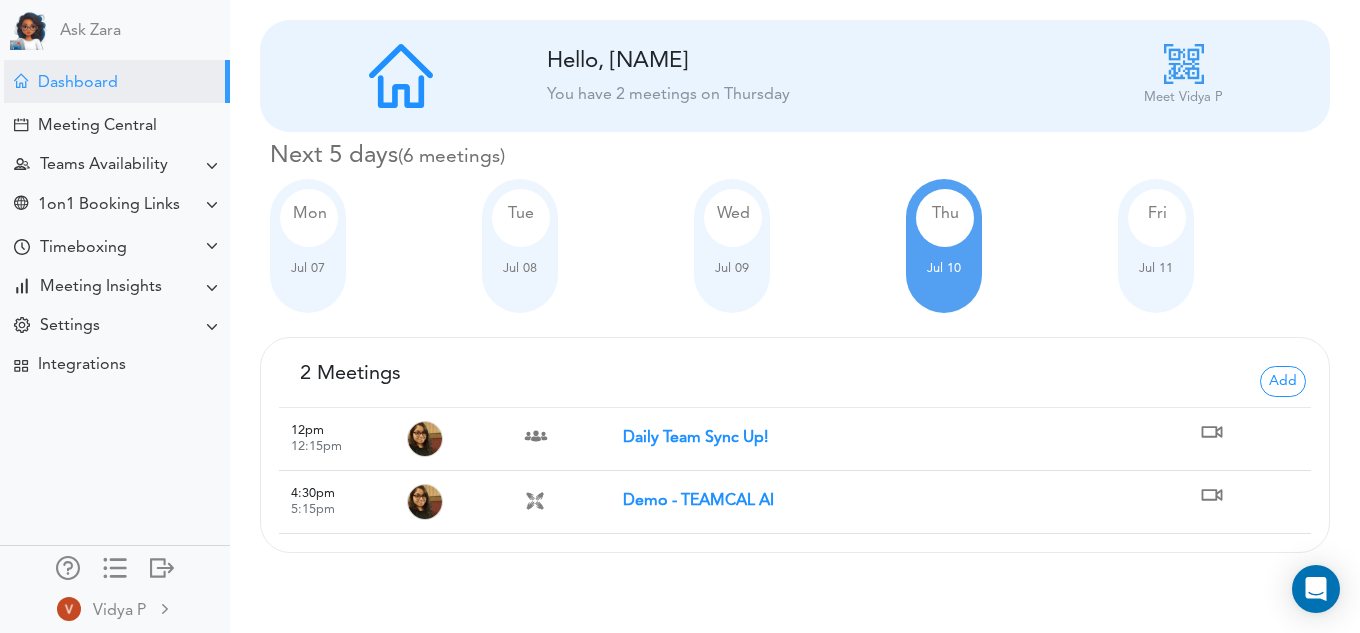 click at bounding box center (1156, 253) 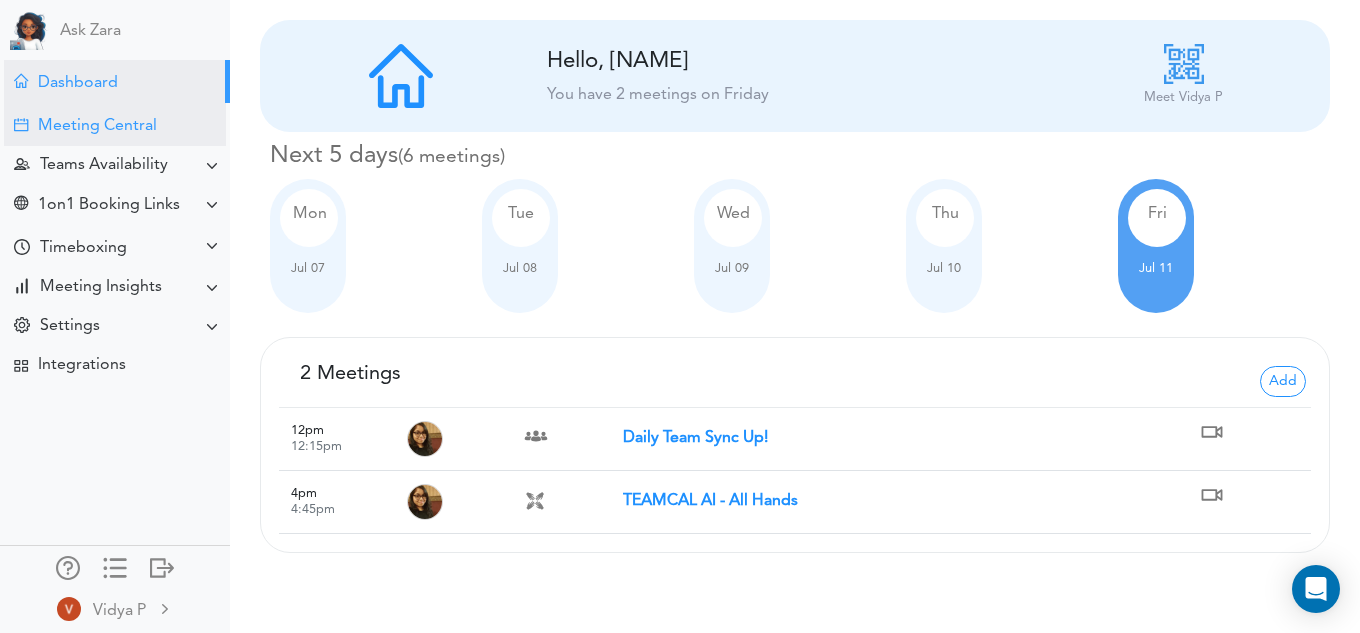 click on "Meeting Central" at bounding box center (115, 124) 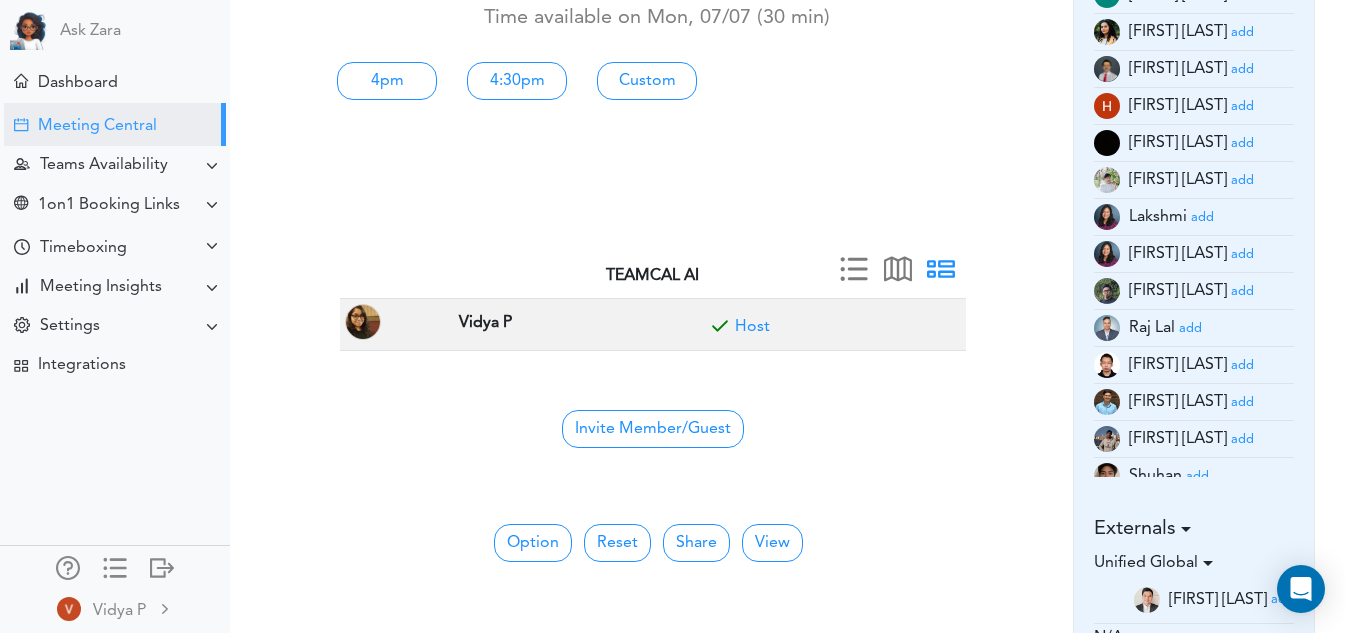 scroll, scrollTop: 300, scrollLeft: 0, axis: vertical 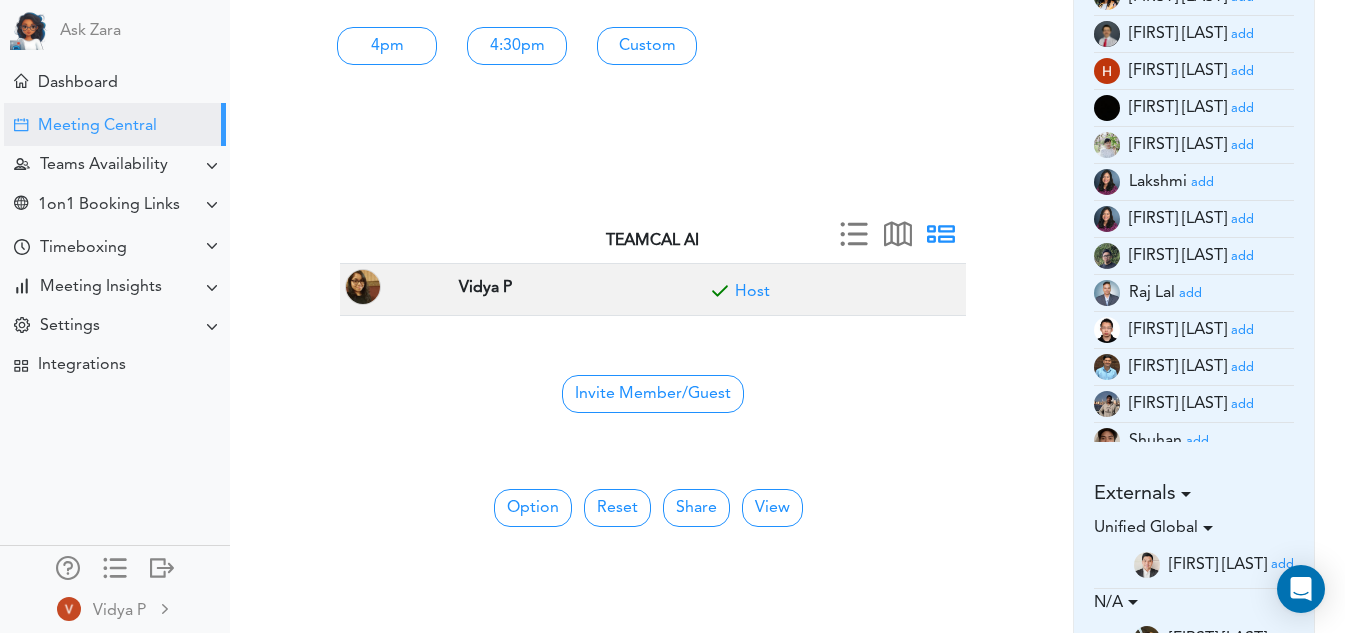 click on "add" at bounding box center [1190, 293] 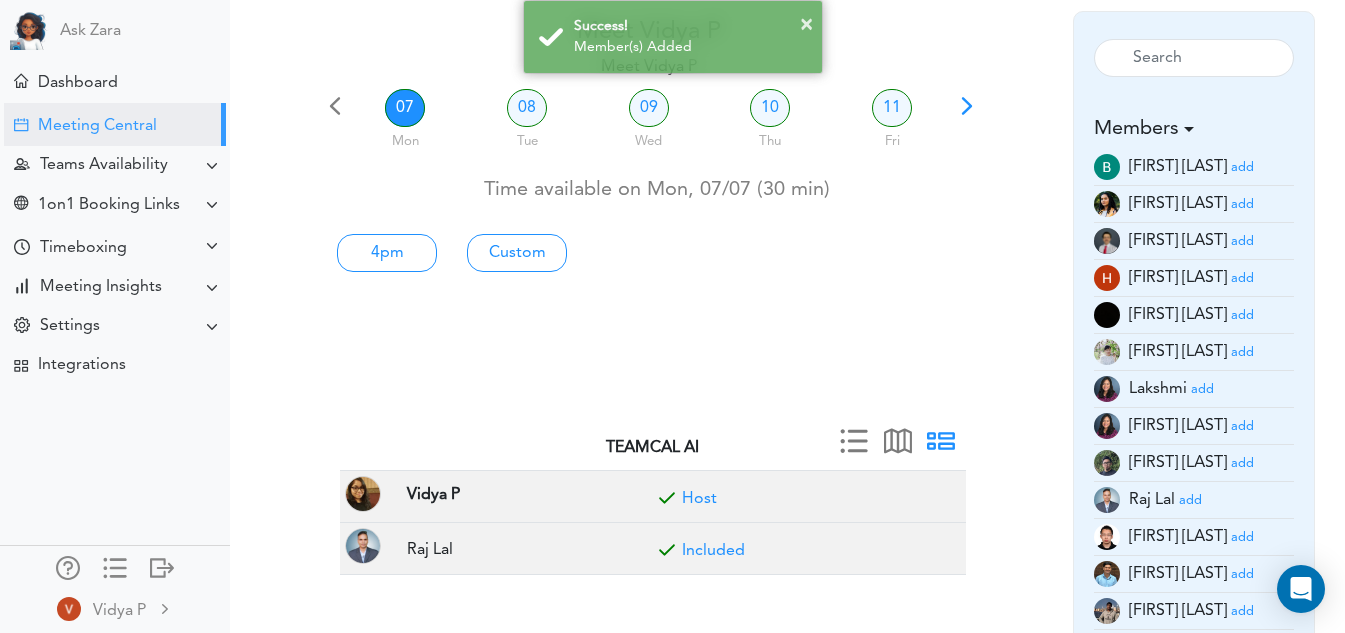scroll, scrollTop: 300, scrollLeft: 0, axis: vertical 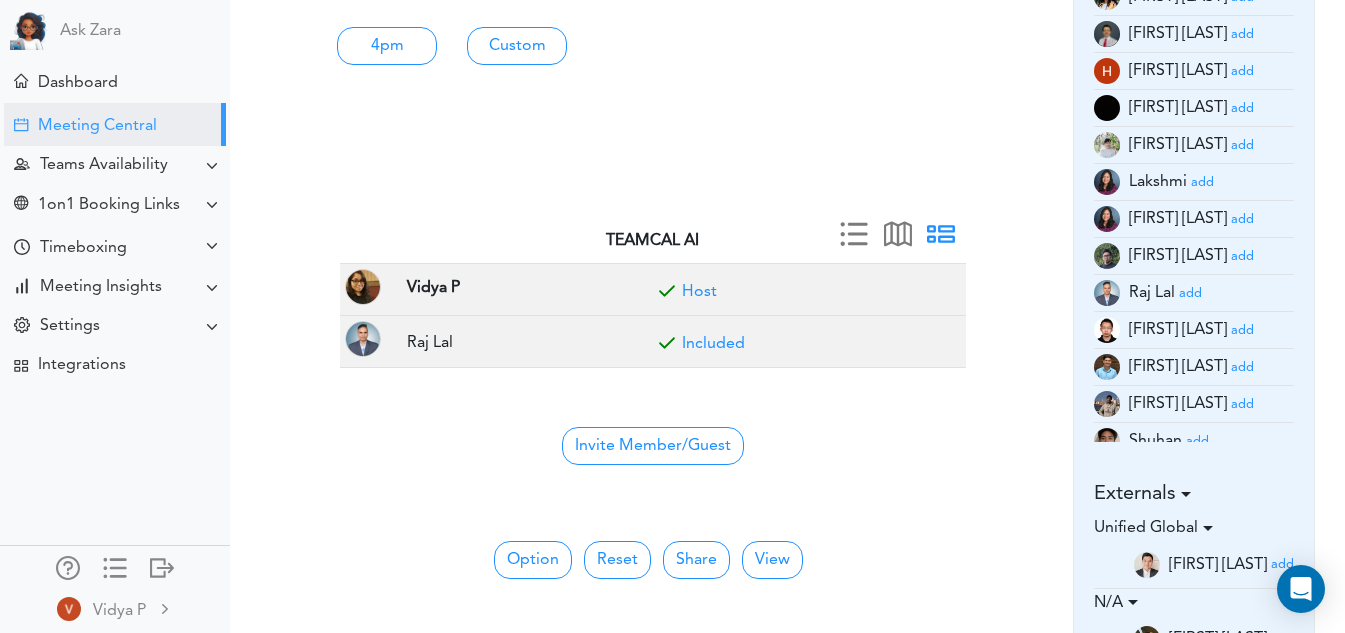 click on "add" at bounding box center (1242, 145) 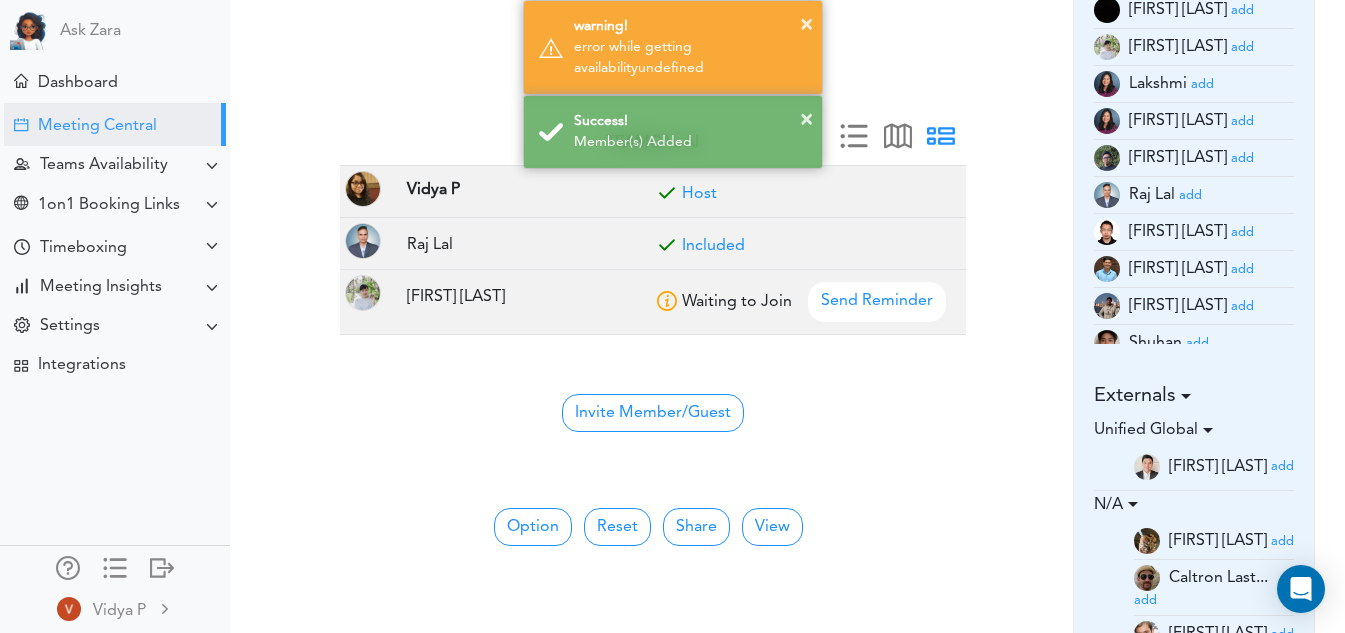 scroll, scrollTop: 400, scrollLeft: 0, axis: vertical 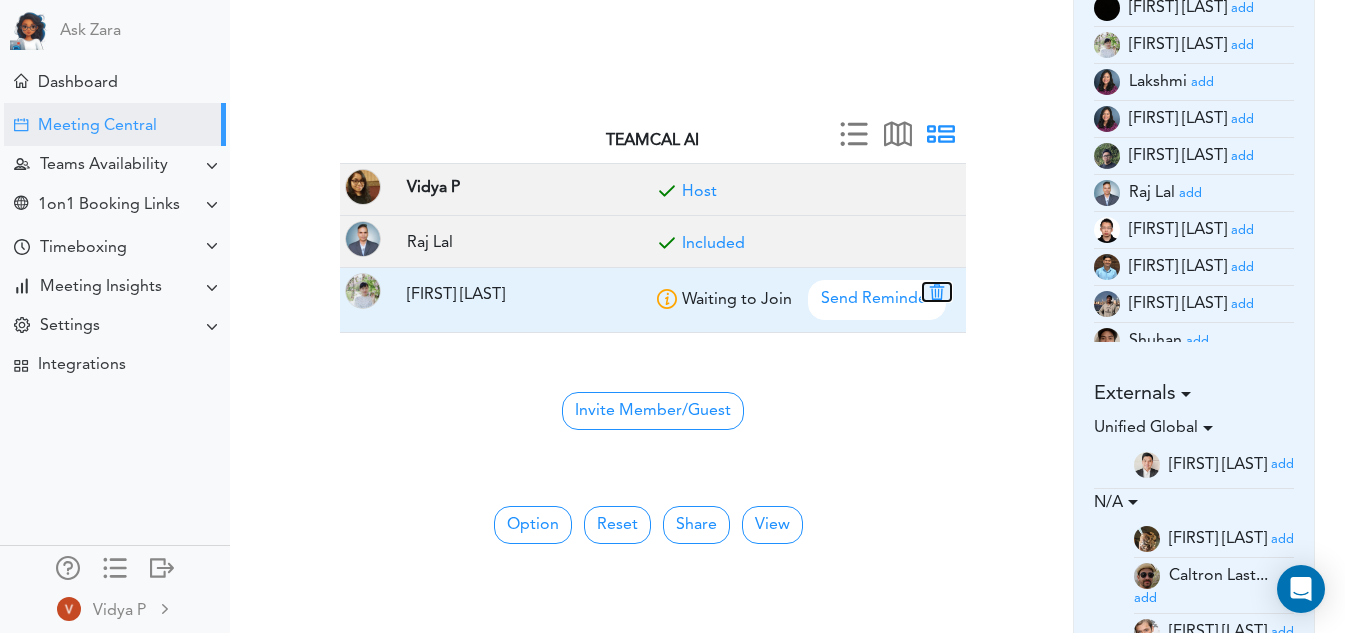 click at bounding box center [937, 292] 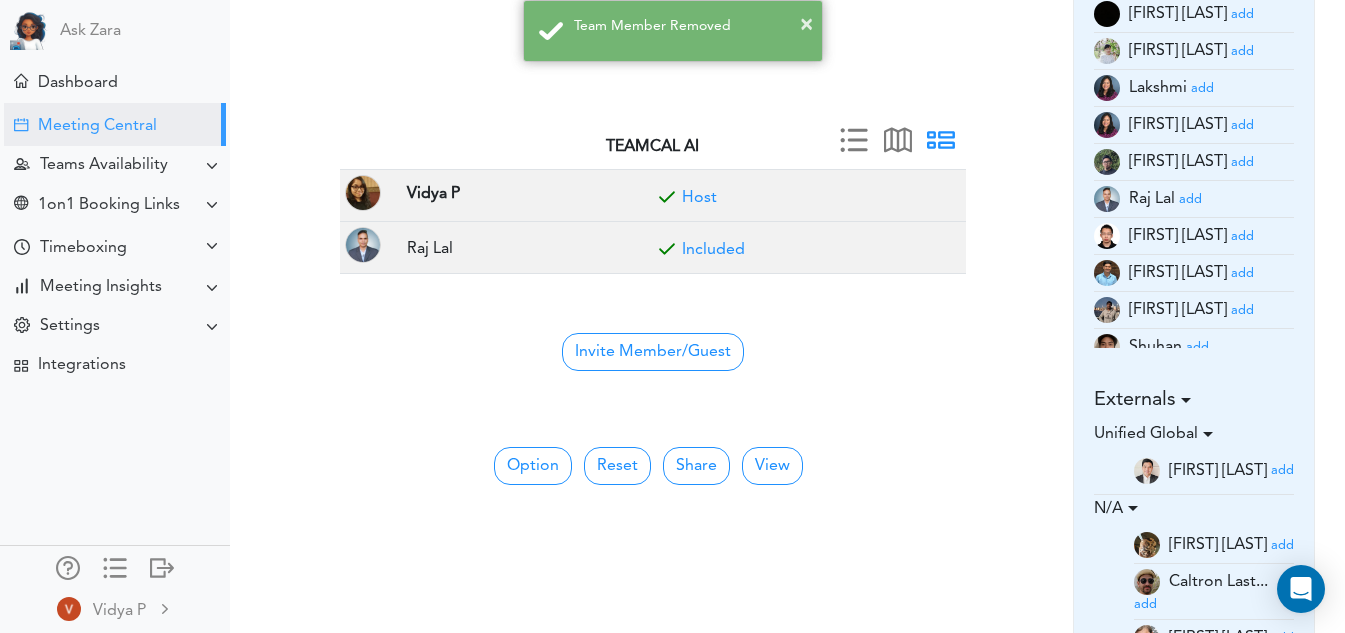 scroll, scrollTop: 343, scrollLeft: 0, axis: vertical 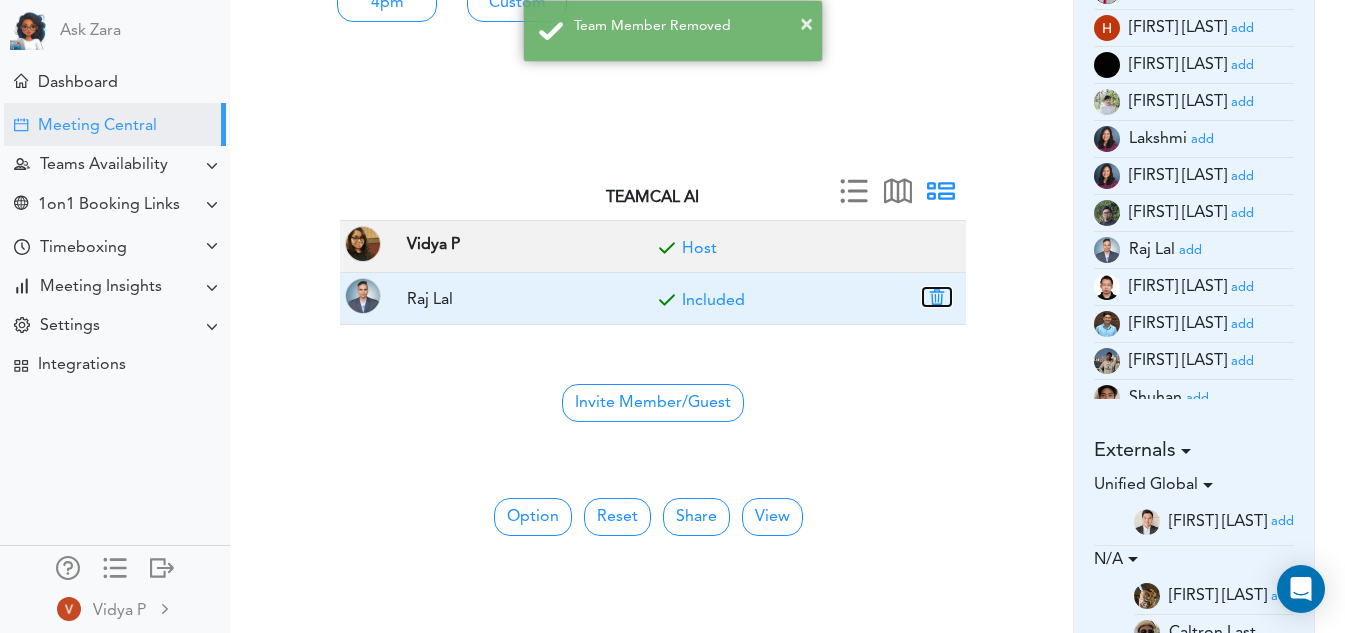 click at bounding box center [937, 297] 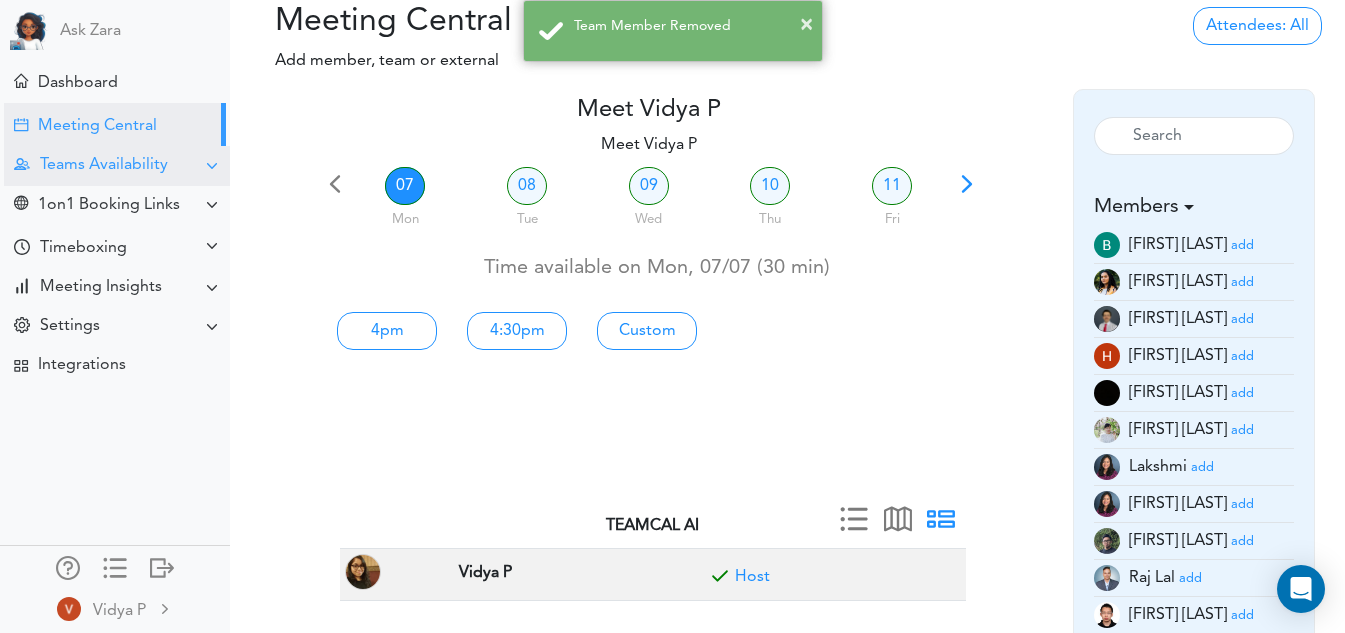 scroll, scrollTop: 0, scrollLeft: 0, axis: both 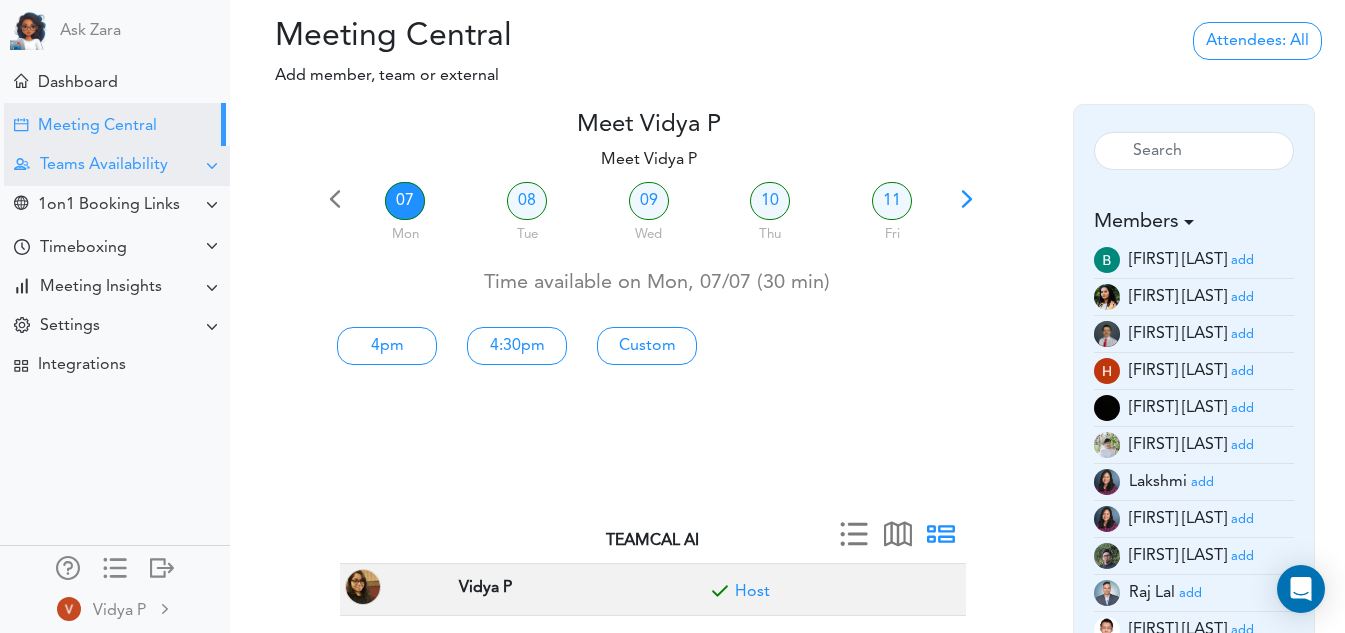 click on "Teams Availability" at bounding box center (104, 165) 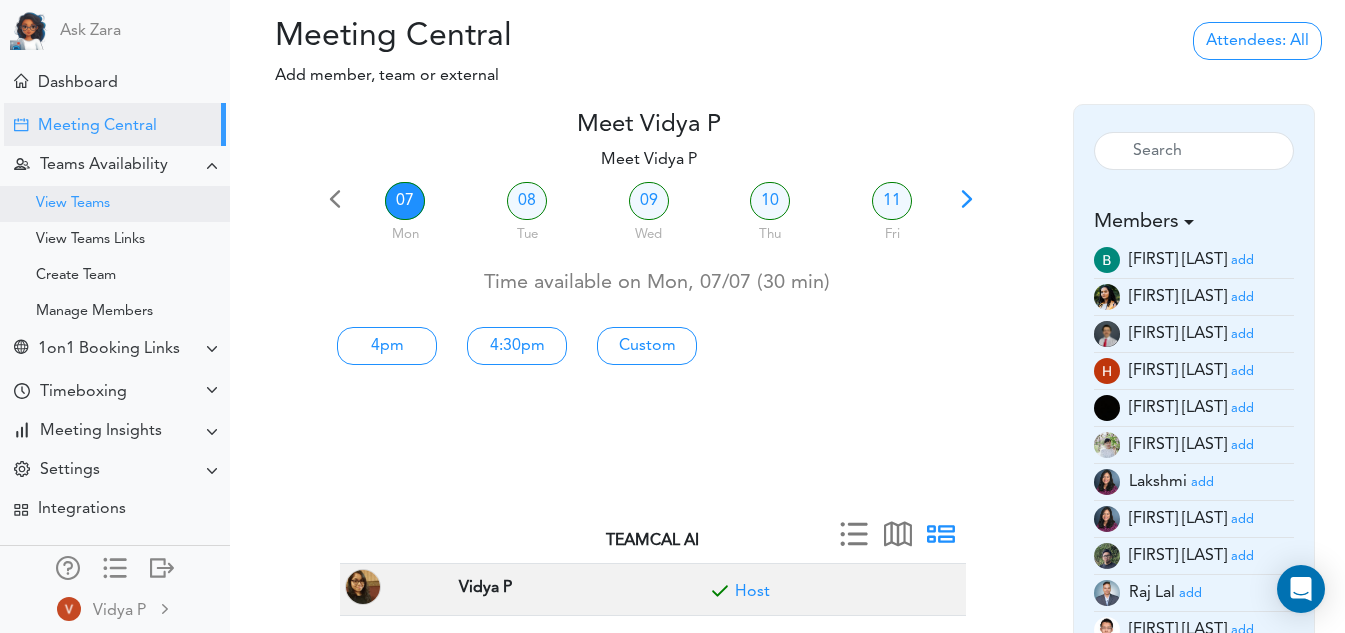 click on "View Teams" at bounding box center (115, 204) 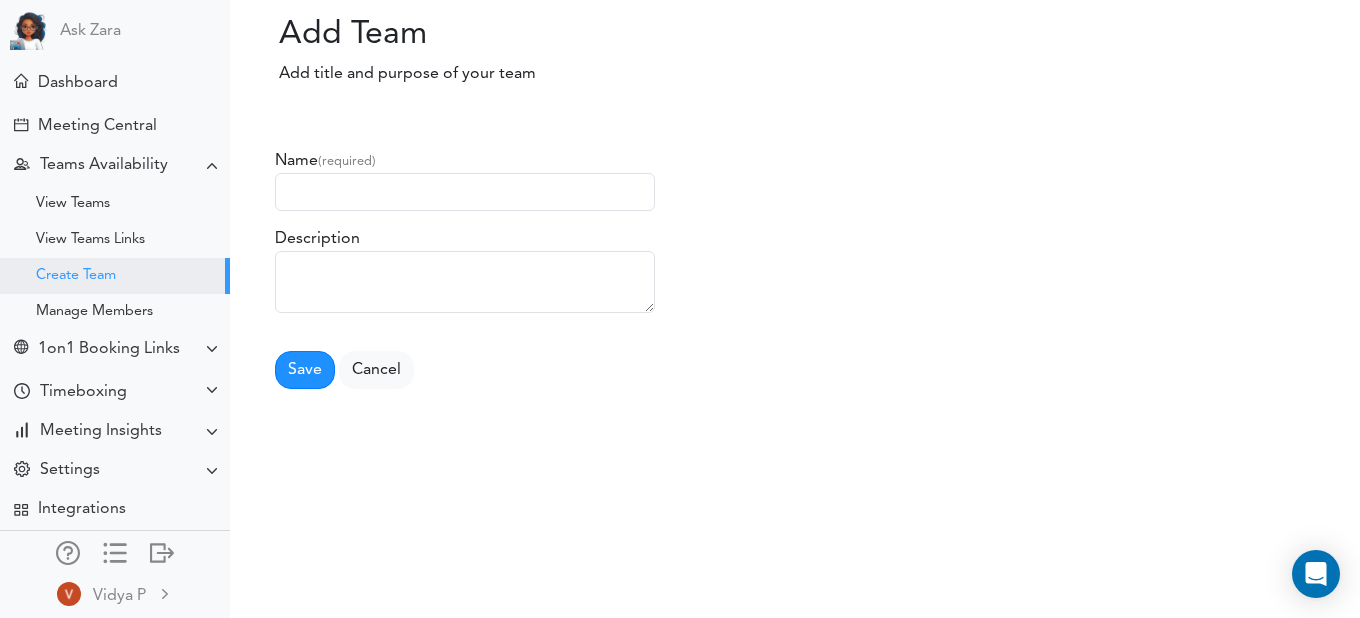 scroll, scrollTop: 0, scrollLeft: 0, axis: both 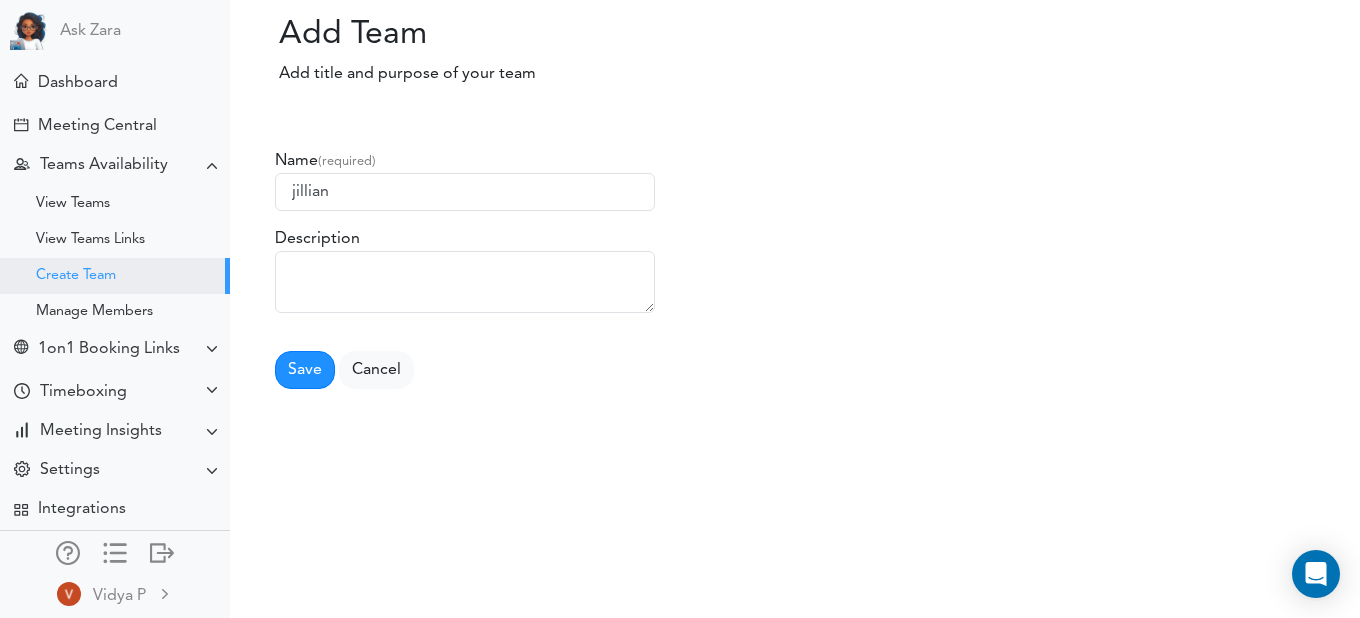 type on "jillian" 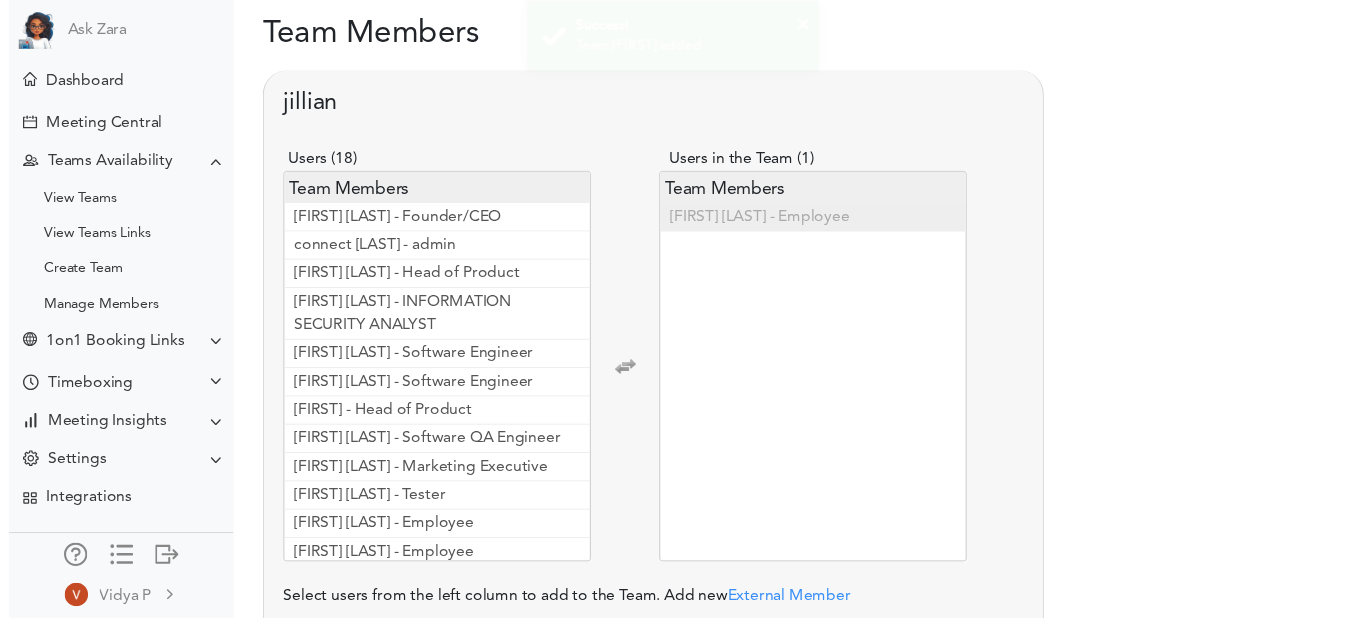 scroll, scrollTop: 0, scrollLeft: 0, axis: both 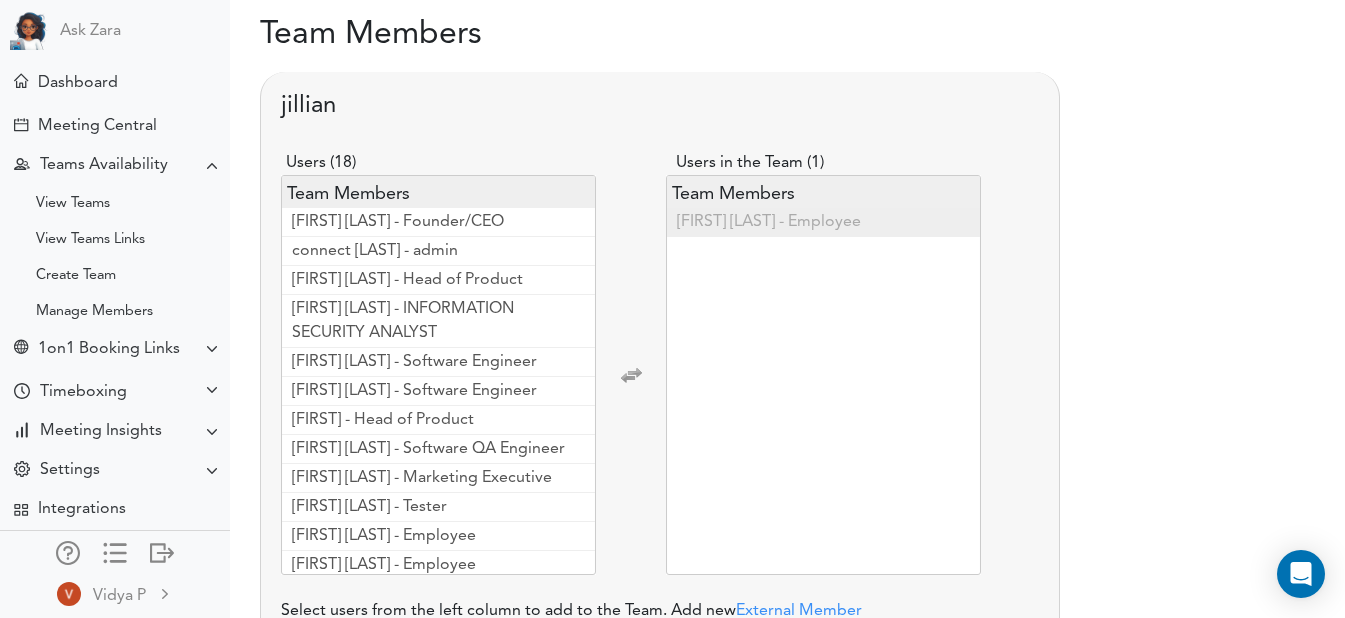 click on "Users in the Team
(1)" at bounding box center [750, 163] 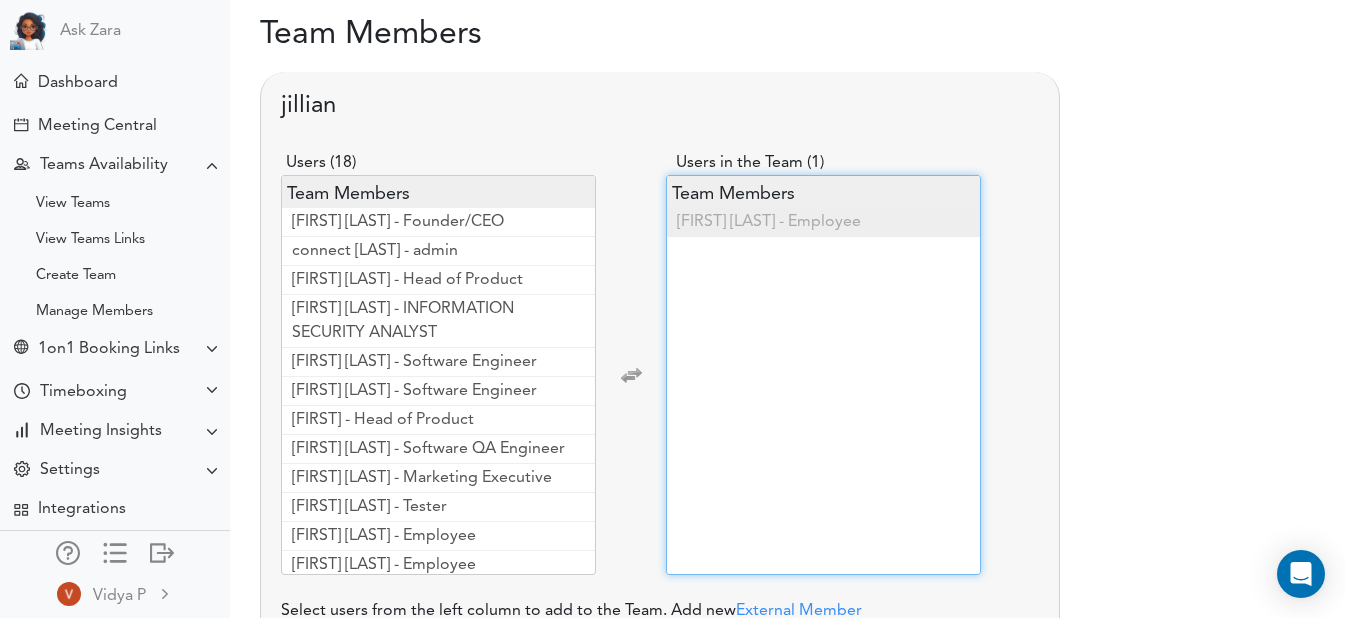 click on "Vidya P - Employee" at bounding box center [769, 222] 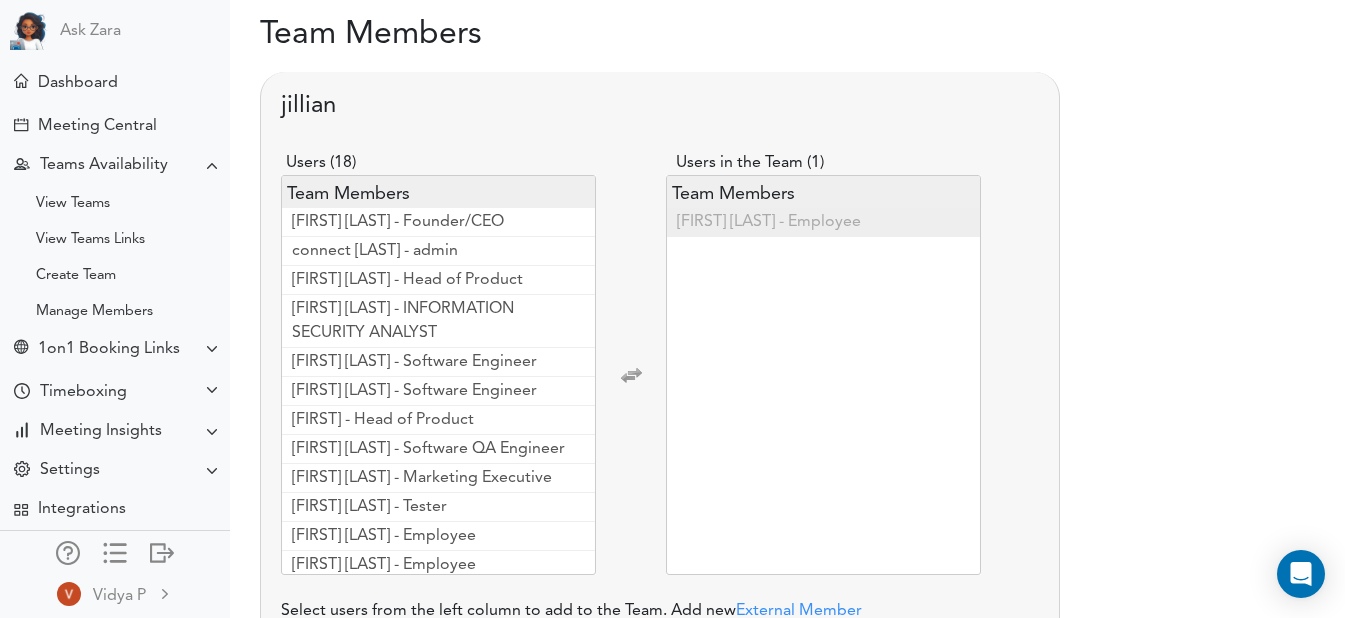 click on "jillian" at bounding box center [308, 106] 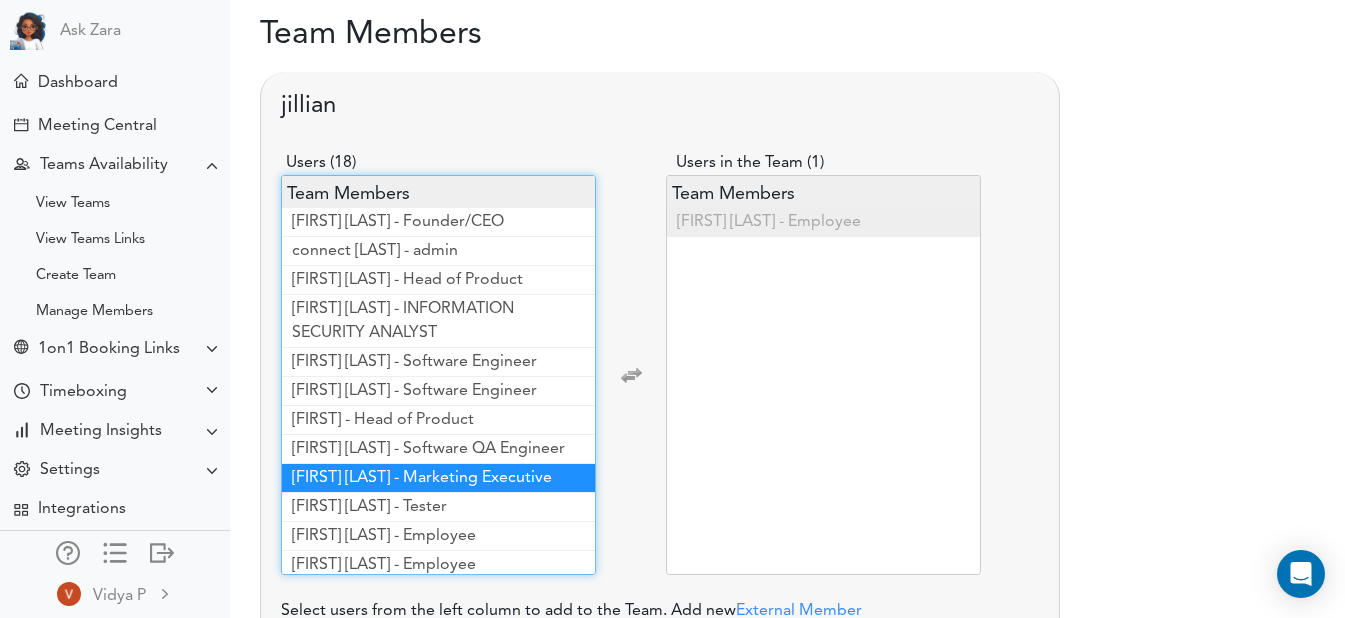 drag, startPoint x: 348, startPoint y: 495, endPoint x: 466, endPoint y: 495, distance: 118 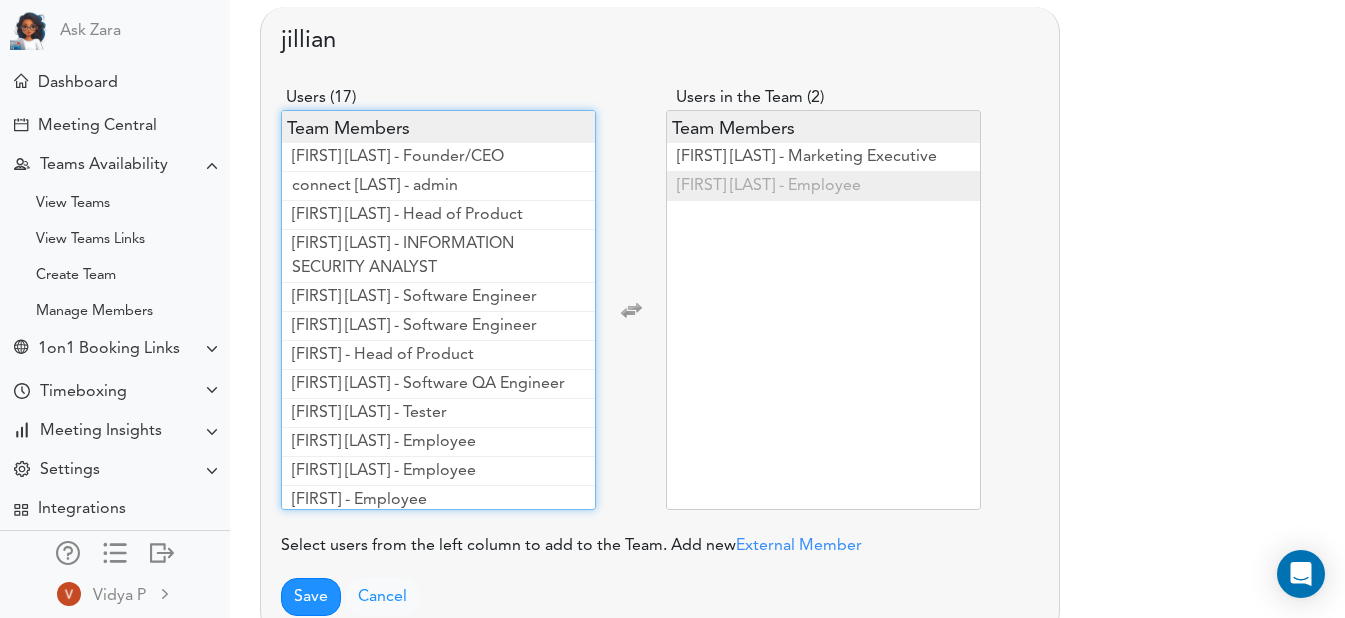 scroll, scrollTop: 100, scrollLeft: 0, axis: vertical 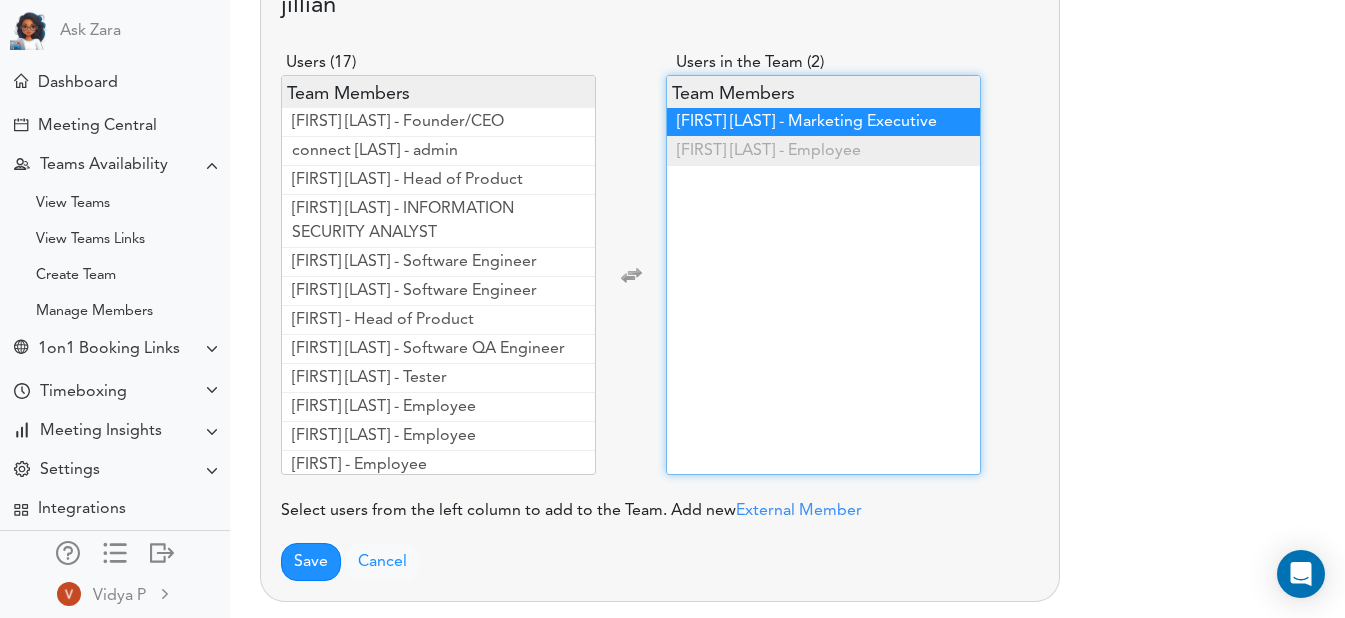 click on "Jillian Yang - Marketing Executive" at bounding box center [807, 122] 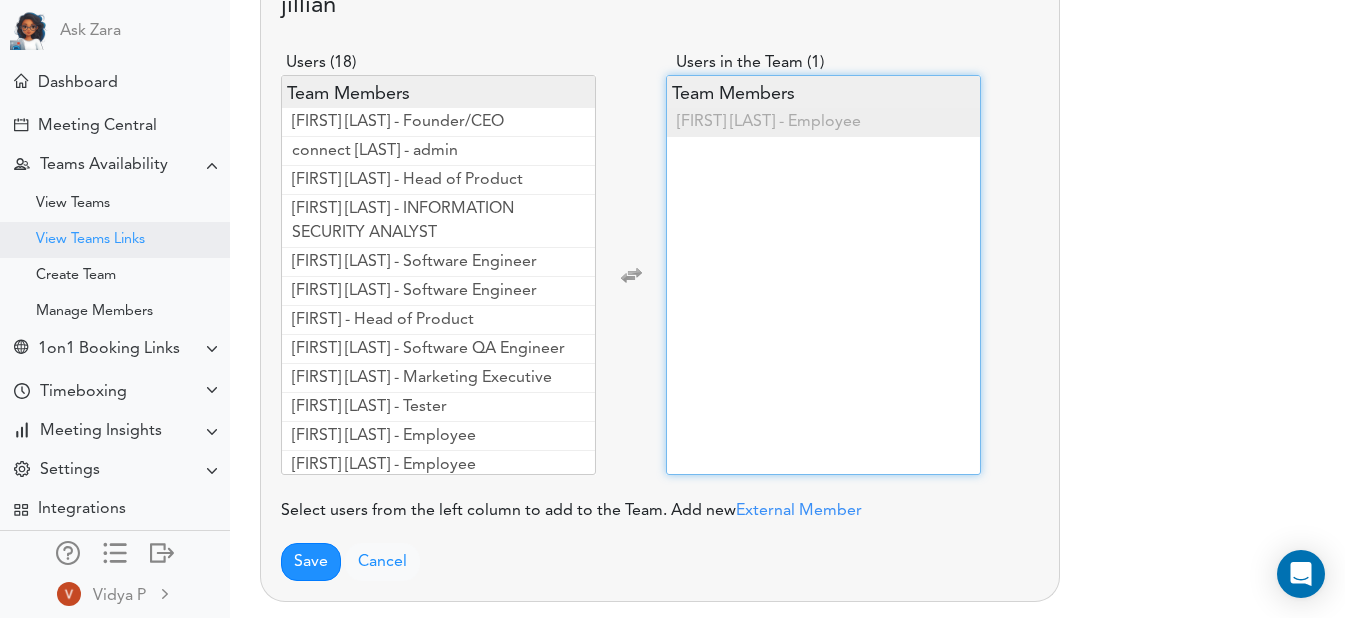 click on "View Teams Links" at bounding box center [90, 240] 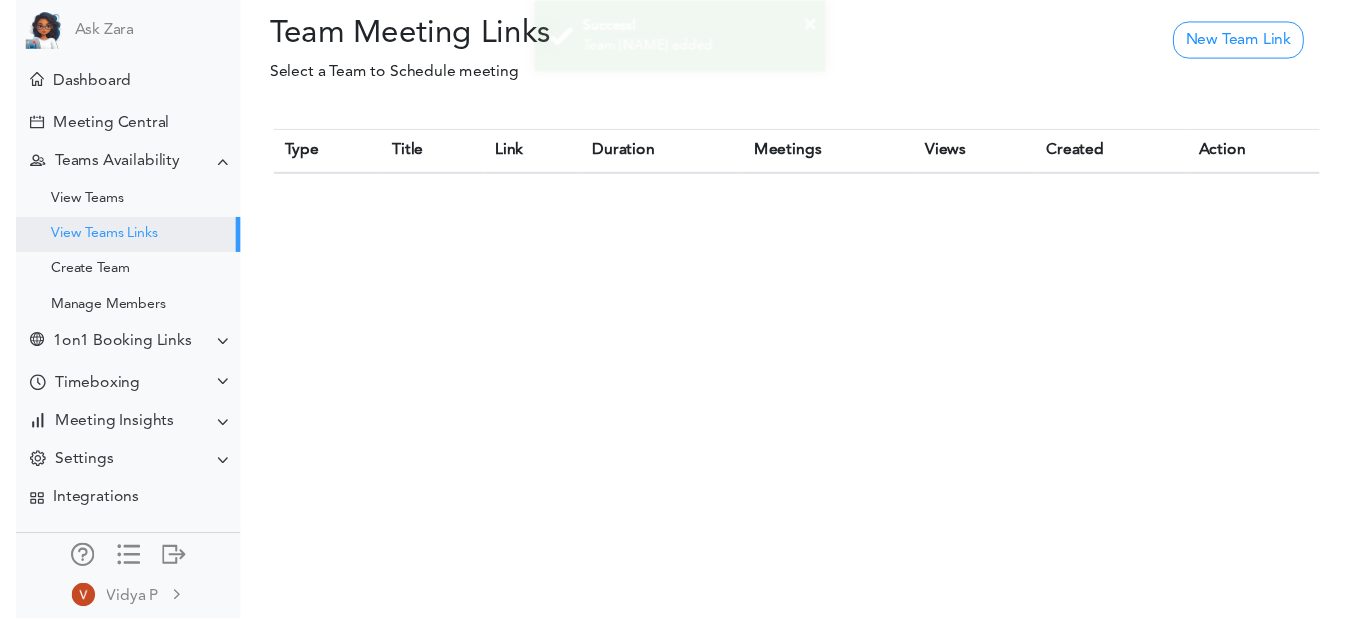 scroll, scrollTop: 0, scrollLeft: 0, axis: both 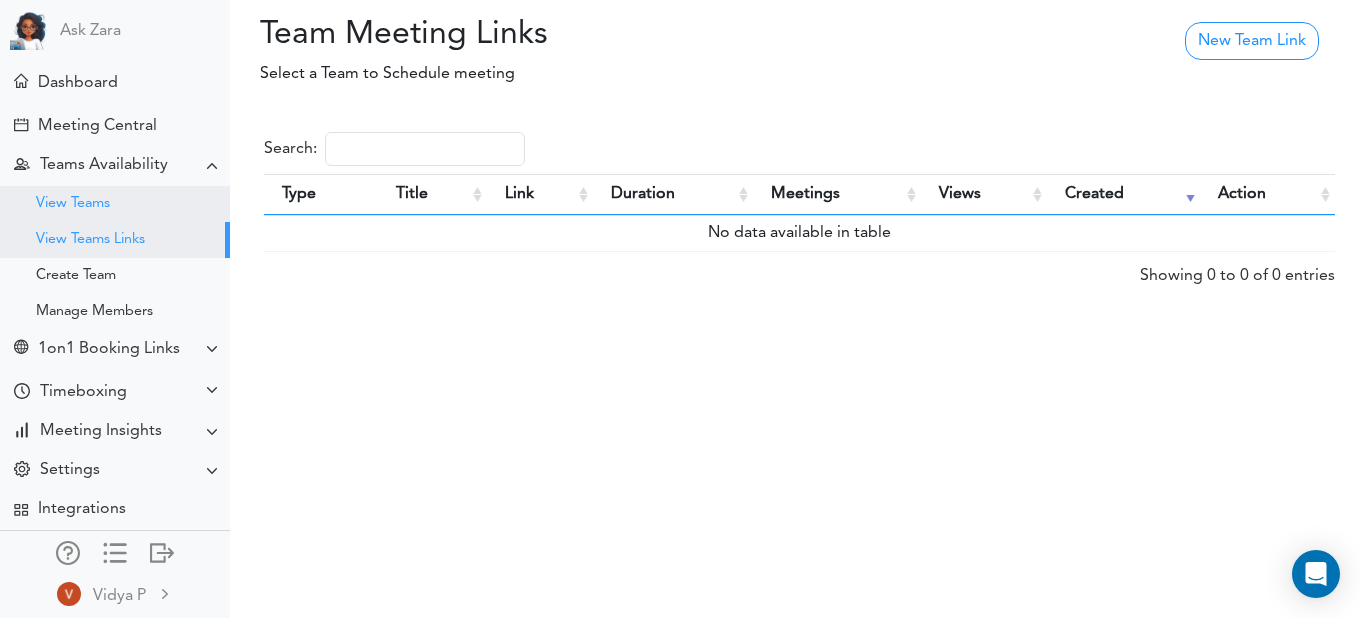 click on "View Teams" at bounding box center (73, 204) 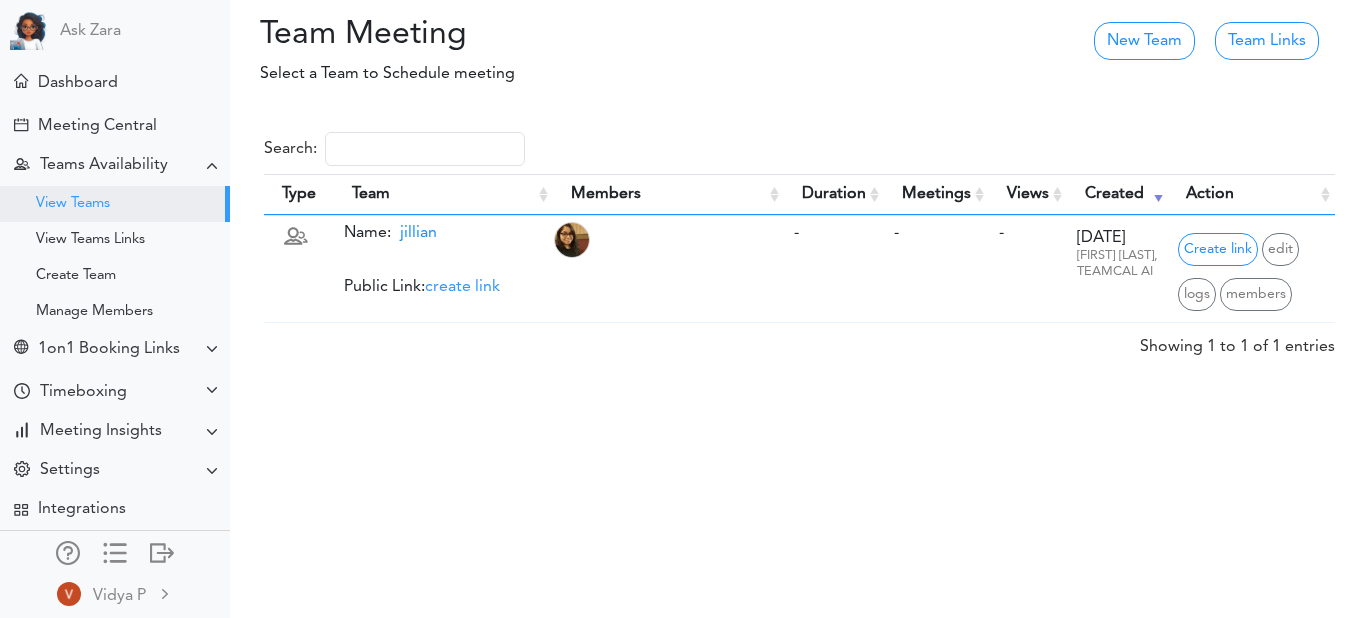 scroll, scrollTop: 0, scrollLeft: 0, axis: both 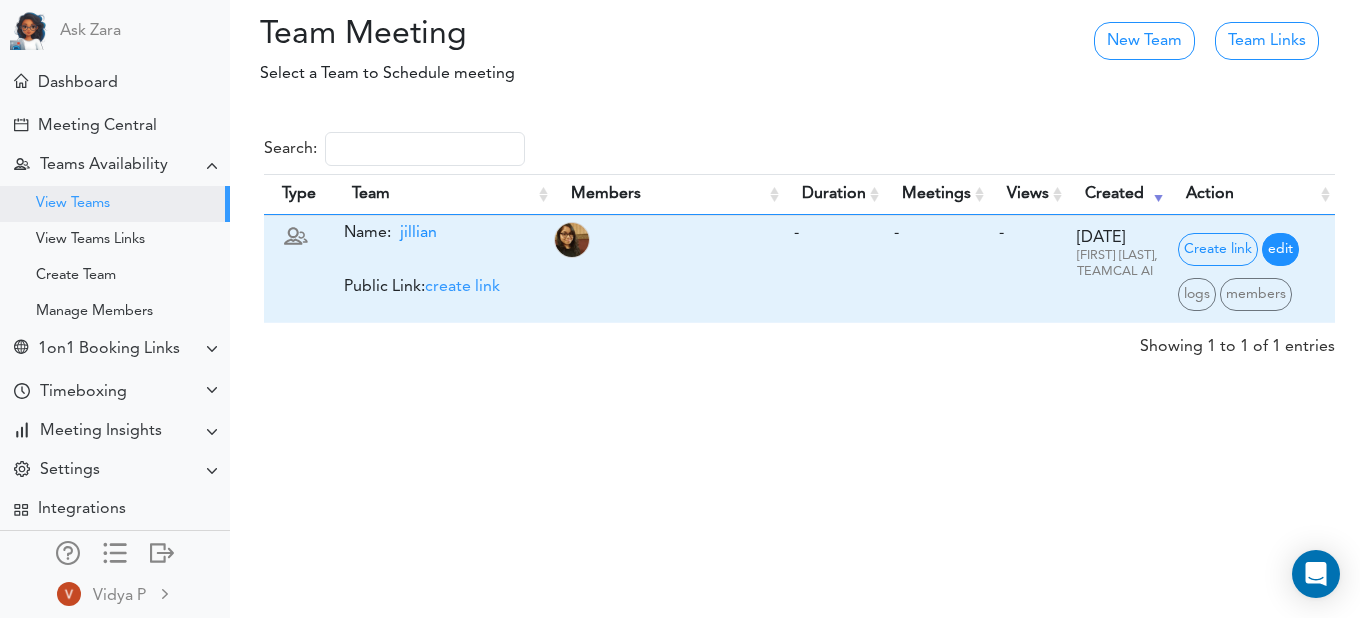 click on "edit" at bounding box center [1280, 249] 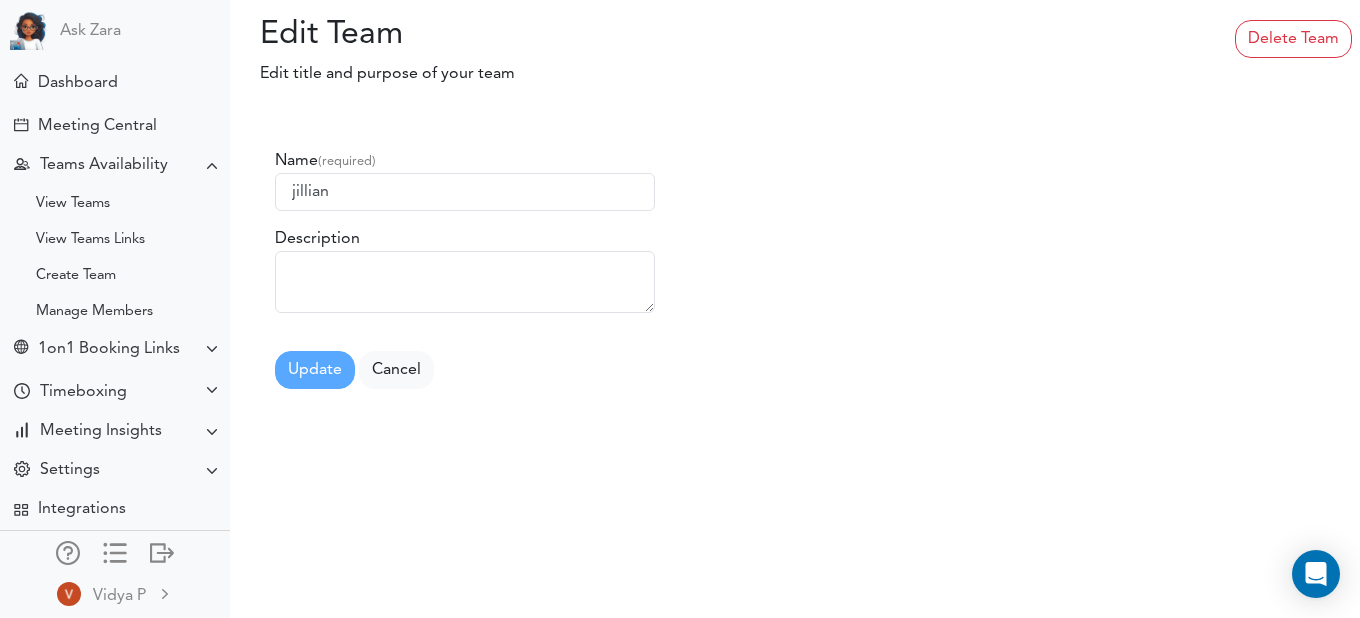 scroll, scrollTop: 0, scrollLeft: 0, axis: both 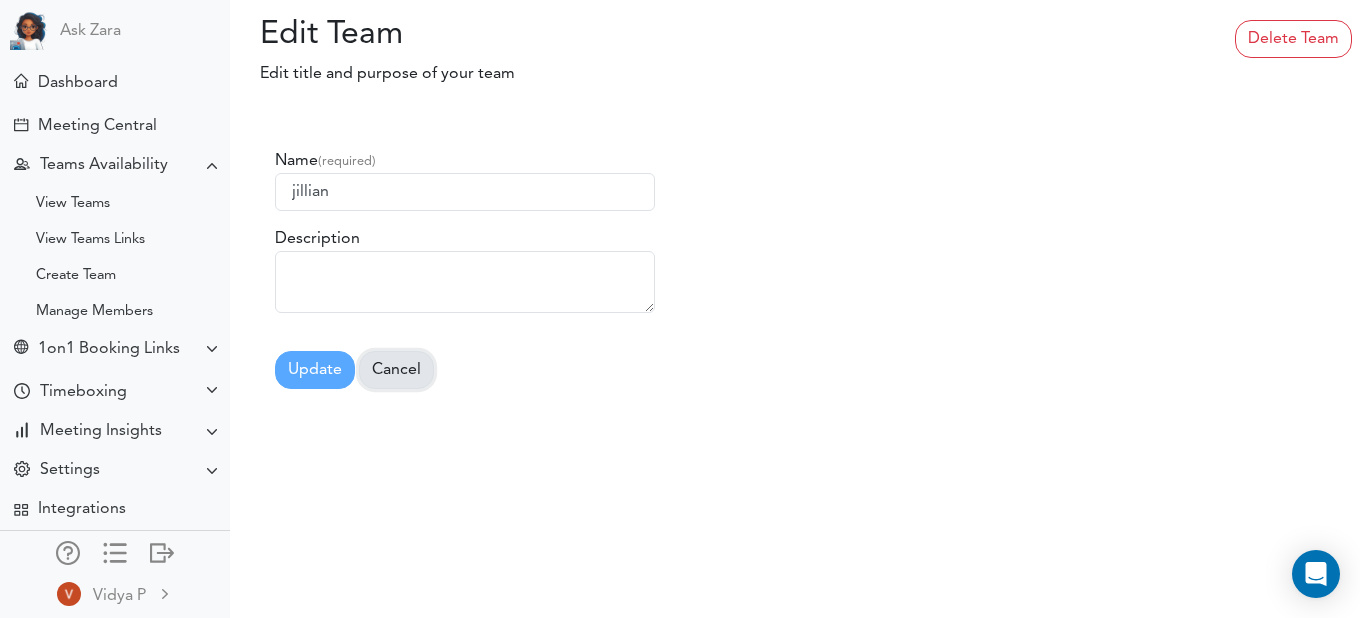 click on "Cancel" at bounding box center (396, 370) 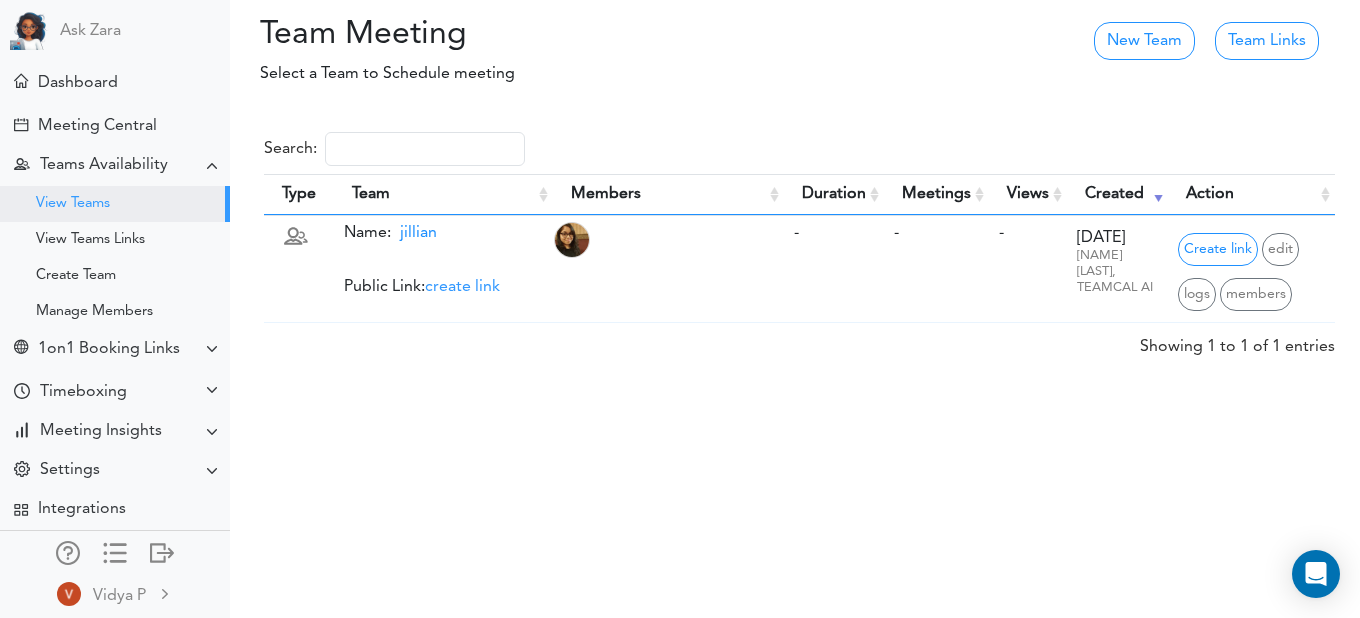 scroll, scrollTop: 0, scrollLeft: 0, axis: both 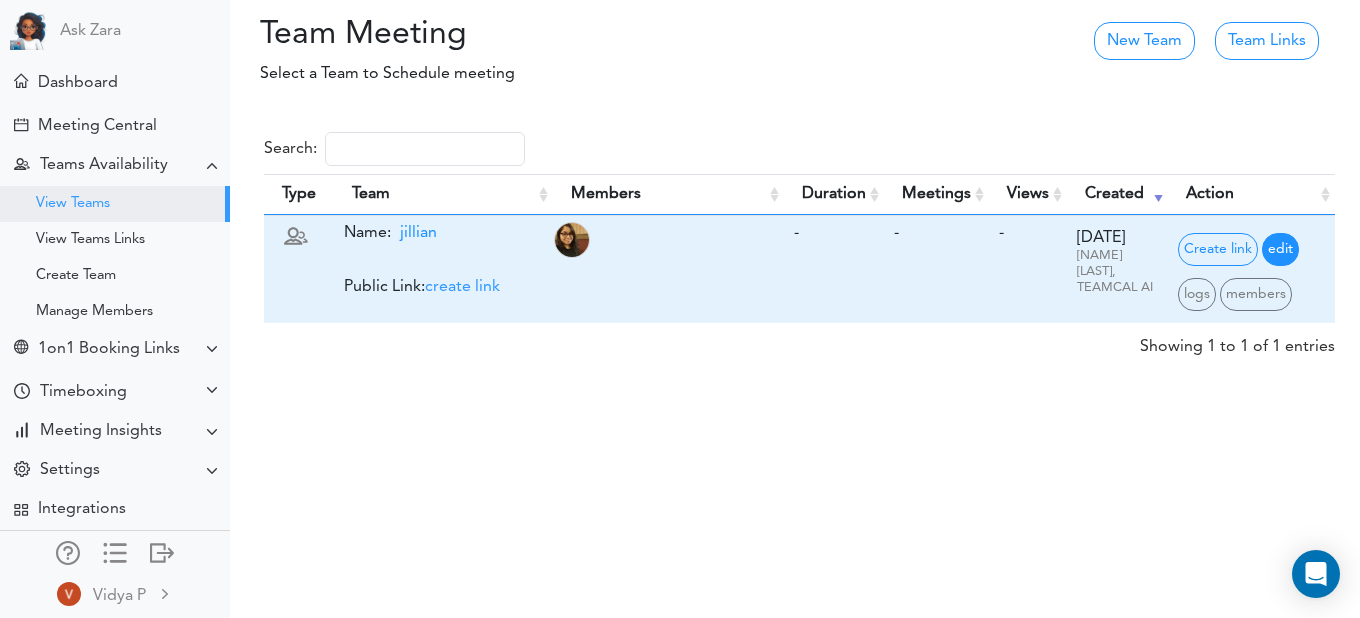 click on "edit" at bounding box center (1280, 249) 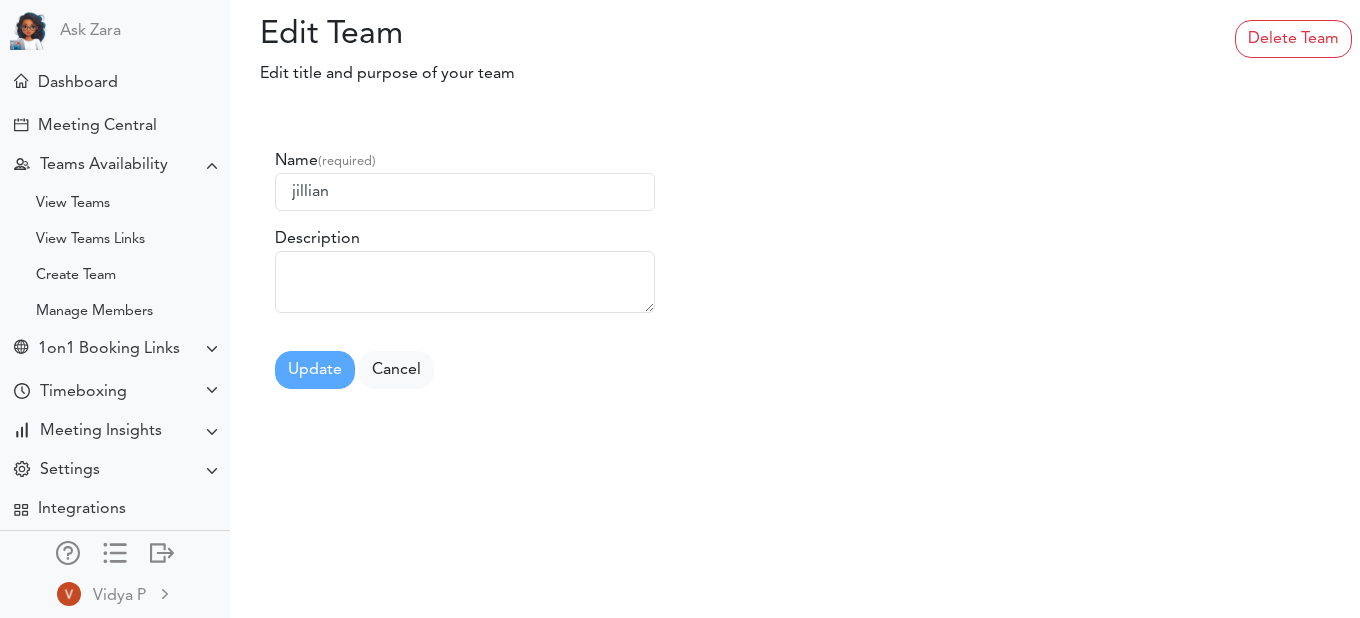 scroll, scrollTop: 0, scrollLeft: 0, axis: both 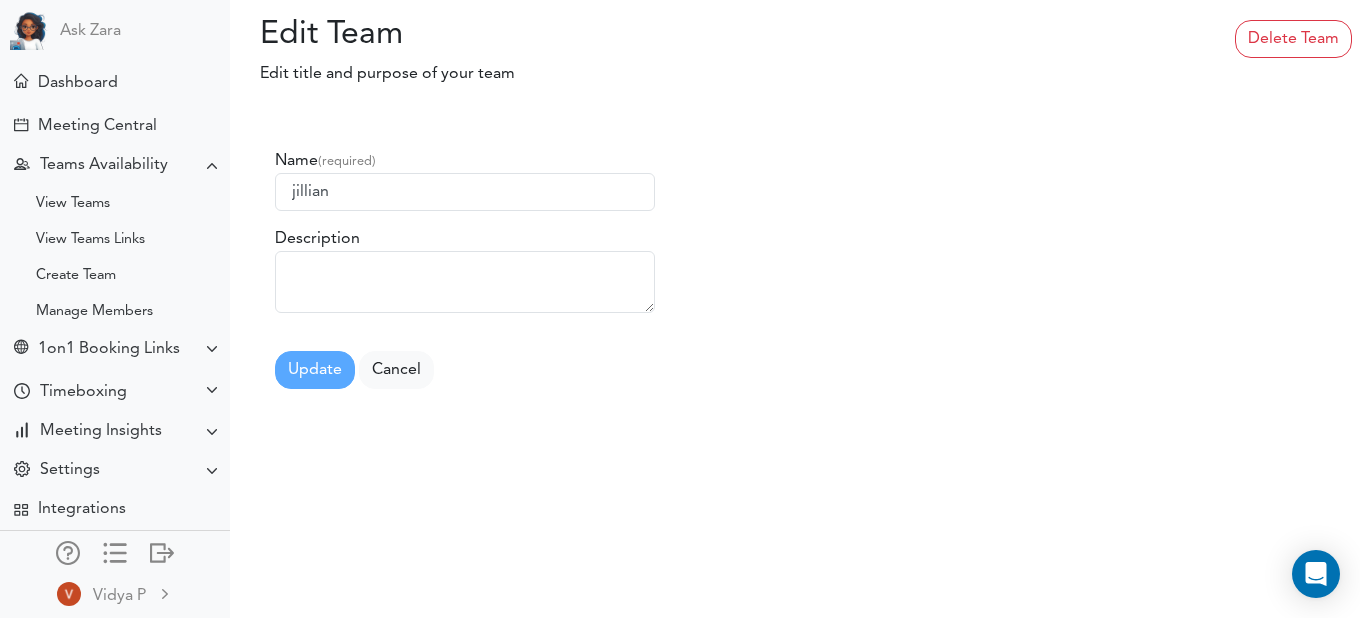 drag, startPoint x: 399, startPoint y: 183, endPoint x: 285, endPoint y: 171, distance: 114.62984 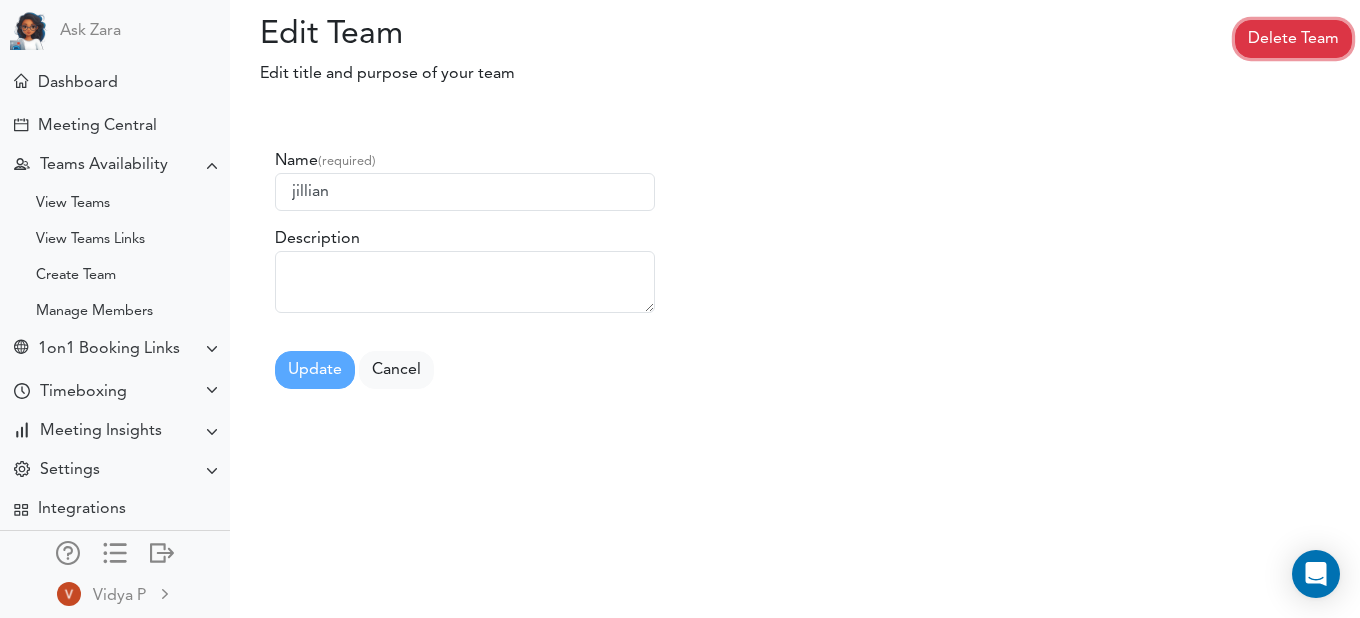 click on "Delete
Team" at bounding box center [1293, 39] 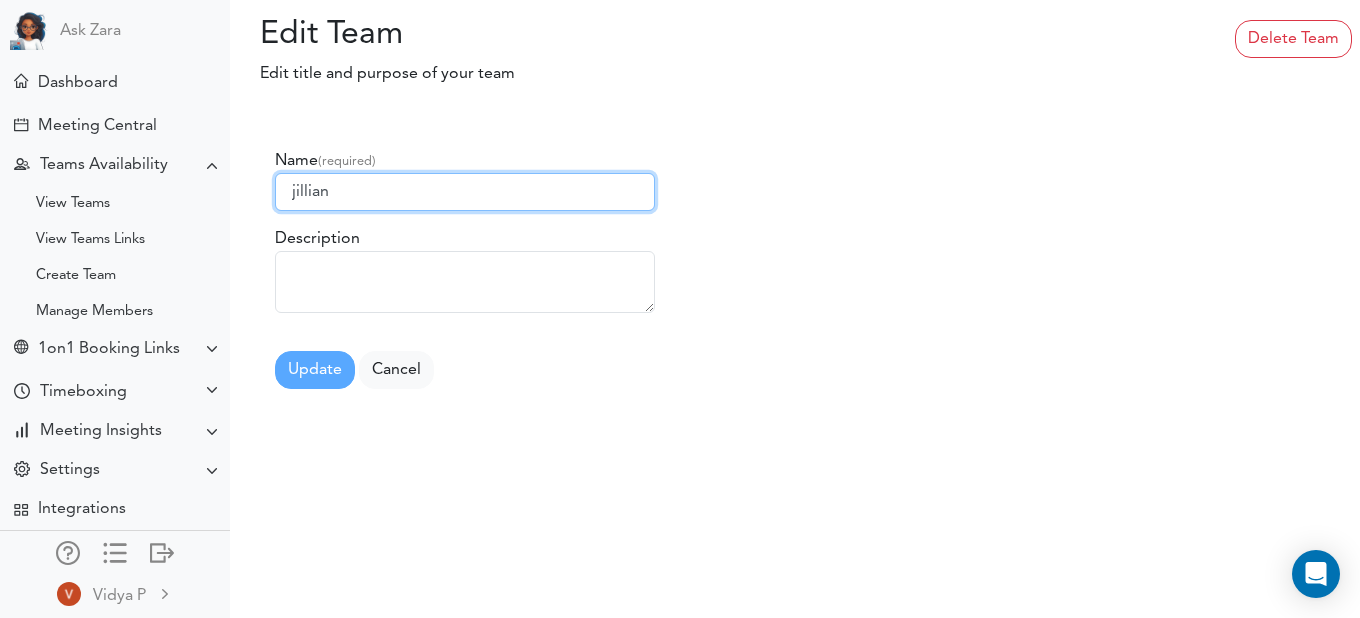 click on "jillian" at bounding box center [465, 192] 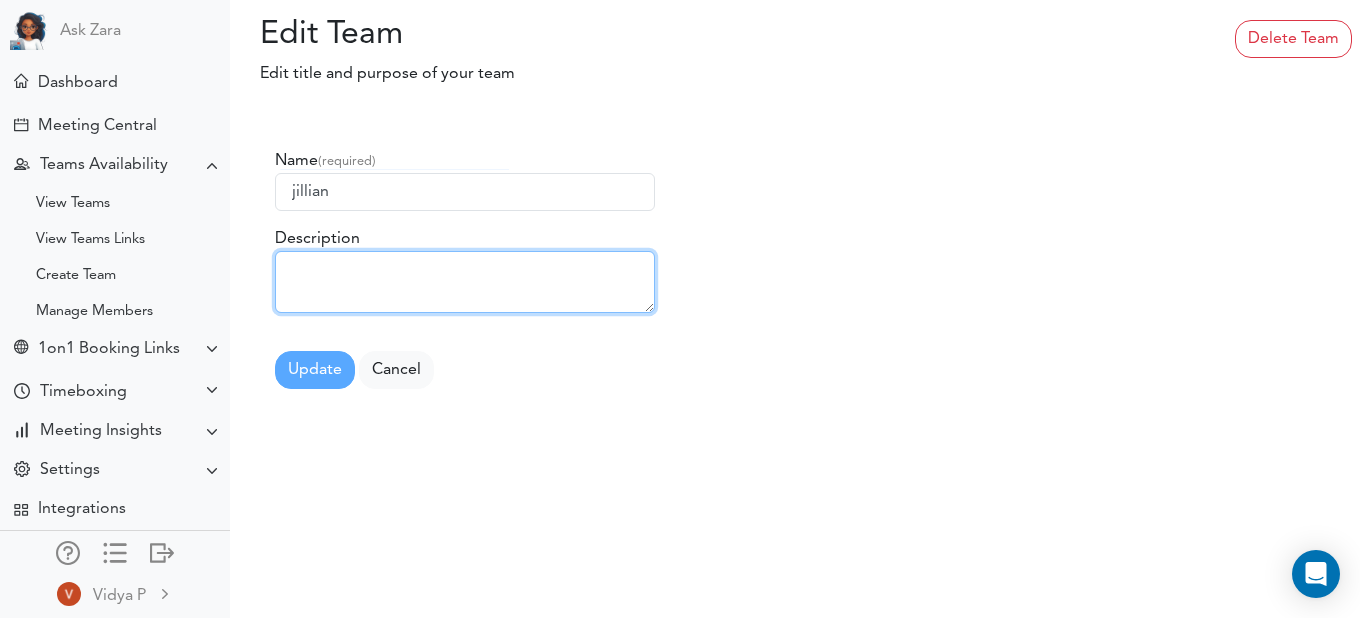 click at bounding box center [465, 282] 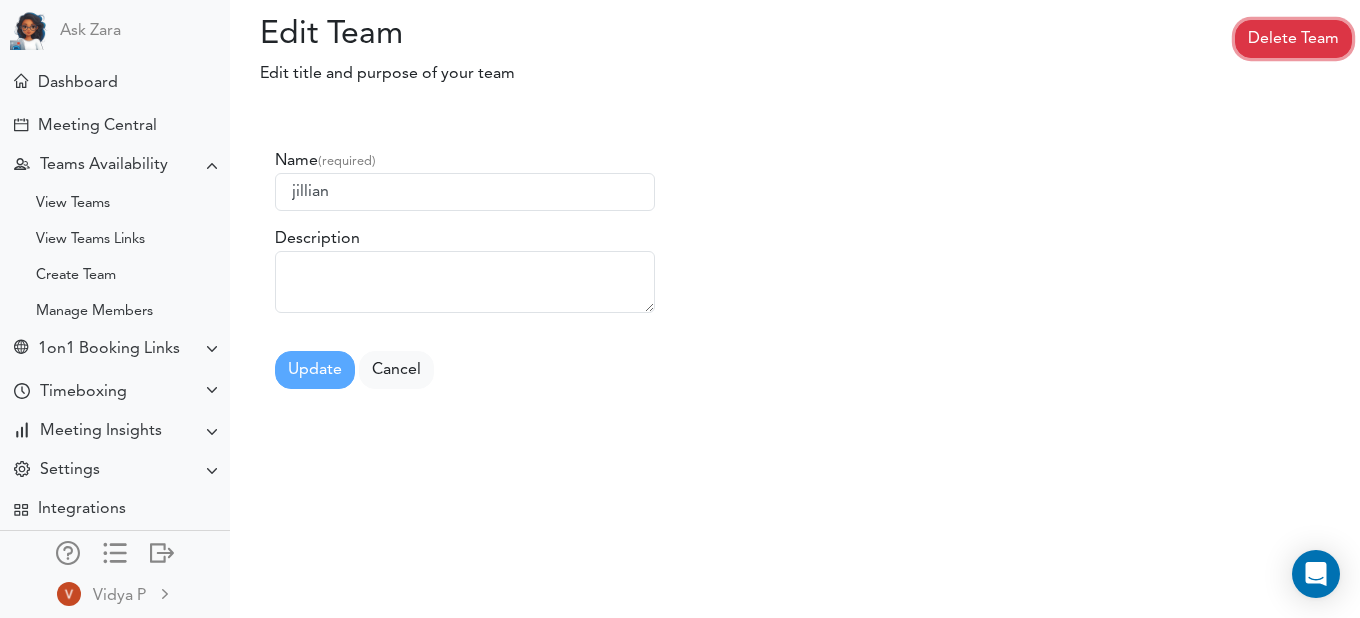 click on "Delete
Team" at bounding box center [1293, 39] 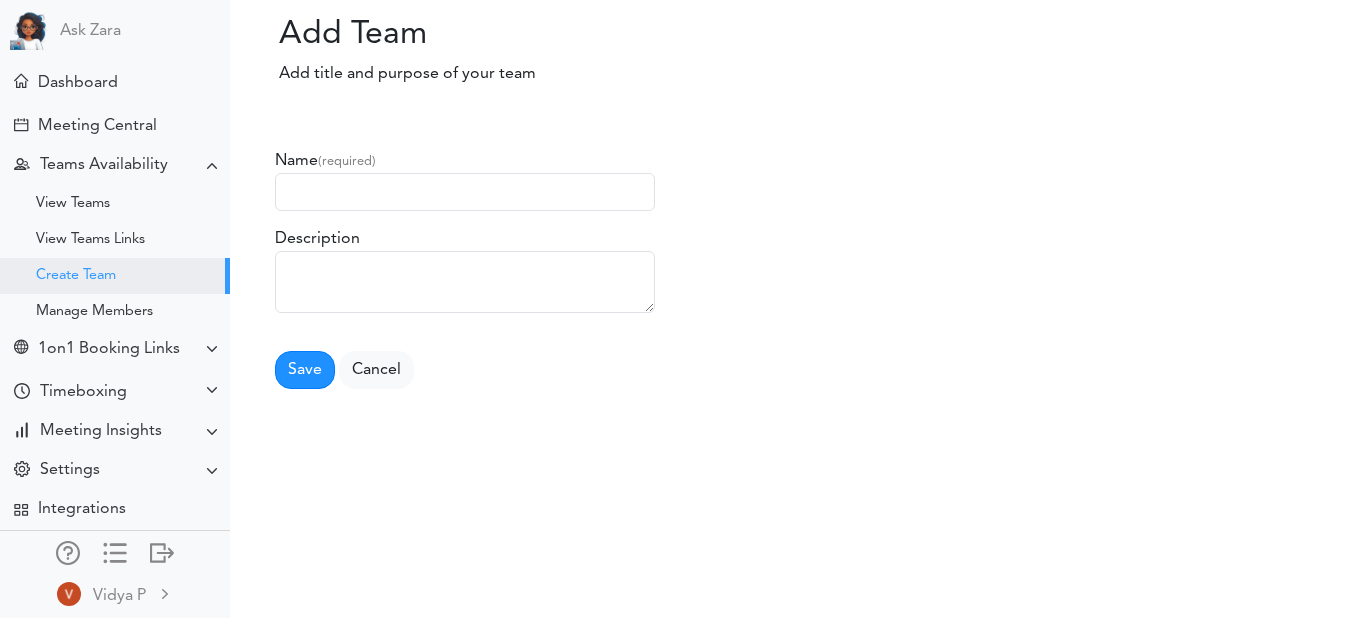scroll, scrollTop: 0, scrollLeft: 0, axis: both 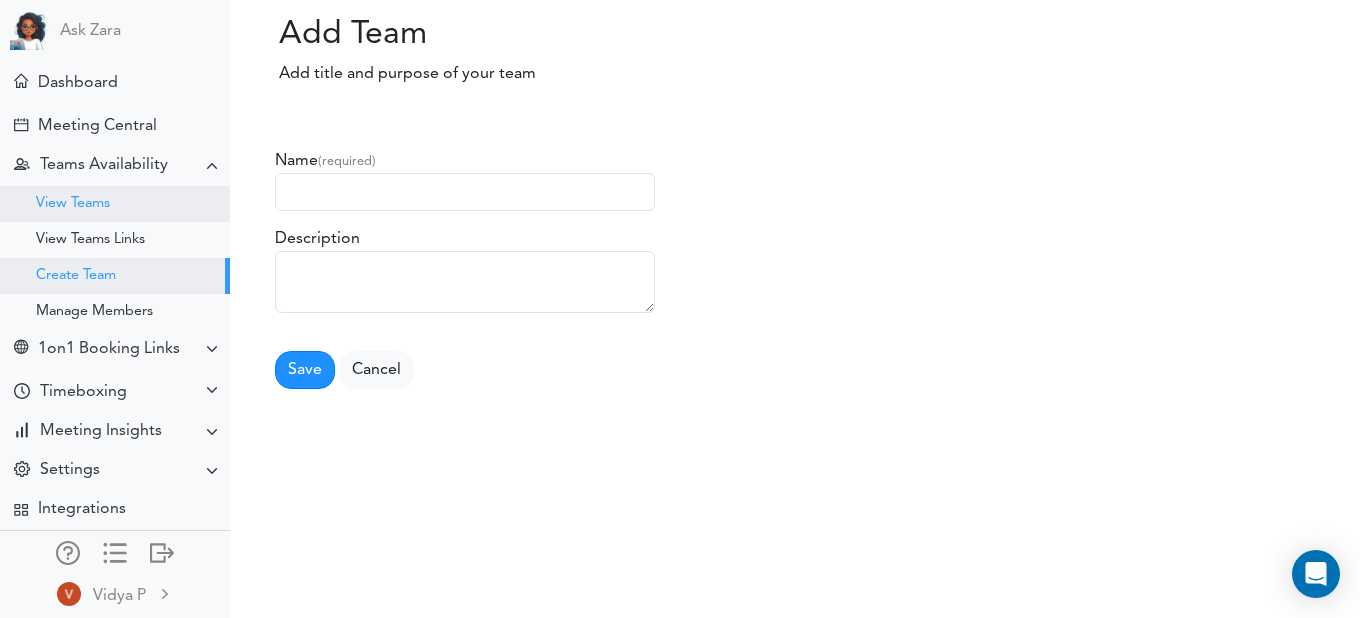 click on "View Teams" at bounding box center (73, 204) 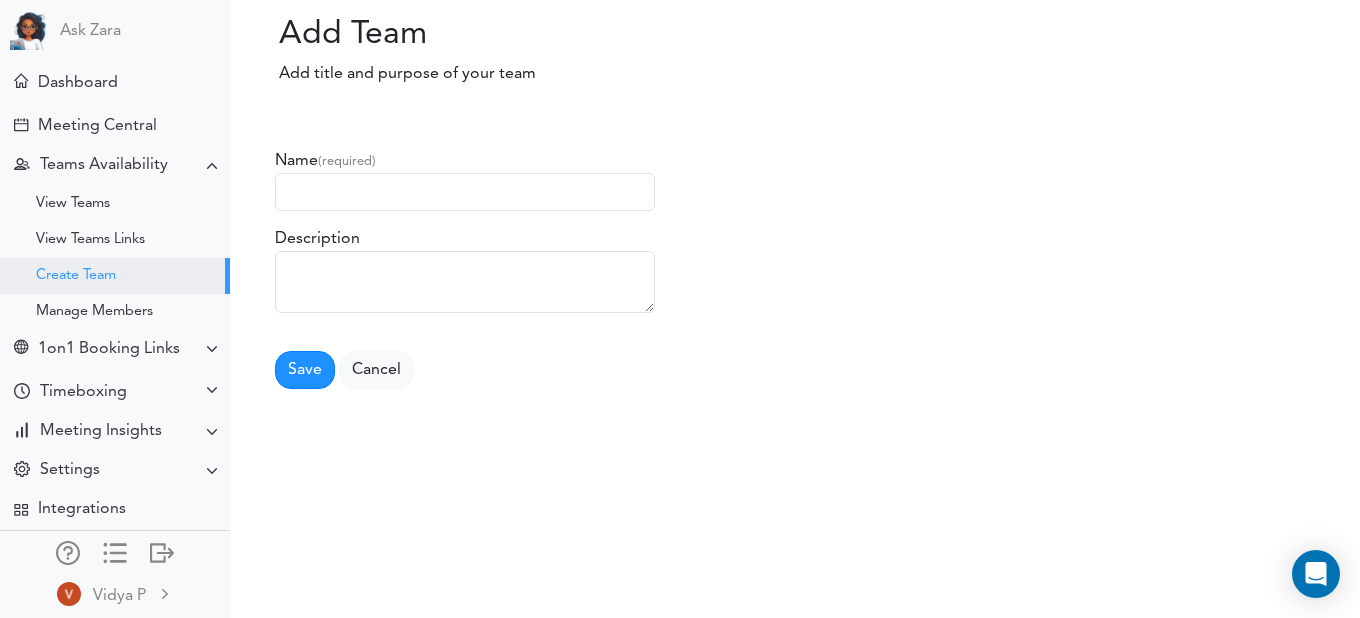 scroll, scrollTop: 0, scrollLeft: 0, axis: both 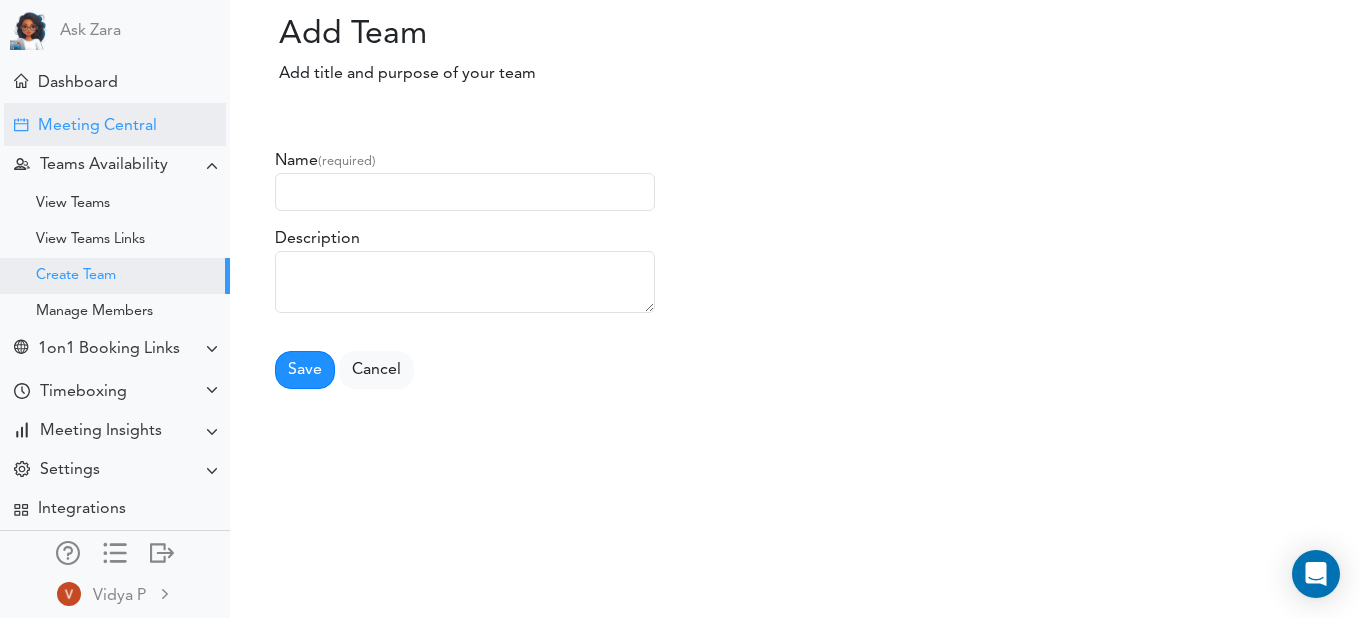 click on "Meeting Central" at bounding box center (97, 126) 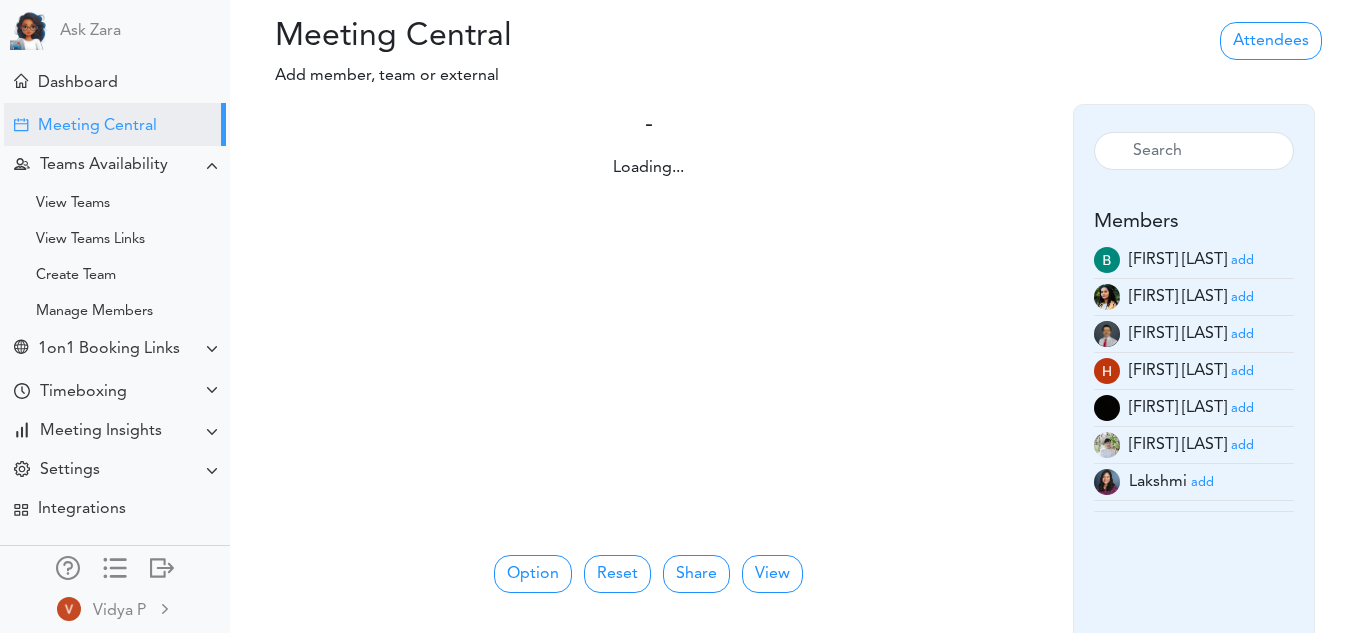 scroll, scrollTop: 0, scrollLeft: 0, axis: both 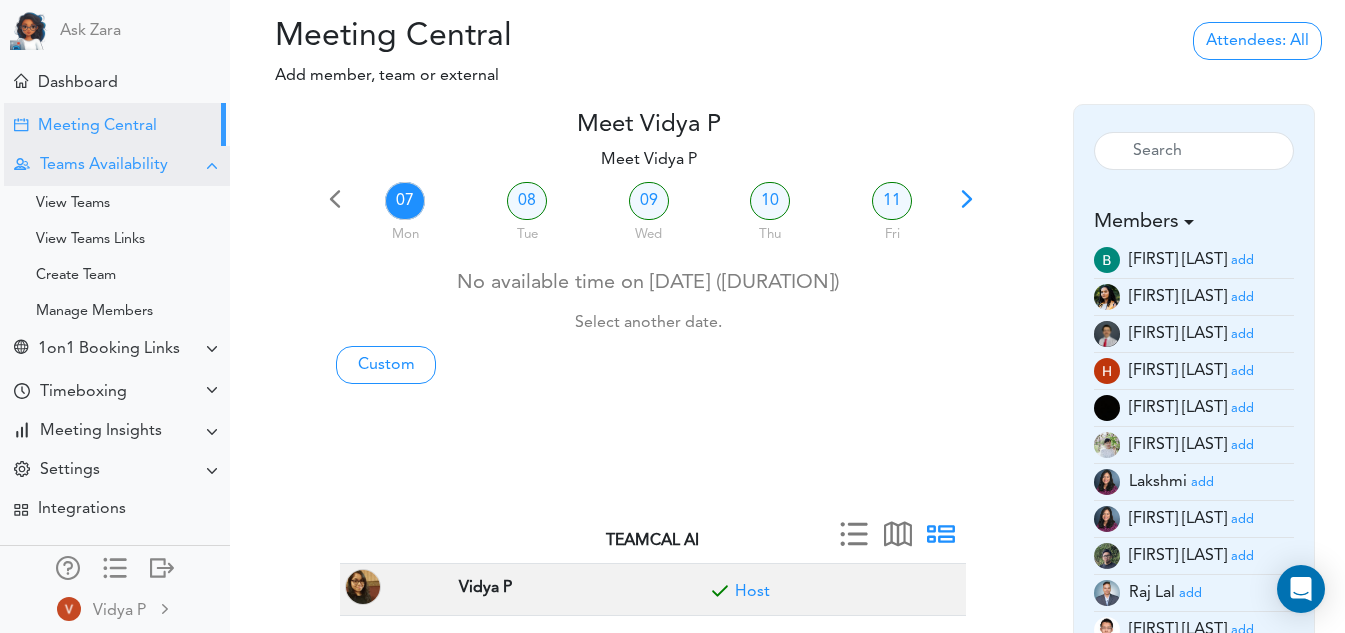 click on "Teams Availability" at bounding box center [117, 165] 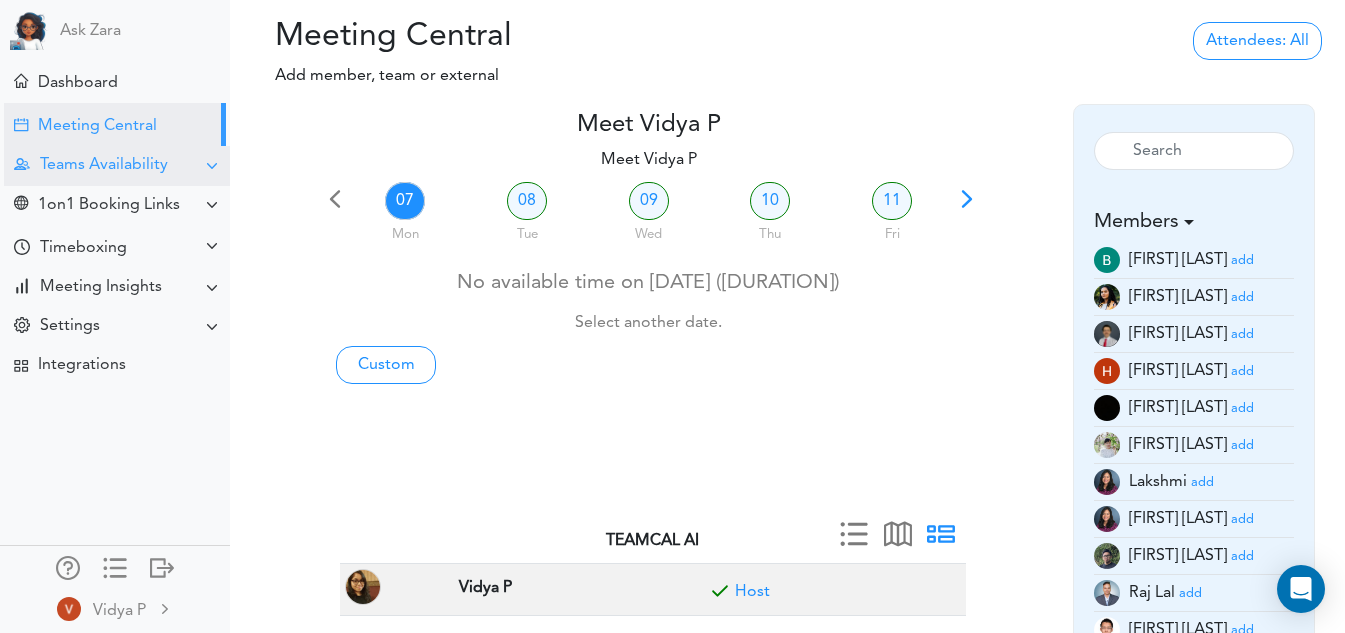 click on "Teams Availability" at bounding box center [117, 165] 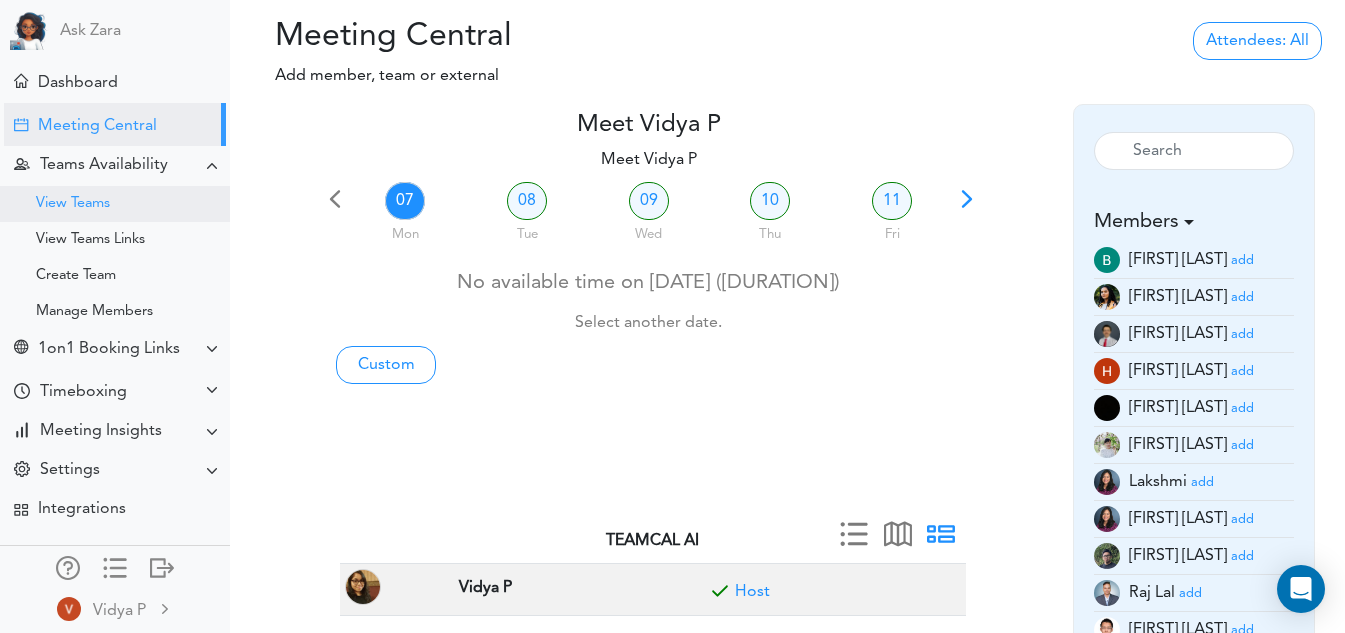 click on "View Teams" at bounding box center [115, 204] 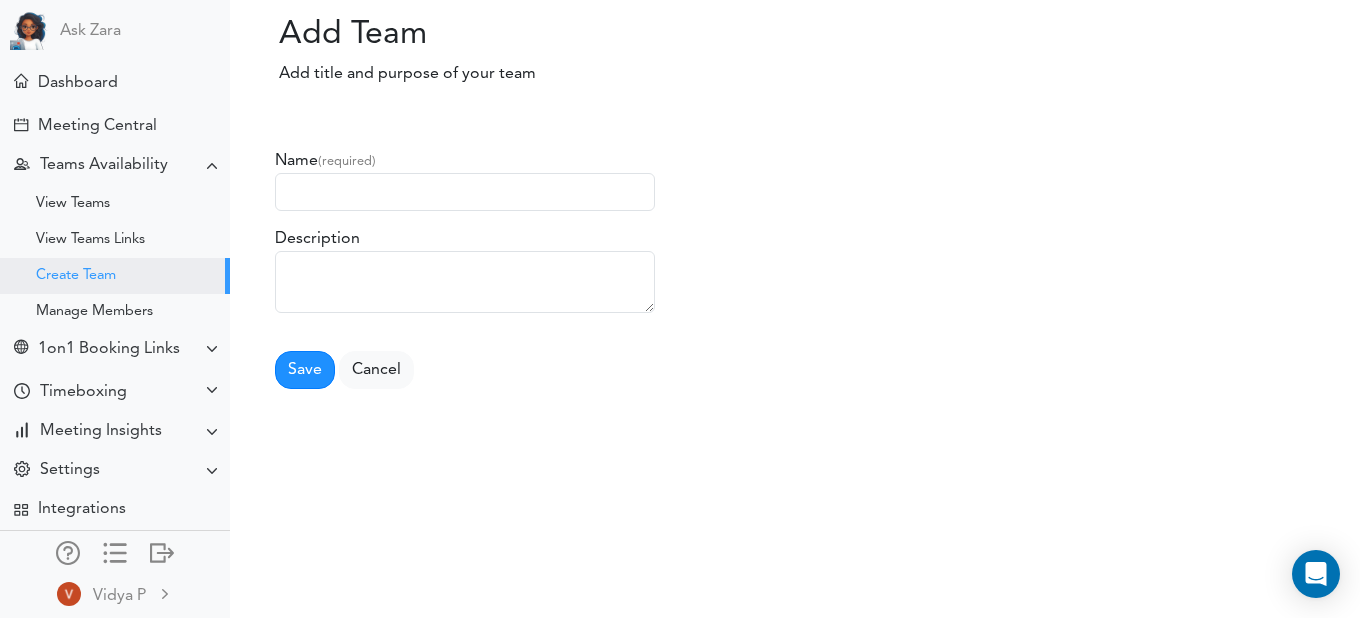 scroll, scrollTop: 0, scrollLeft: 0, axis: both 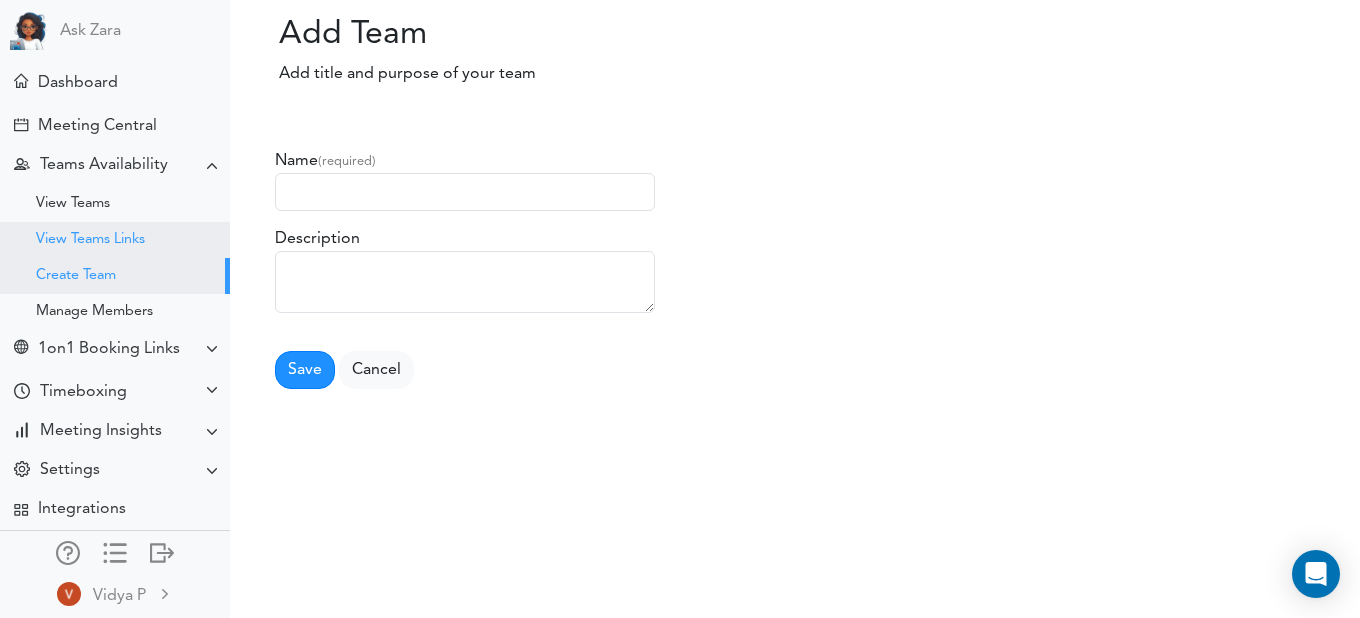 click on "View Teams Links" at bounding box center (90, 240) 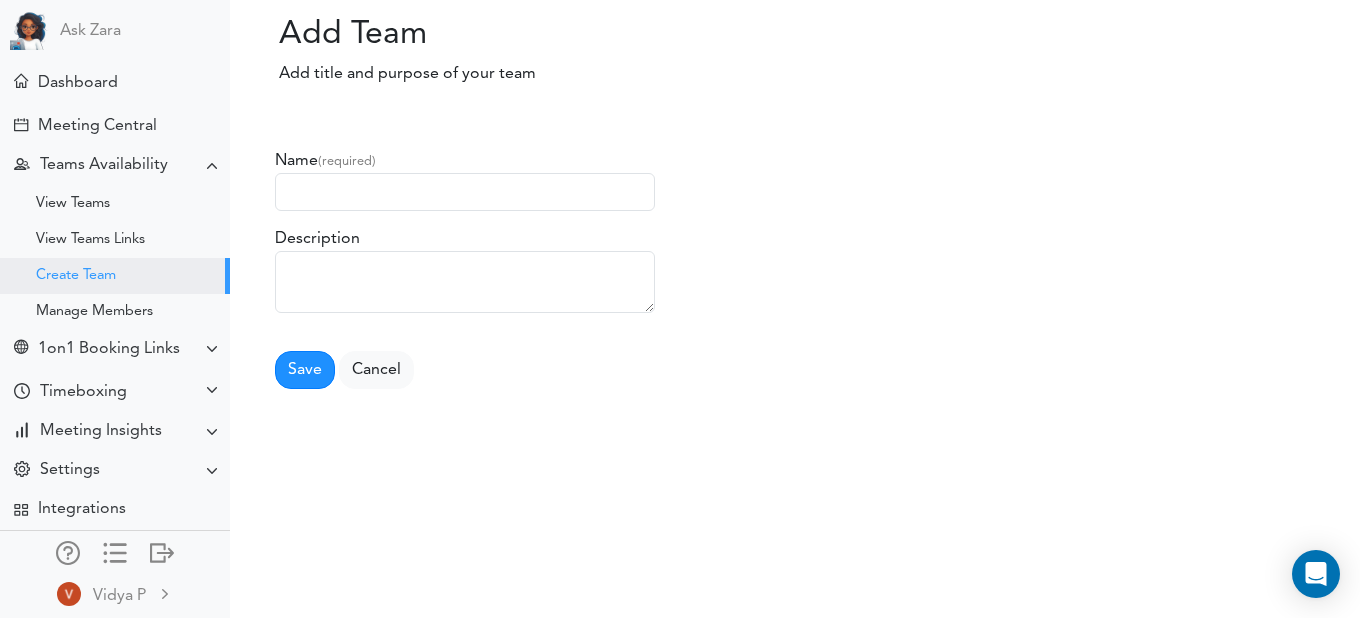scroll, scrollTop: 0, scrollLeft: 0, axis: both 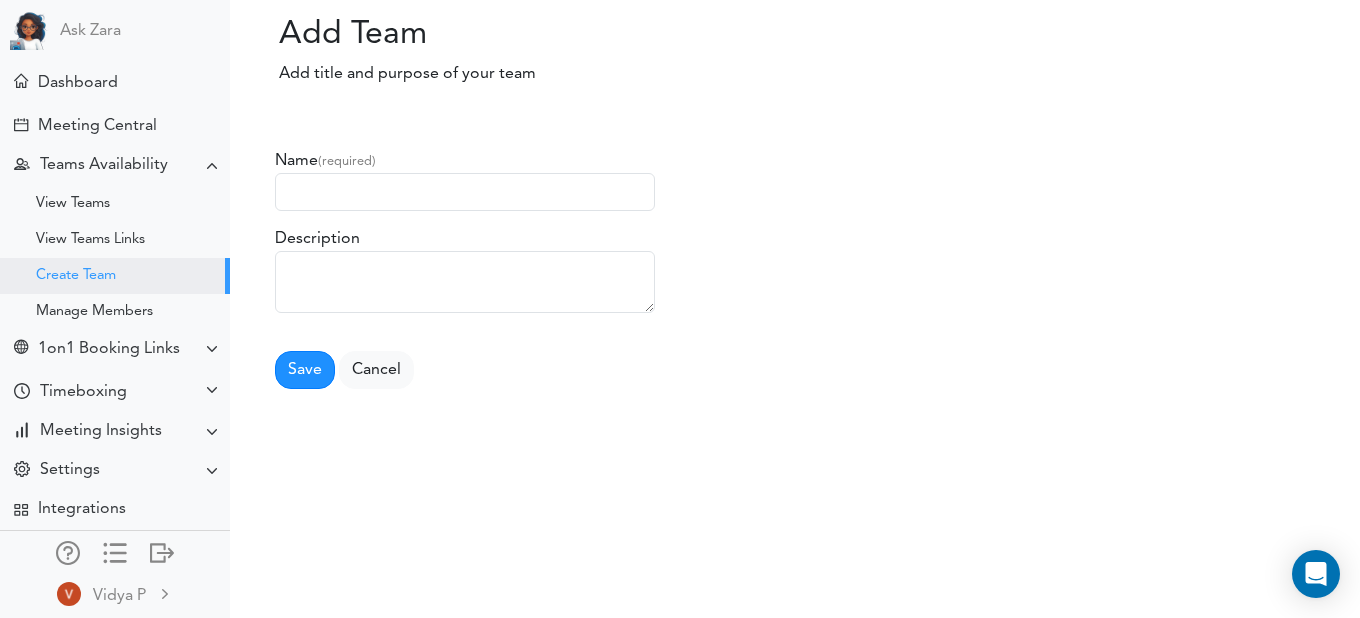 click on "Create Team" at bounding box center [76, 276] 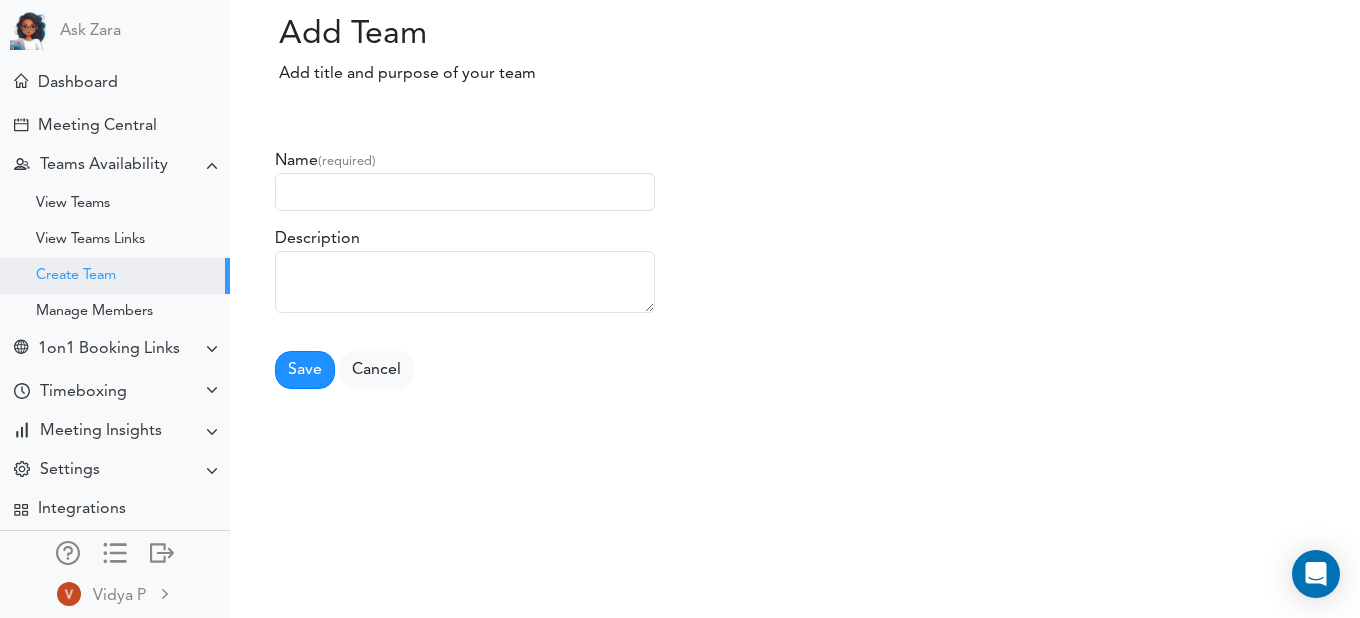 scroll, scrollTop: 0, scrollLeft: 0, axis: both 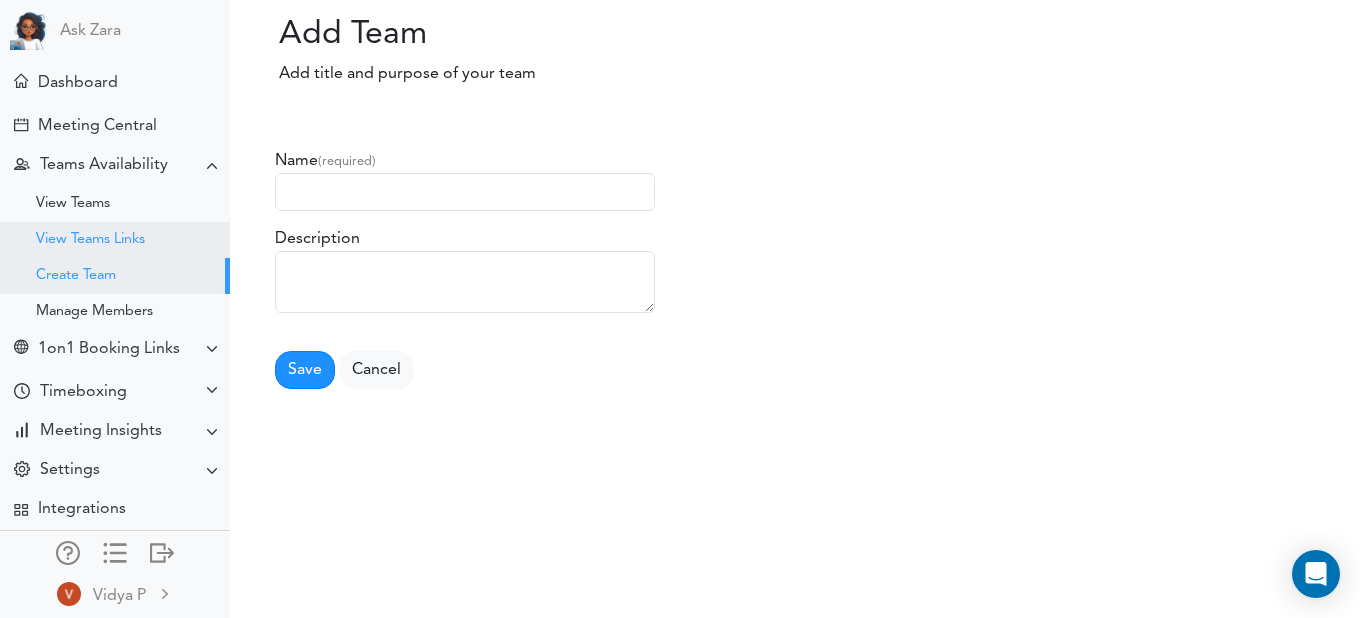 click on "View Teams Links" at bounding box center (90, 240) 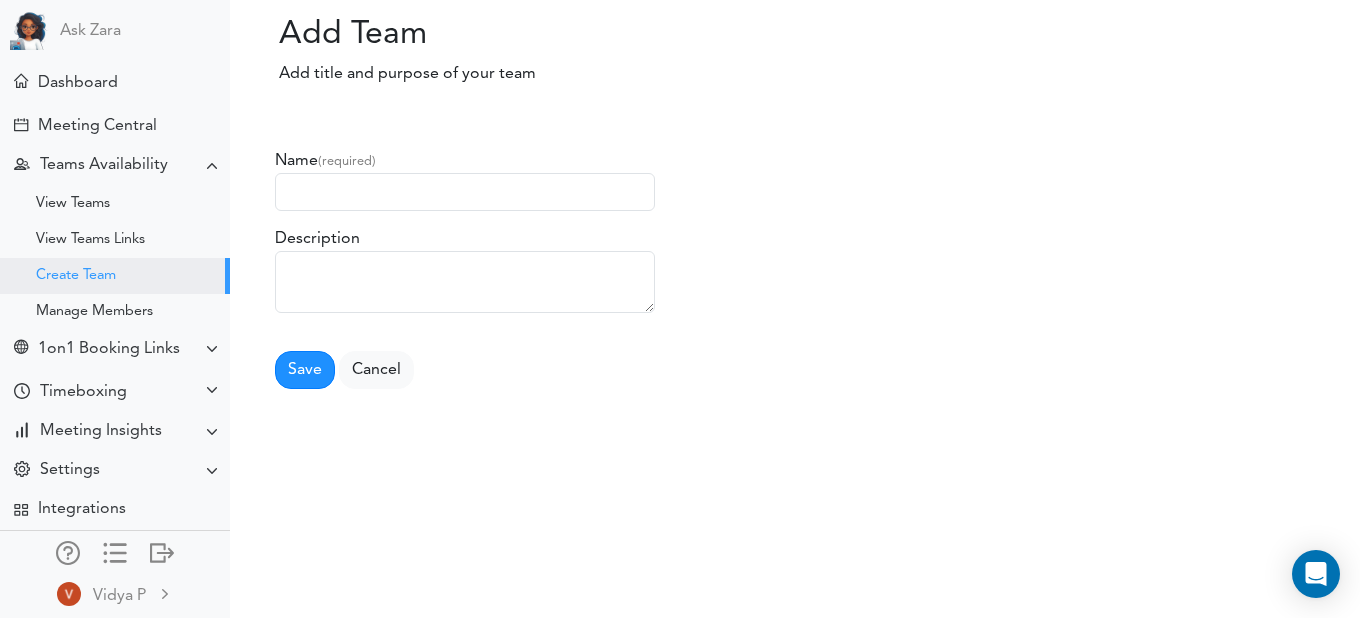 scroll, scrollTop: 0, scrollLeft: 0, axis: both 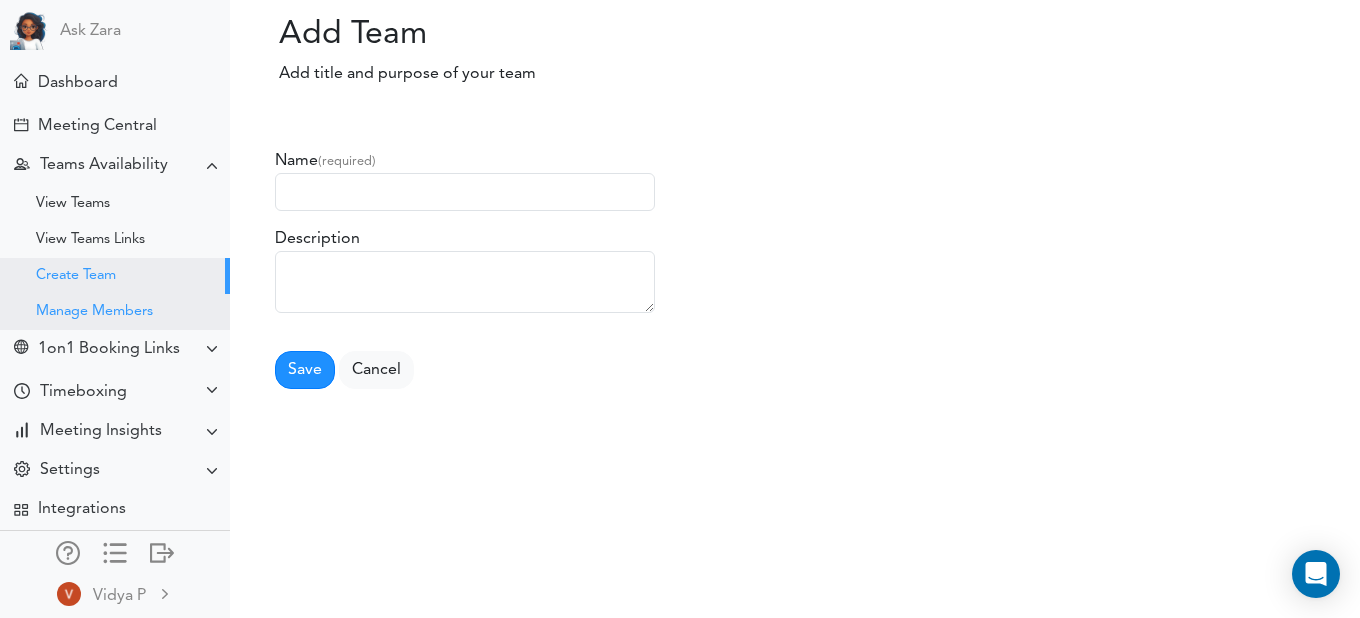 click on "Manage Members" at bounding box center (115, 312) 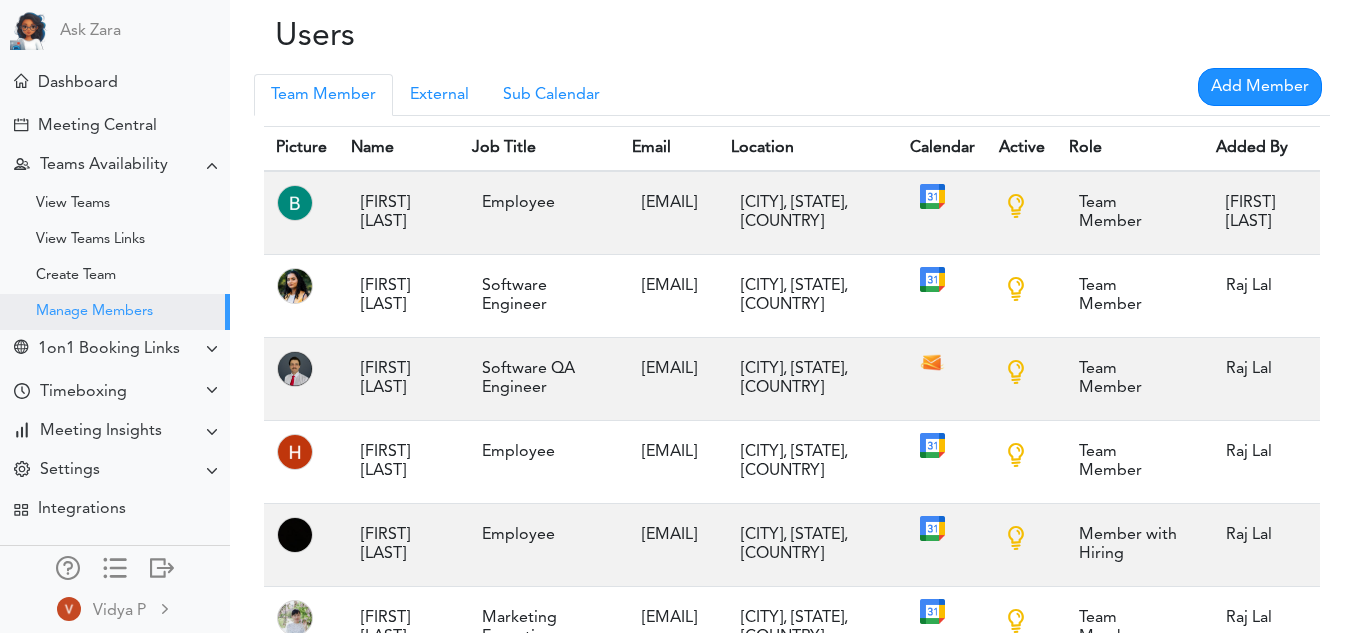 scroll, scrollTop: 0, scrollLeft: 0, axis: both 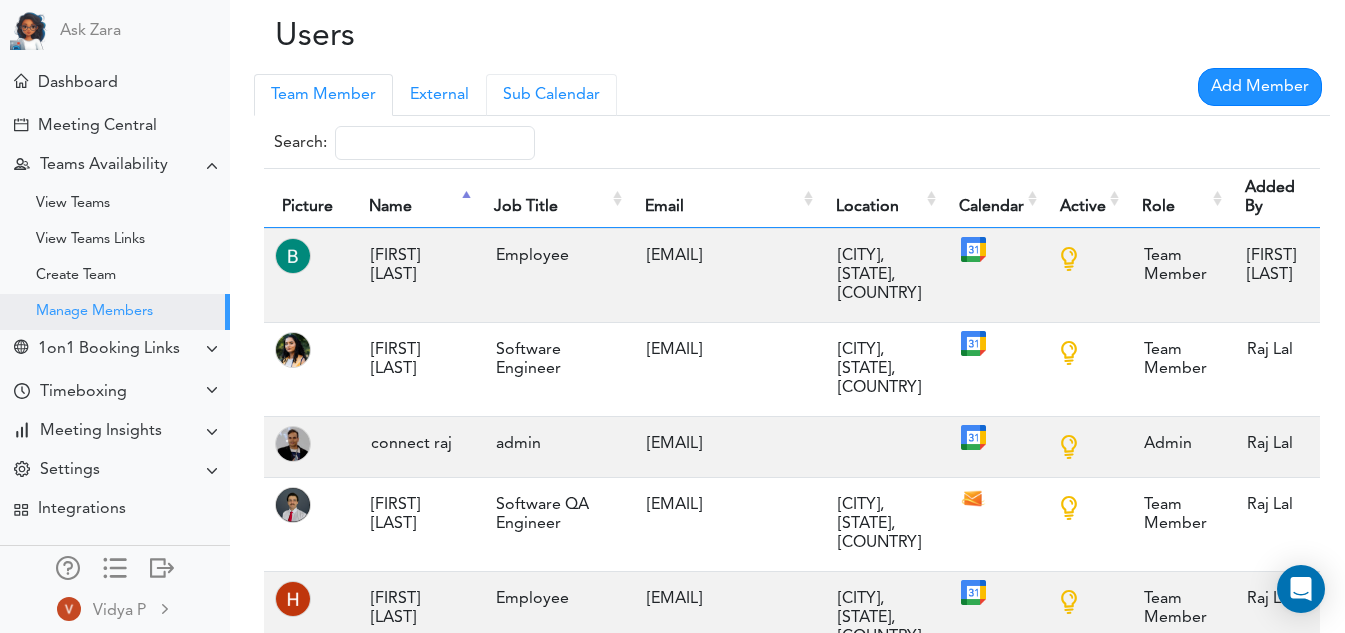 click on "Sub Calendar" at bounding box center [551, 95] 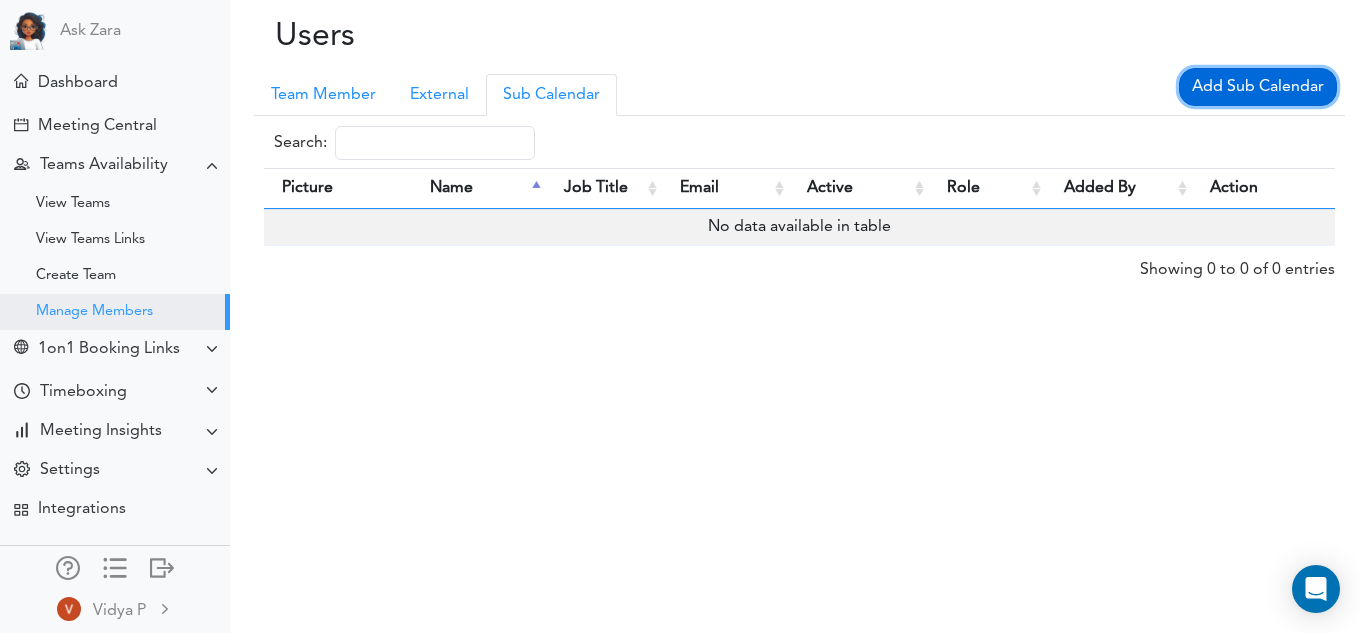 click on "Add Sub Calendar" at bounding box center [1258, 87] 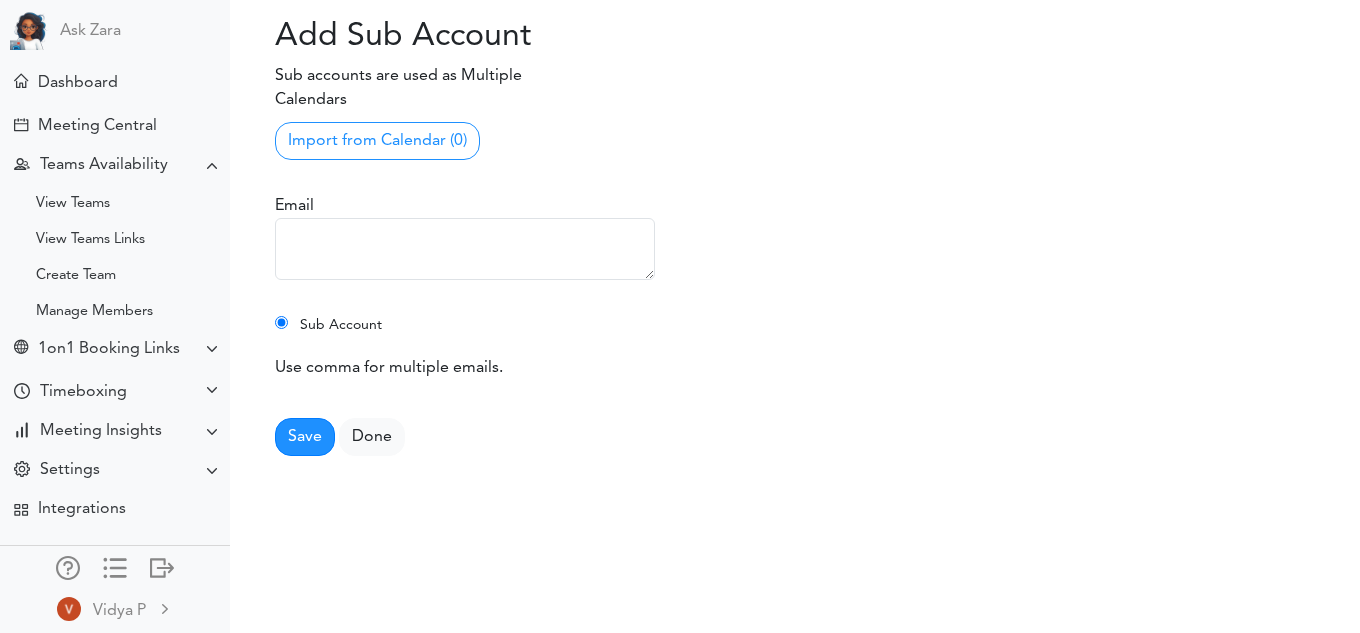 scroll, scrollTop: 0, scrollLeft: 0, axis: both 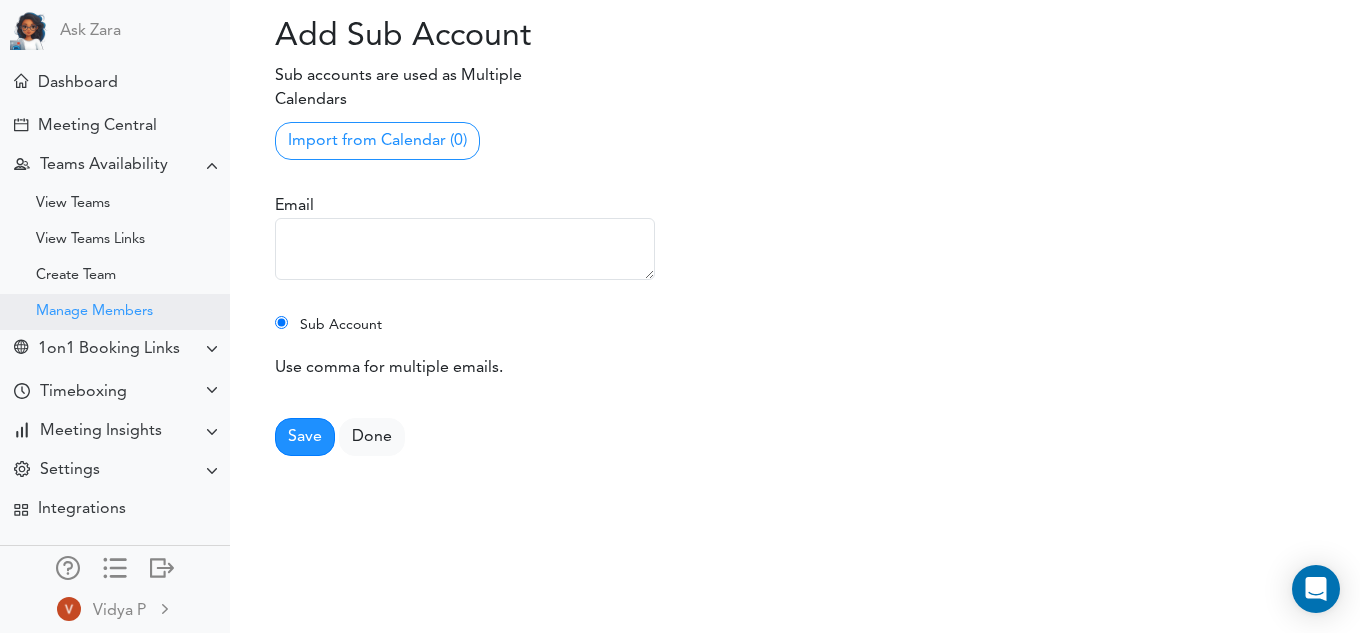 click on "Manage Members" at bounding box center [94, 312] 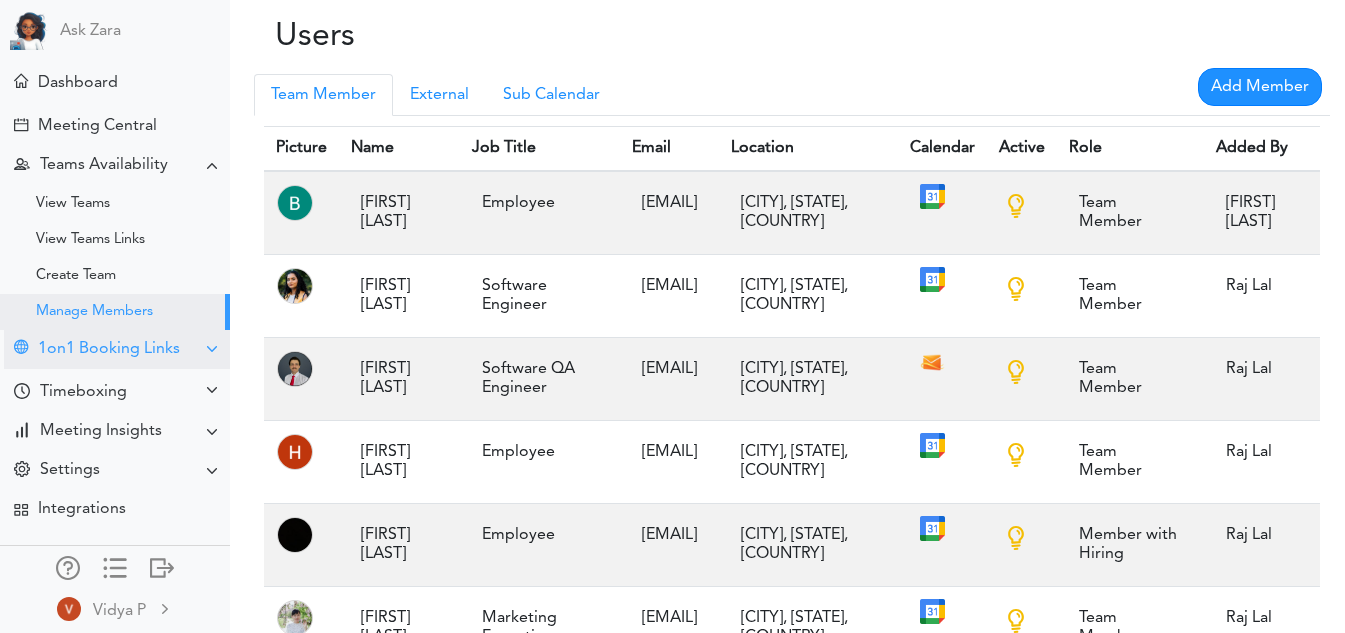 scroll, scrollTop: 0, scrollLeft: 0, axis: both 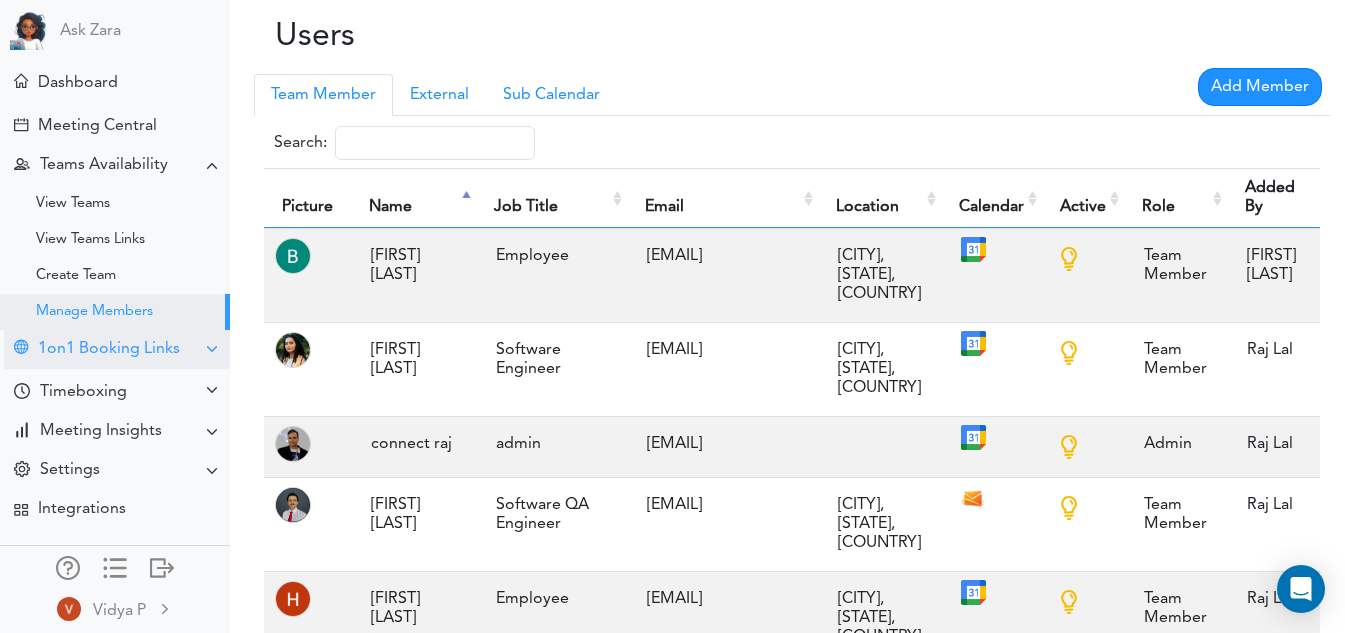click on "1on1 Booking Links" at bounding box center [109, 349] 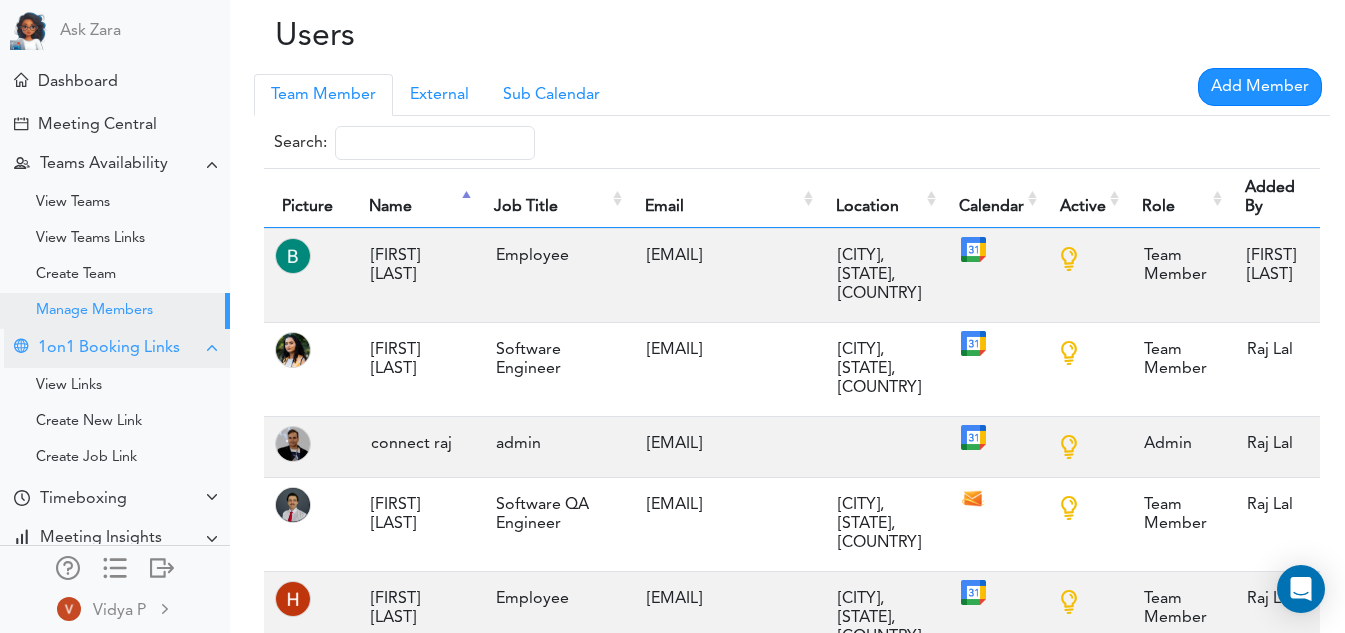 scroll, scrollTop: 101, scrollLeft: 0, axis: vertical 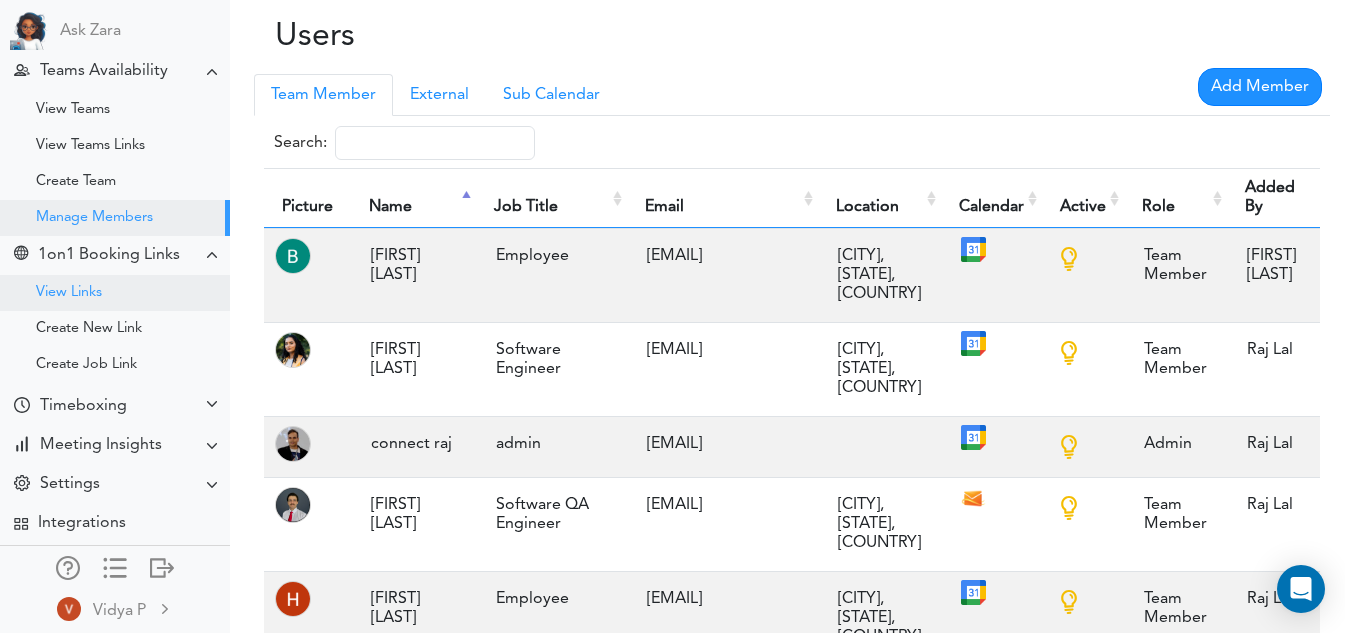 click on "View Links" at bounding box center (115, 293) 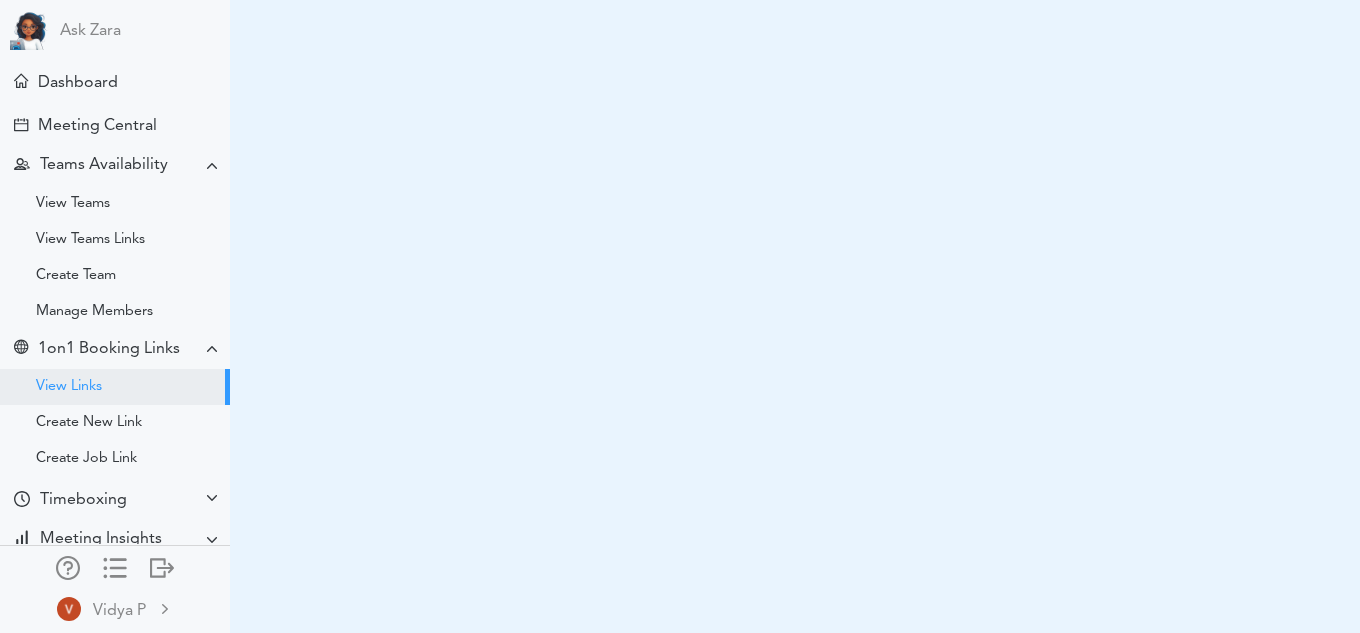 scroll, scrollTop: 0, scrollLeft: 0, axis: both 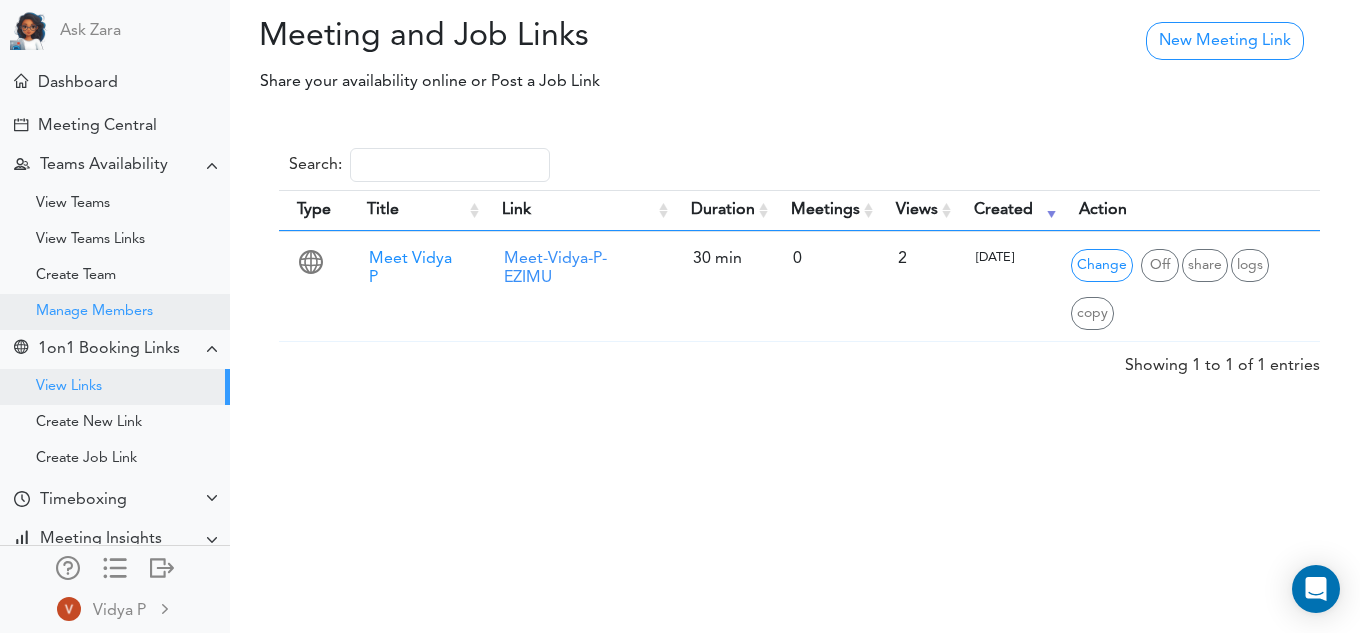 click on "Manage Members" at bounding box center [94, 312] 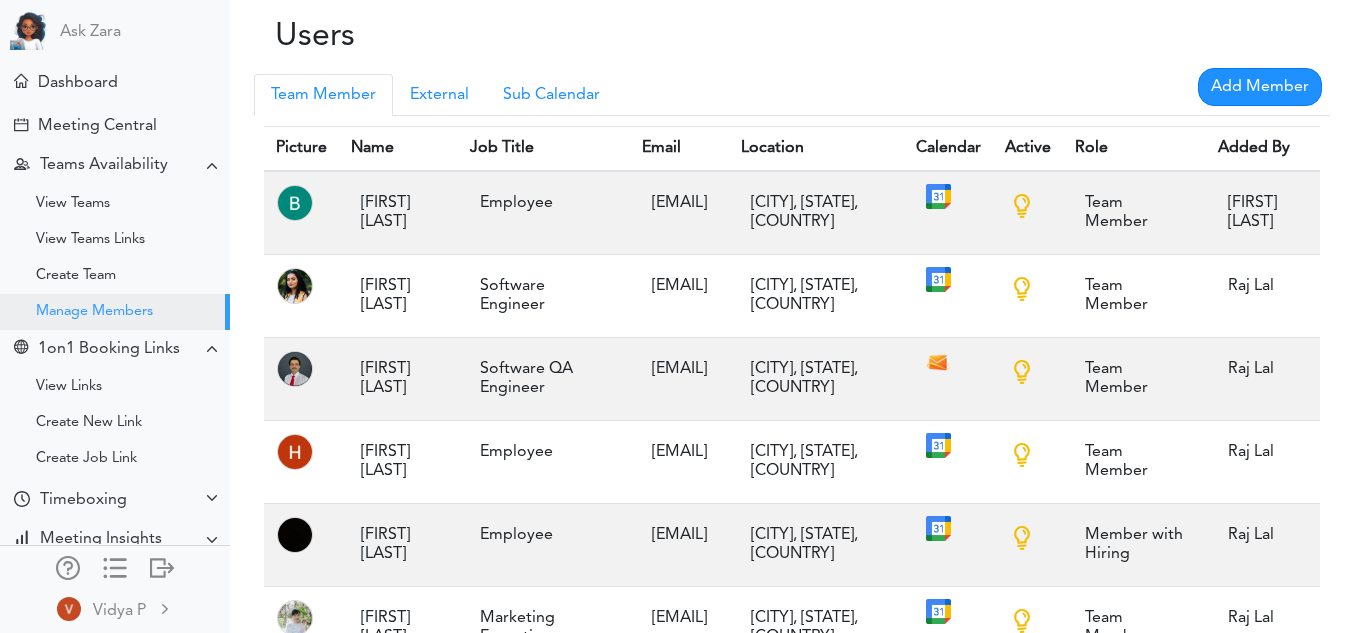 scroll, scrollTop: 0, scrollLeft: 0, axis: both 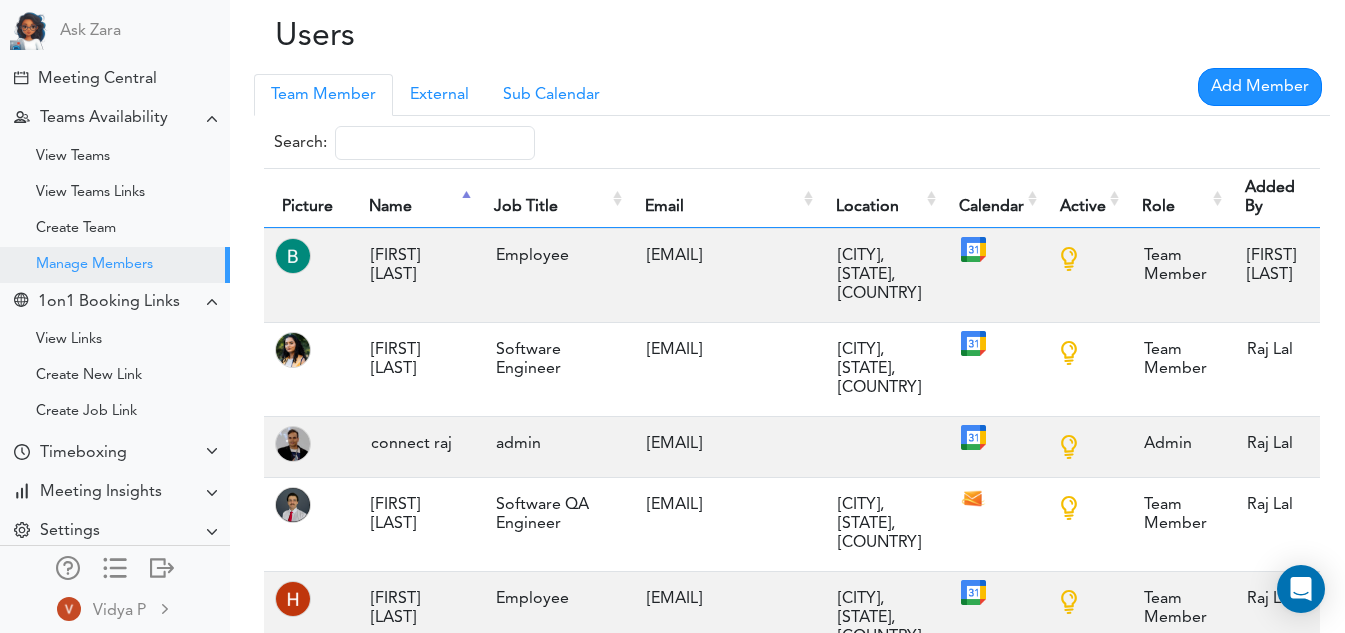 click on "Active" at bounding box center [1083, 198] 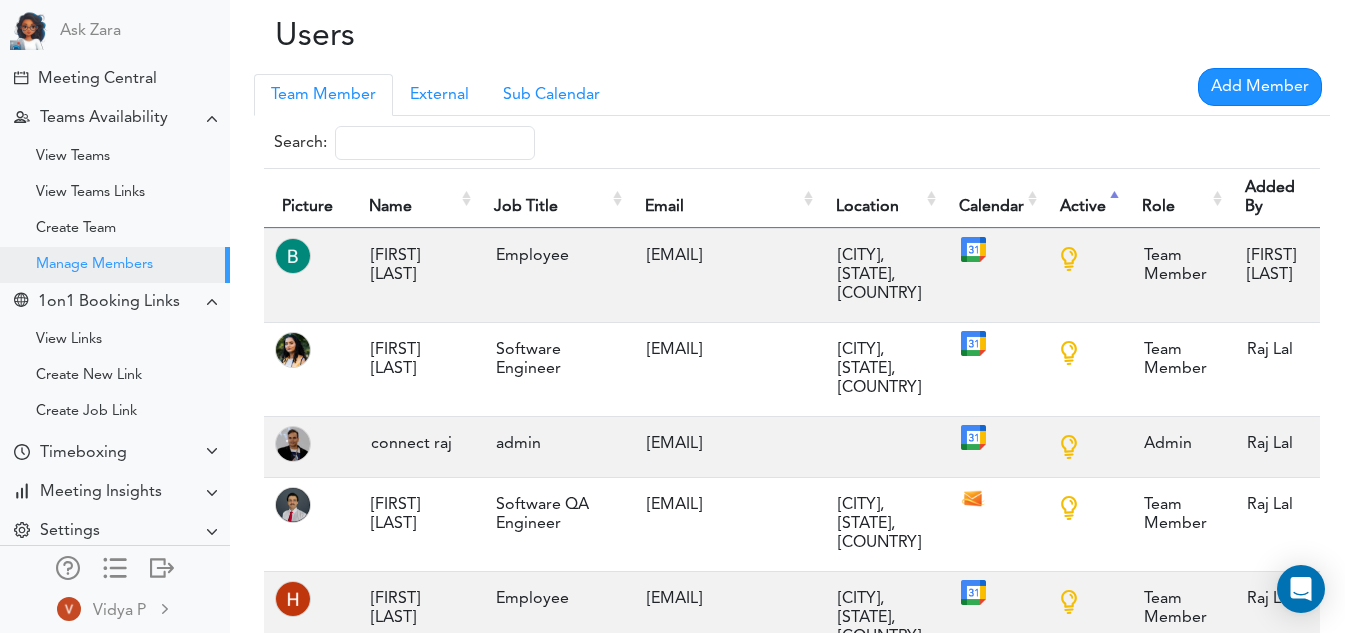 click on "Active" at bounding box center (1083, 198) 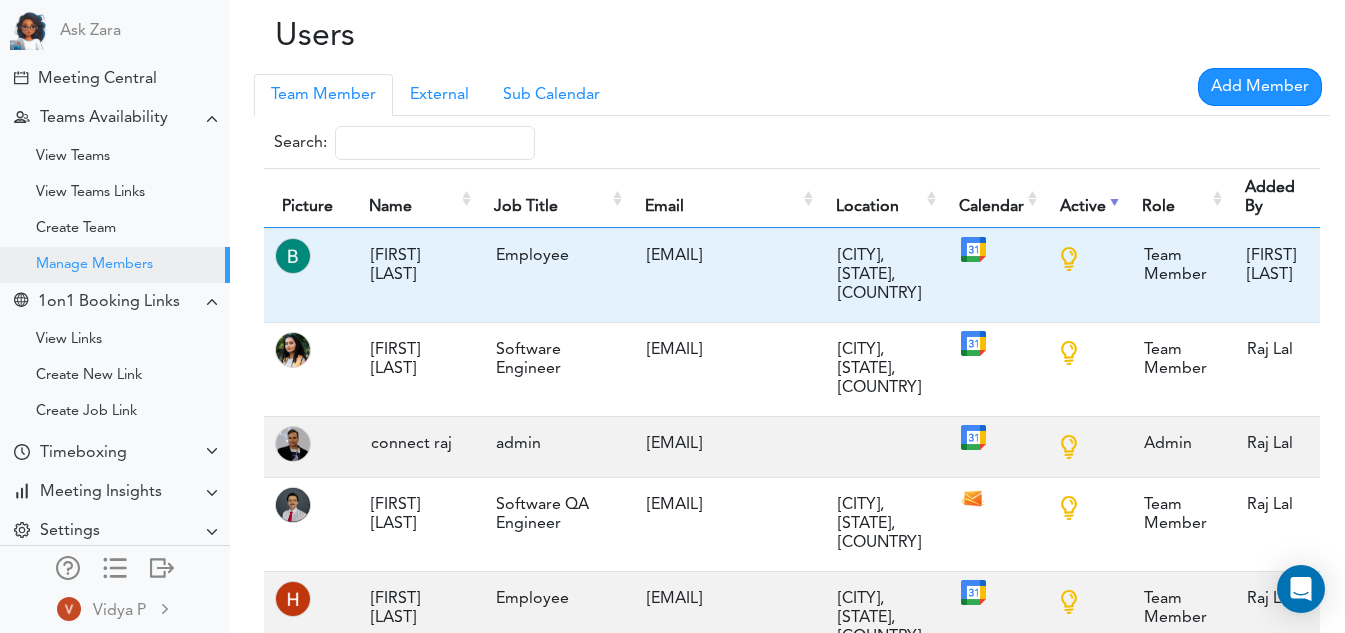 click at bounding box center (1083, 259) 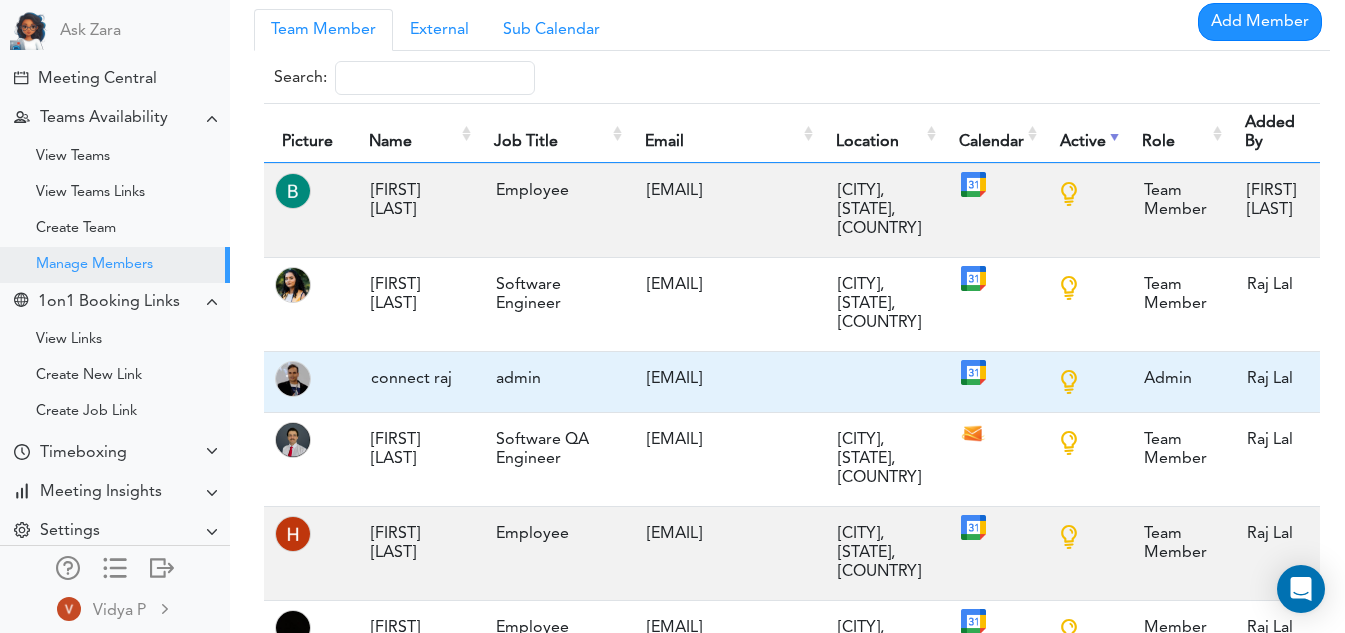 scroll, scrollTop: 100, scrollLeft: 0, axis: vertical 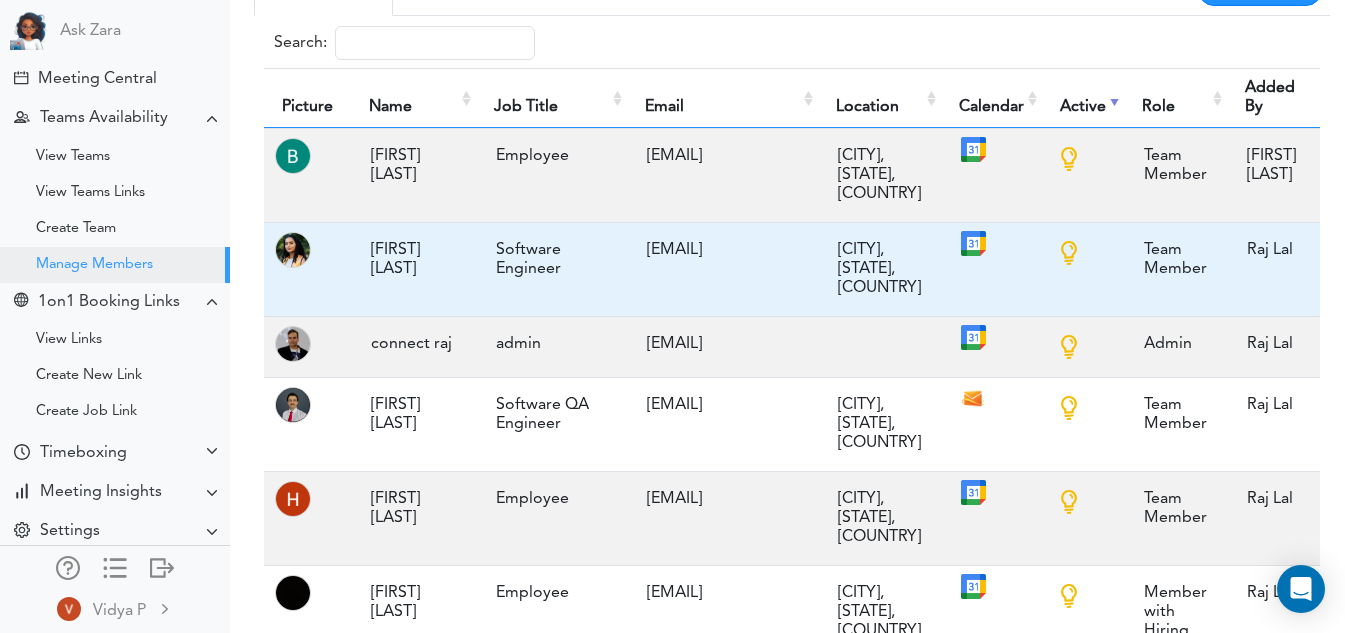 click at bounding box center (973, 243) 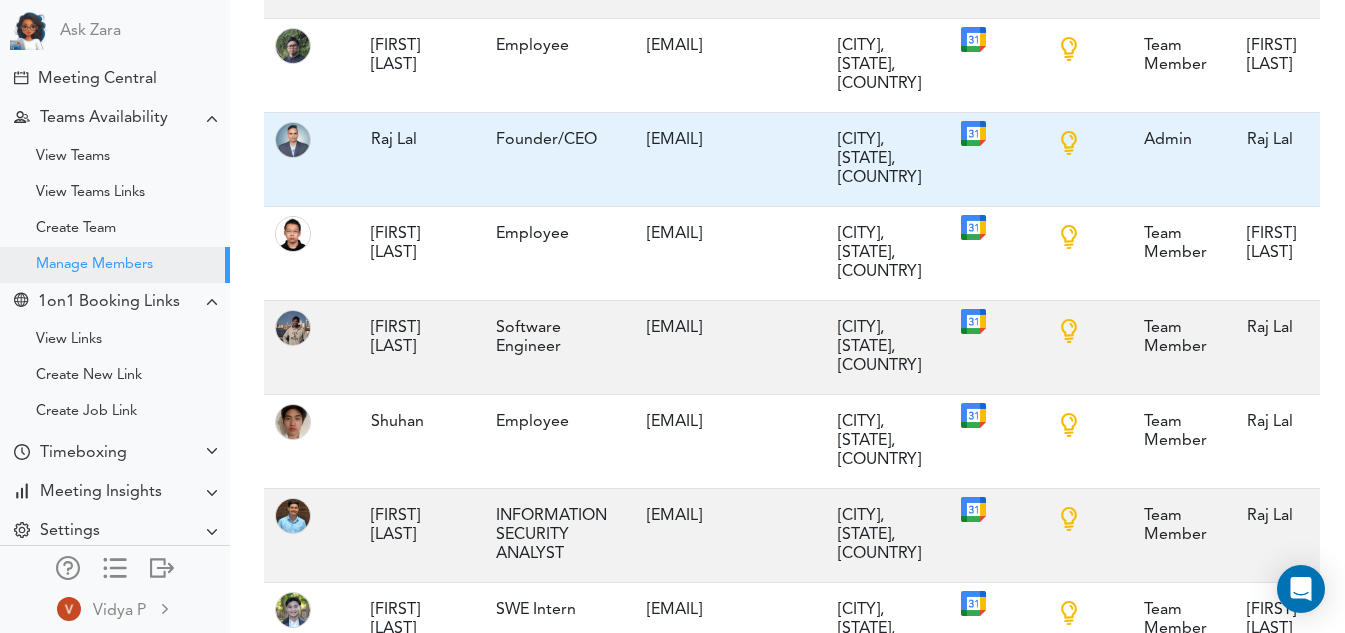scroll, scrollTop: 1221, scrollLeft: 0, axis: vertical 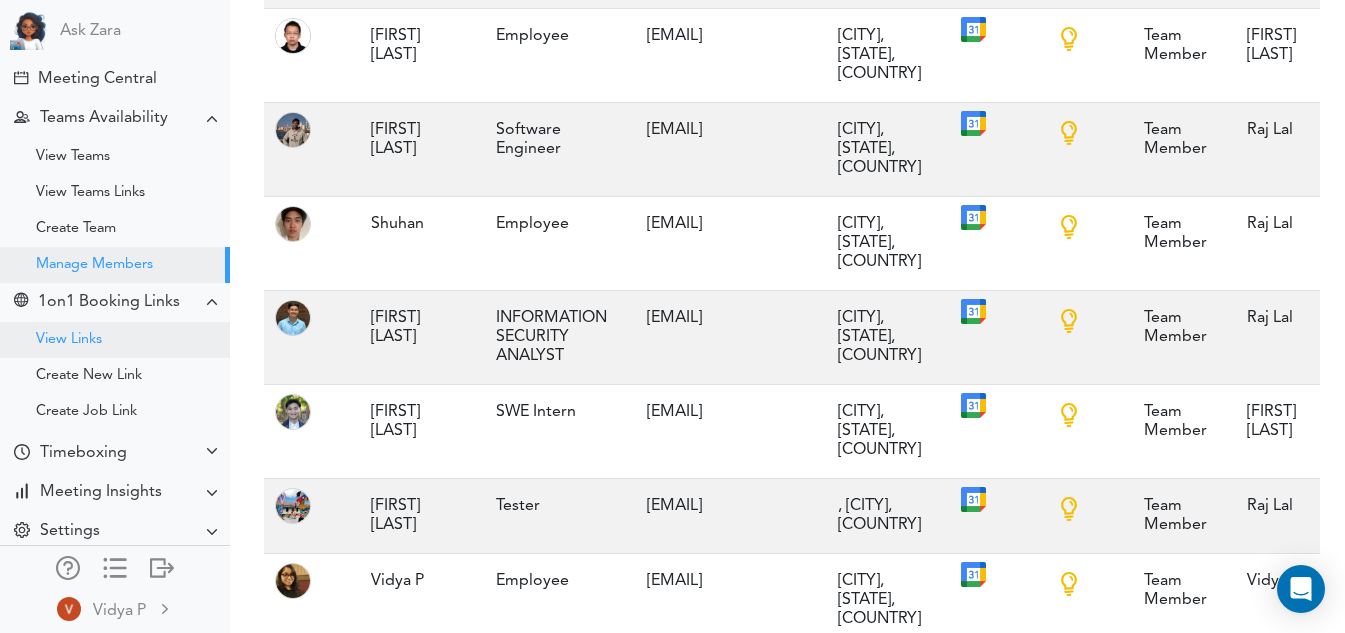 click on "View Links" at bounding box center [115, 340] 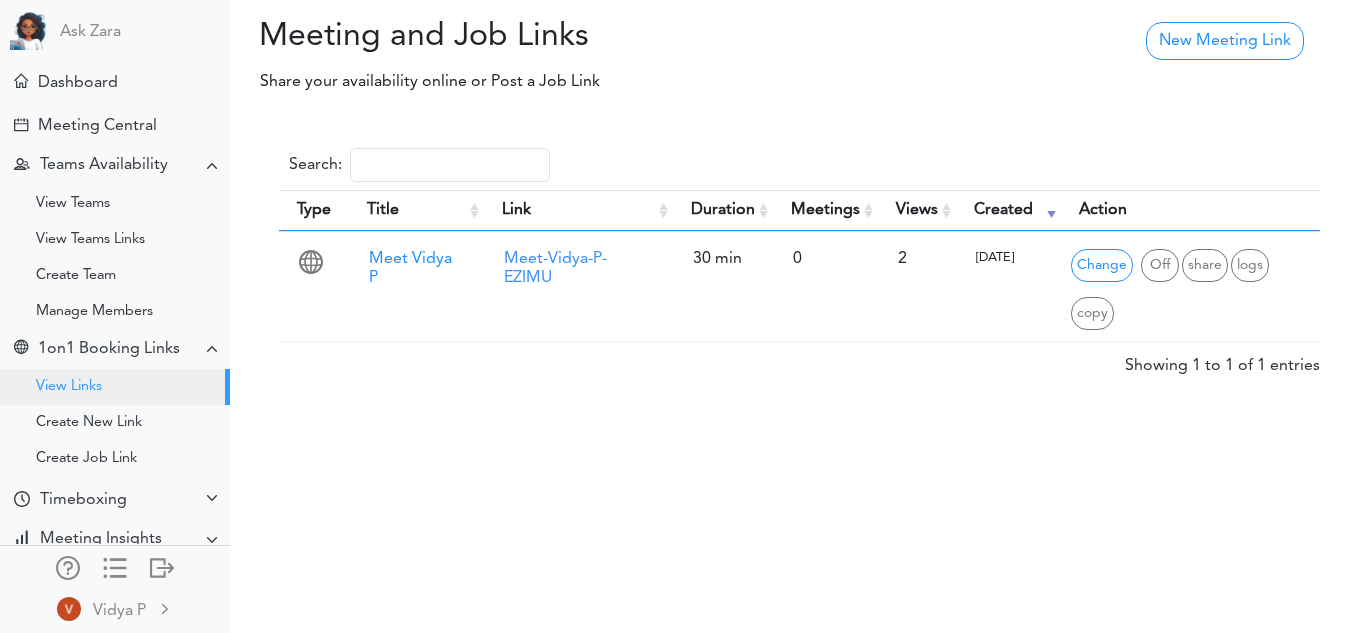 scroll, scrollTop: 0, scrollLeft: 0, axis: both 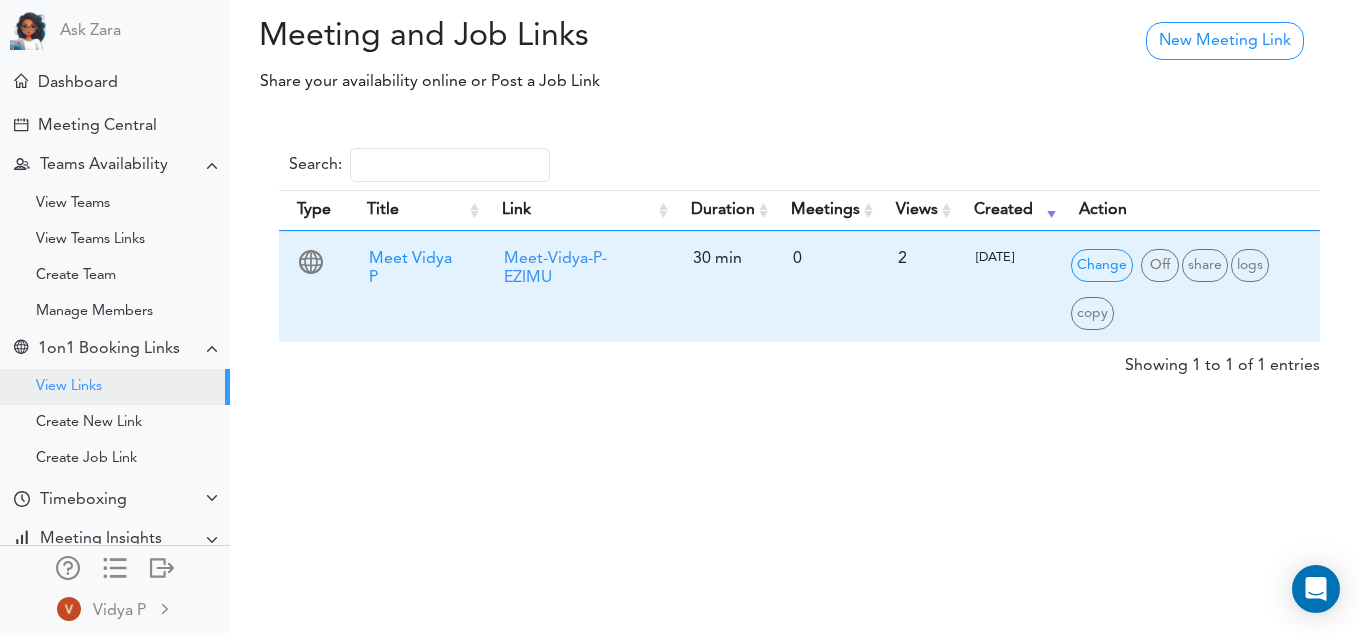 click on "2" at bounding box center (917, 259) 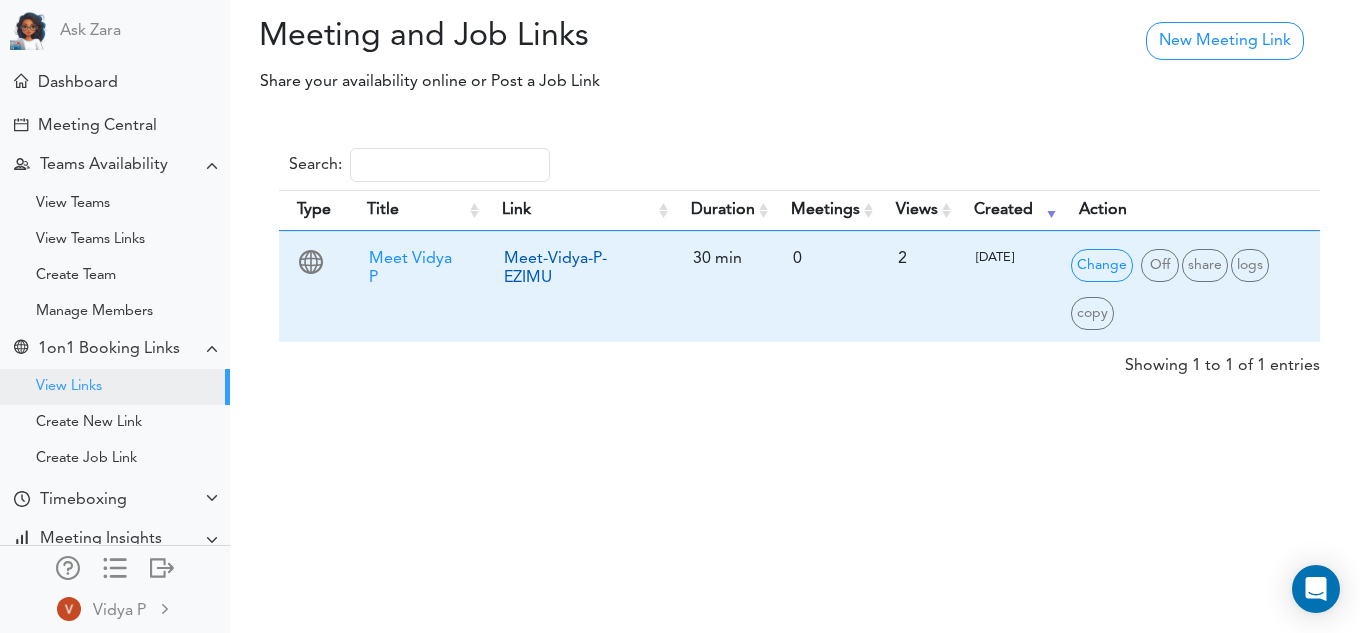 click on "Meet-Vidya-P-EZIMU" at bounding box center [555, 268] 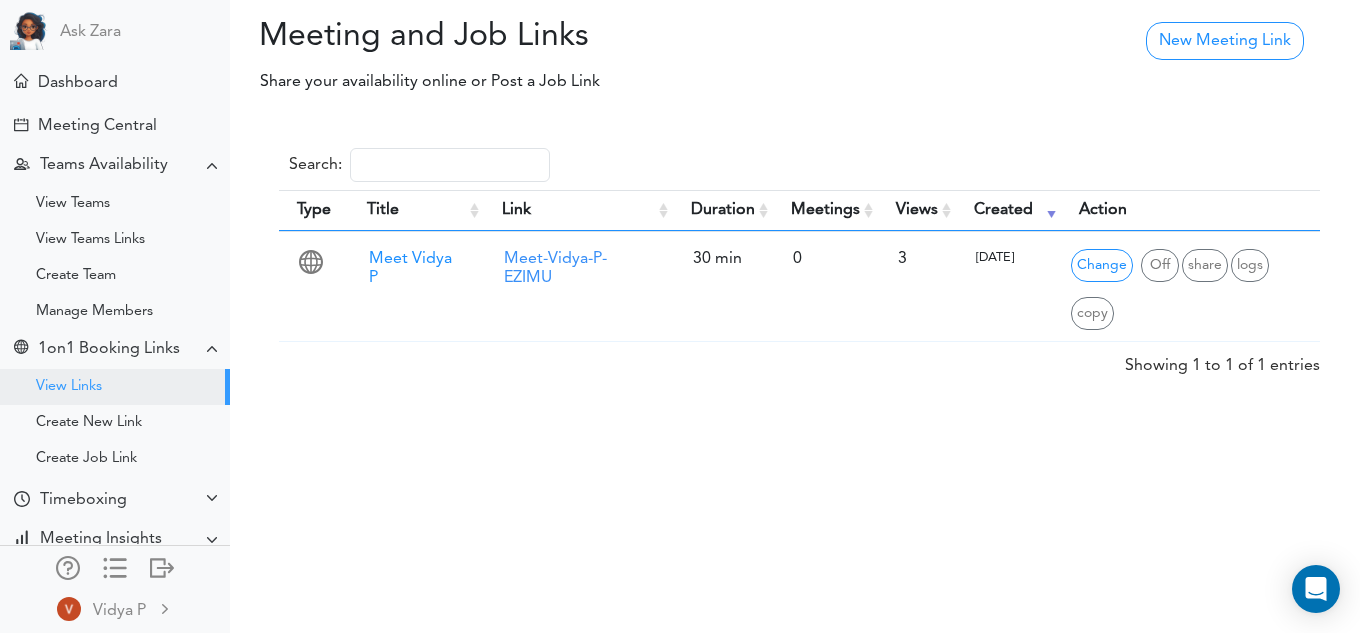 scroll, scrollTop: 0, scrollLeft: 0, axis: both 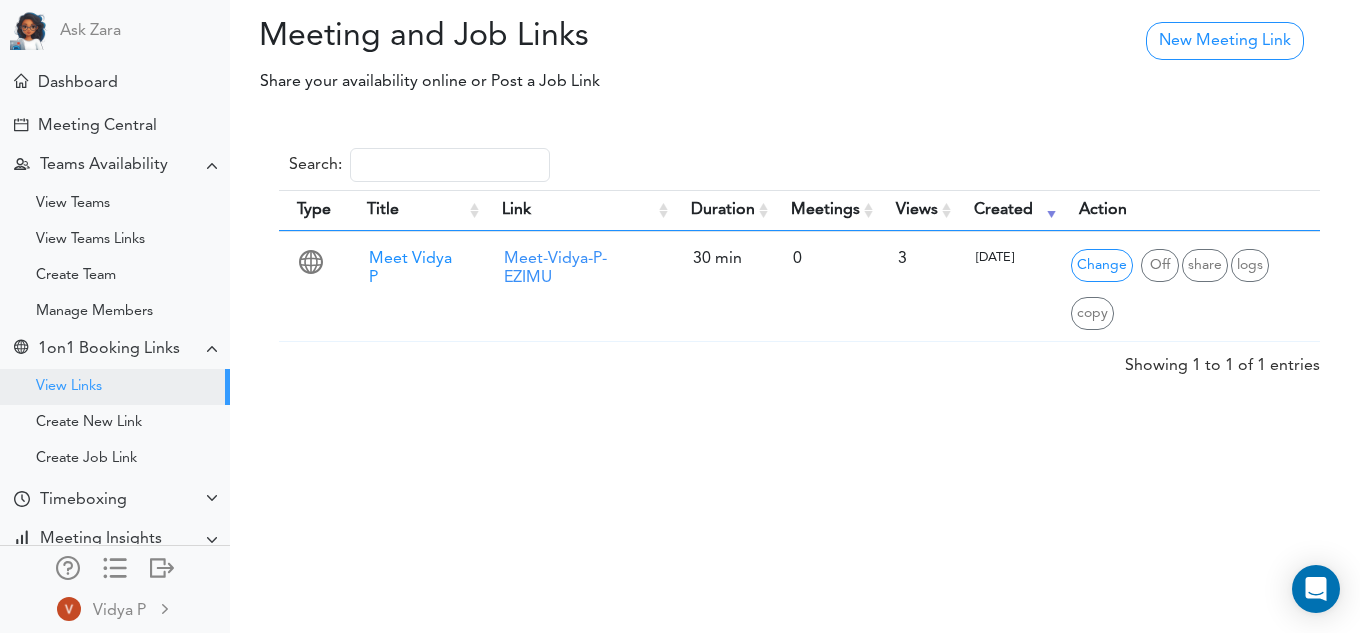 click on "Duration" at bounding box center [723, 210] 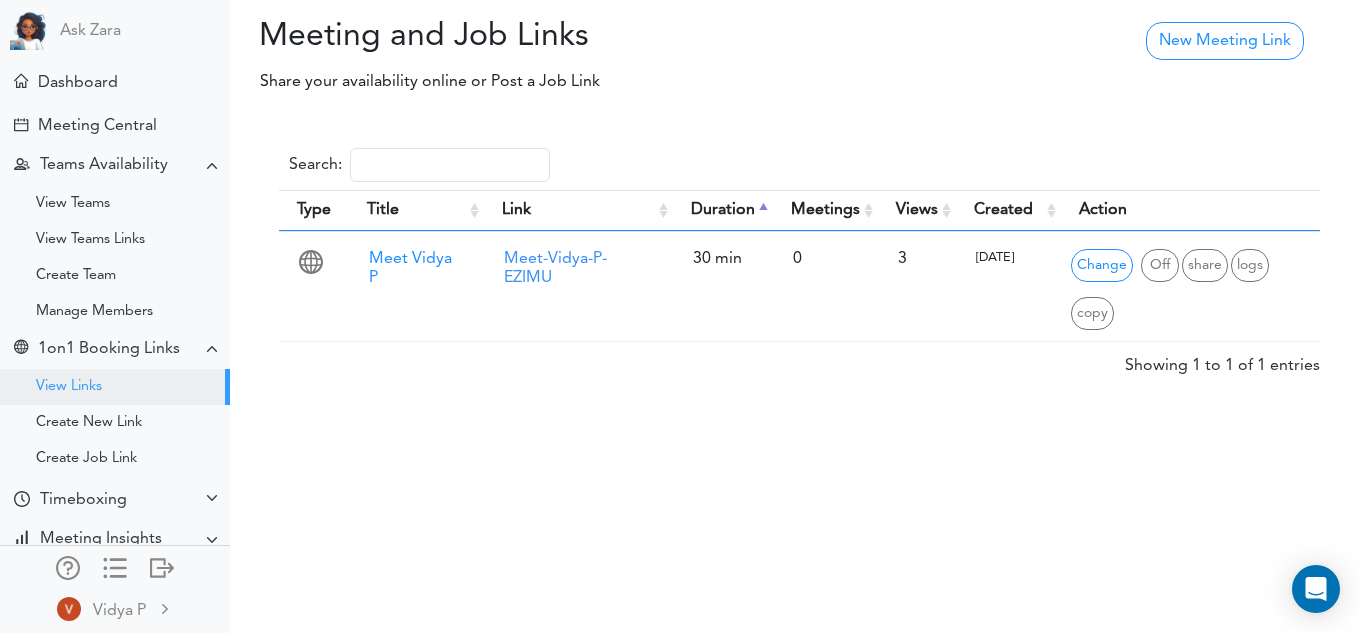click on "Duration" at bounding box center (723, 210) 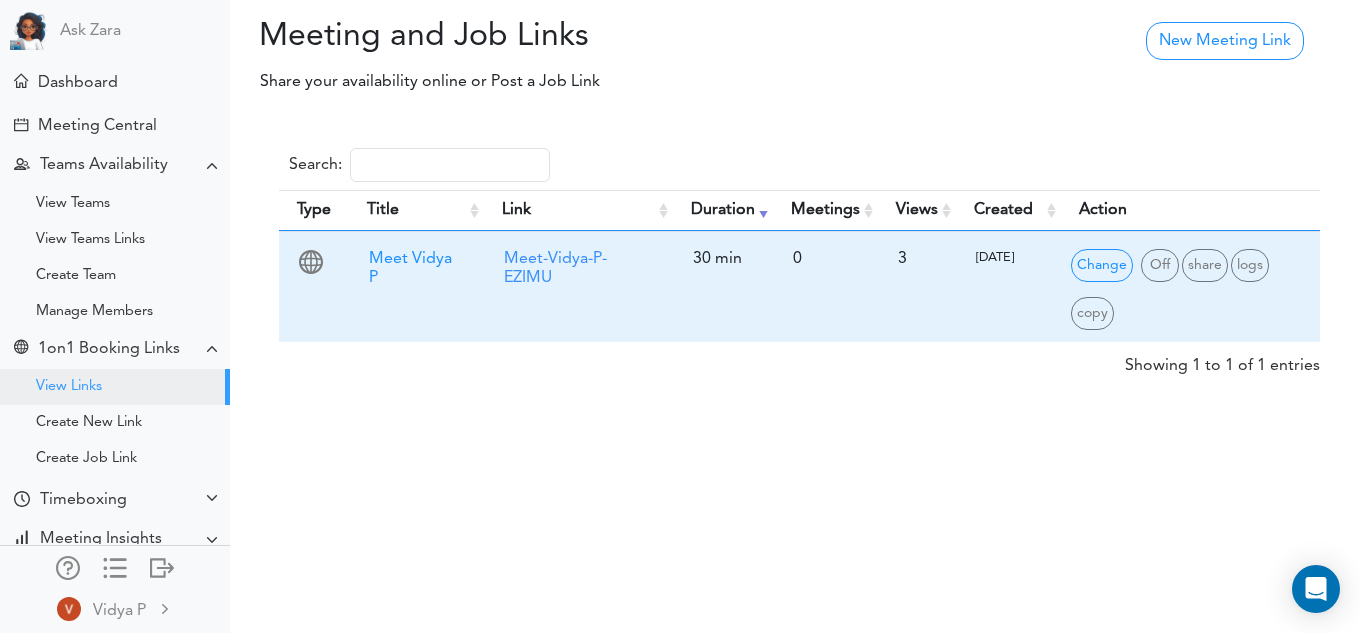 click on "30 min" at bounding box center [723, 259] 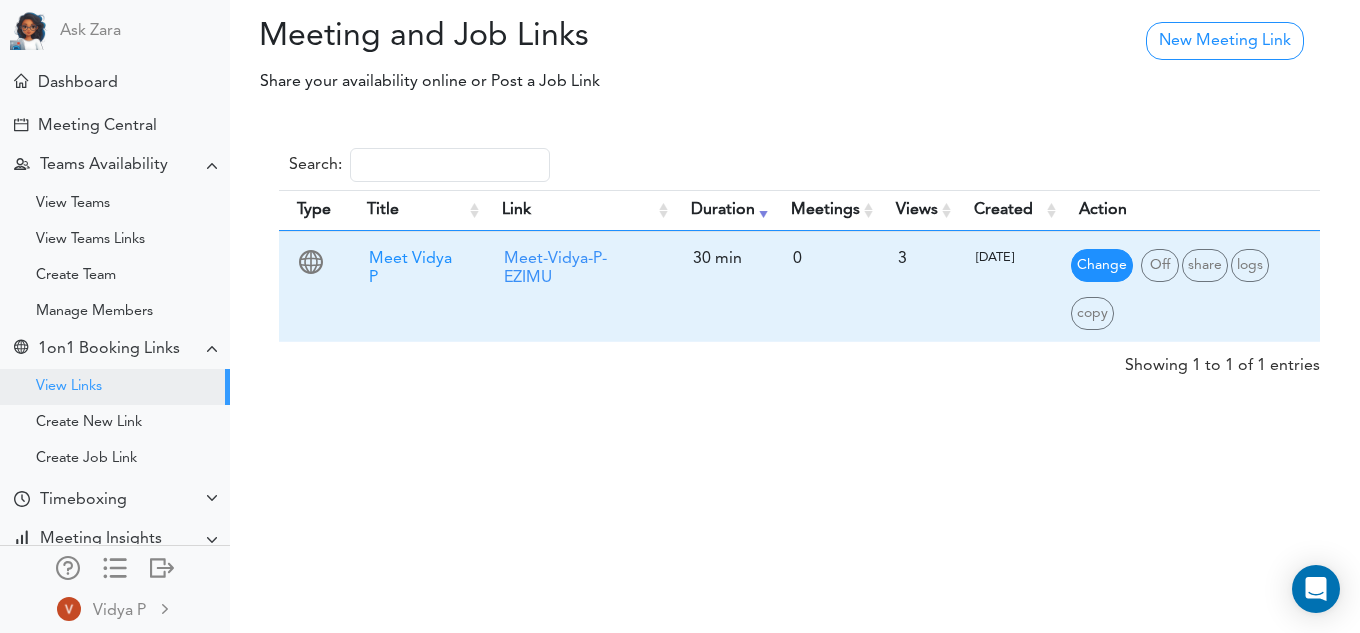 click on "Change" at bounding box center [1102, 265] 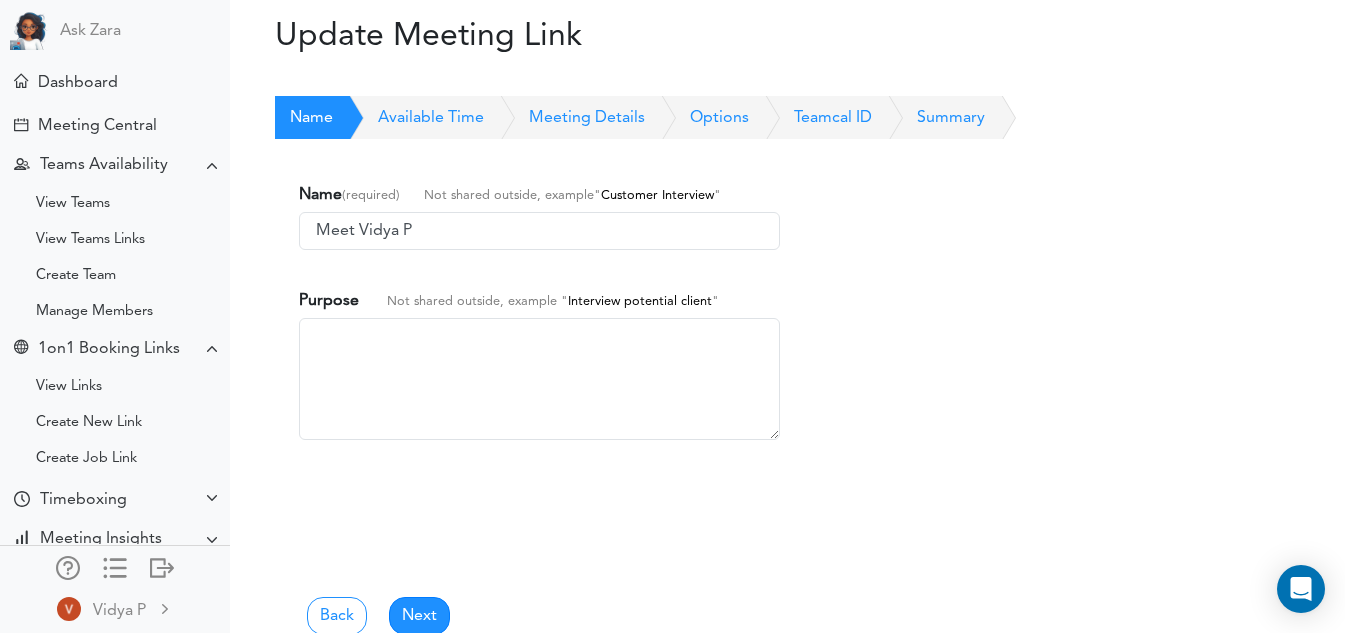 scroll, scrollTop: 100, scrollLeft: 0, axis: vertical 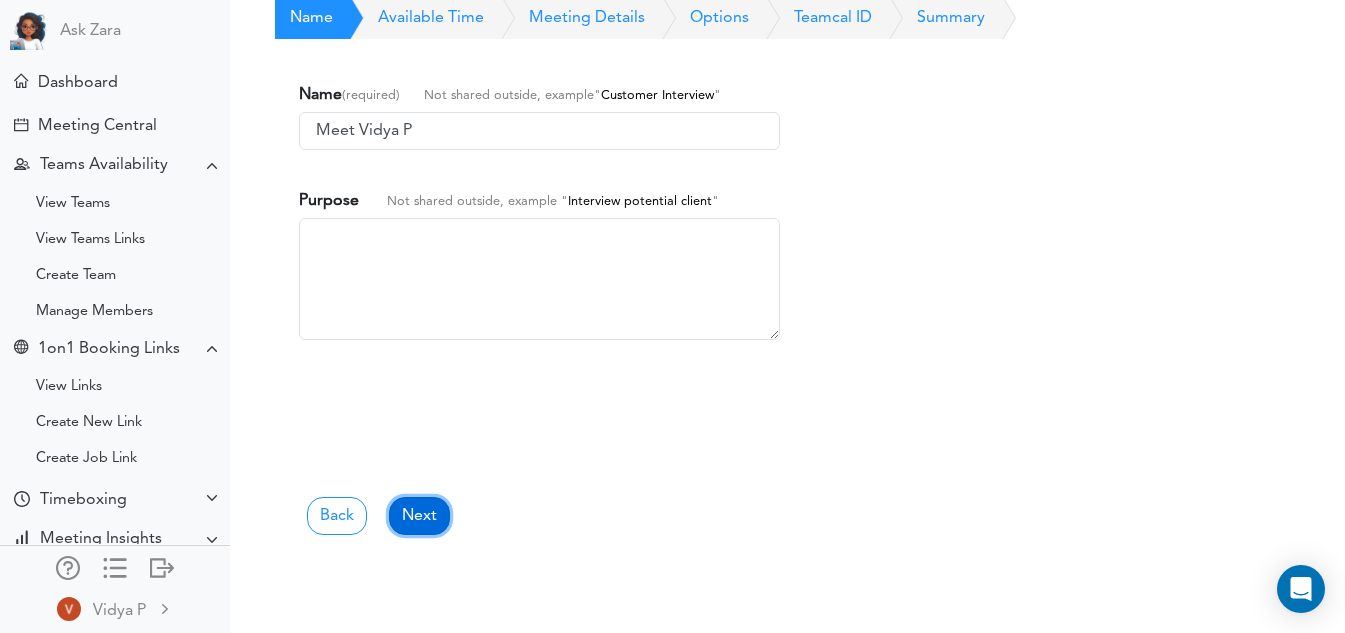 click on "Next" at bounding box center (419, 516) 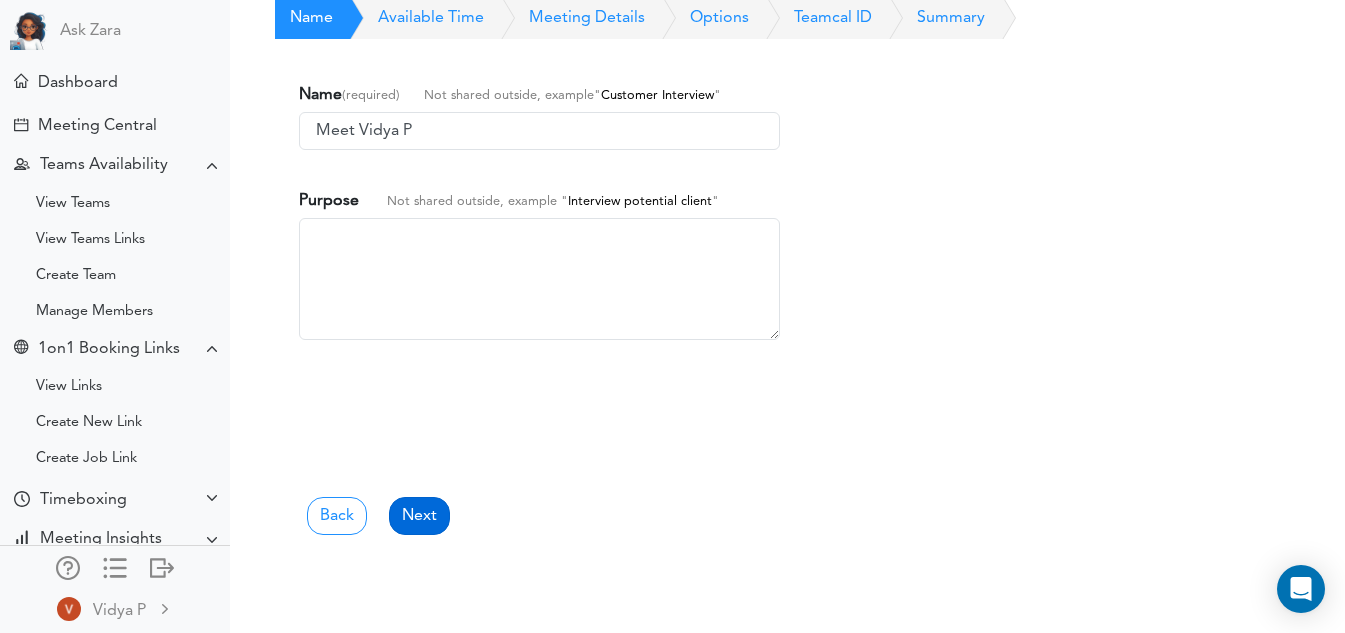 scroll, scrollTop: 0, scrollLeft: 0, axis: both 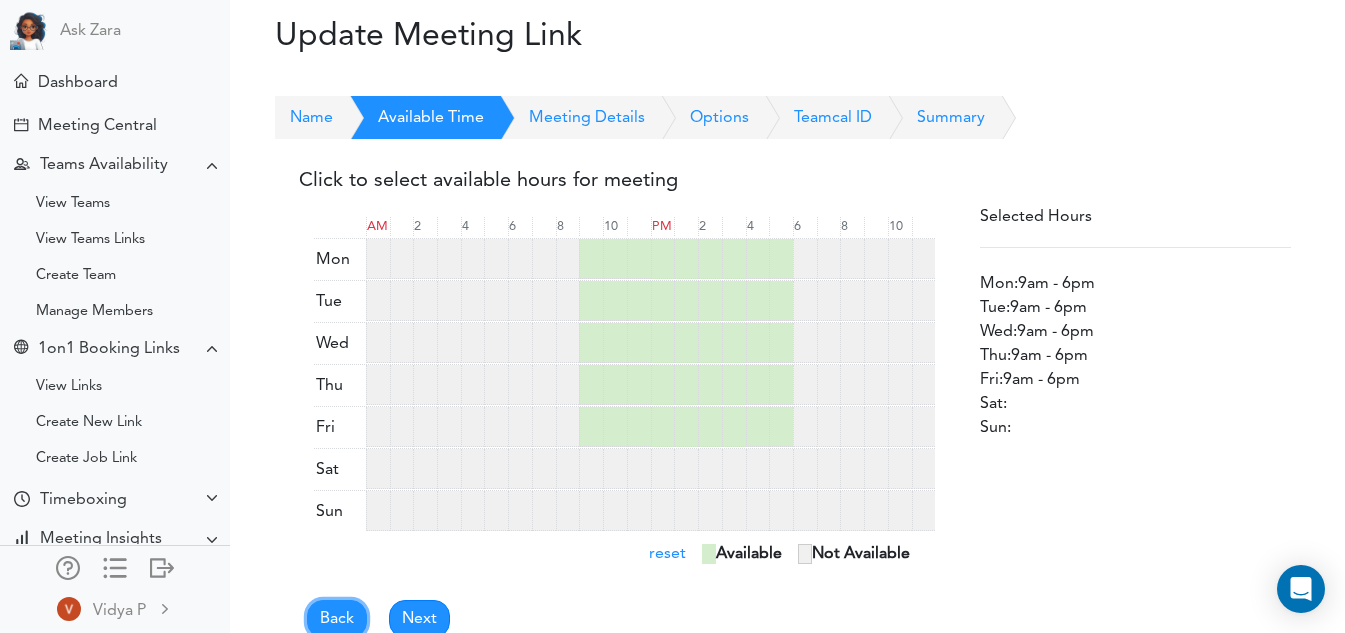 click on "Back" at bounding box center (337, 619) 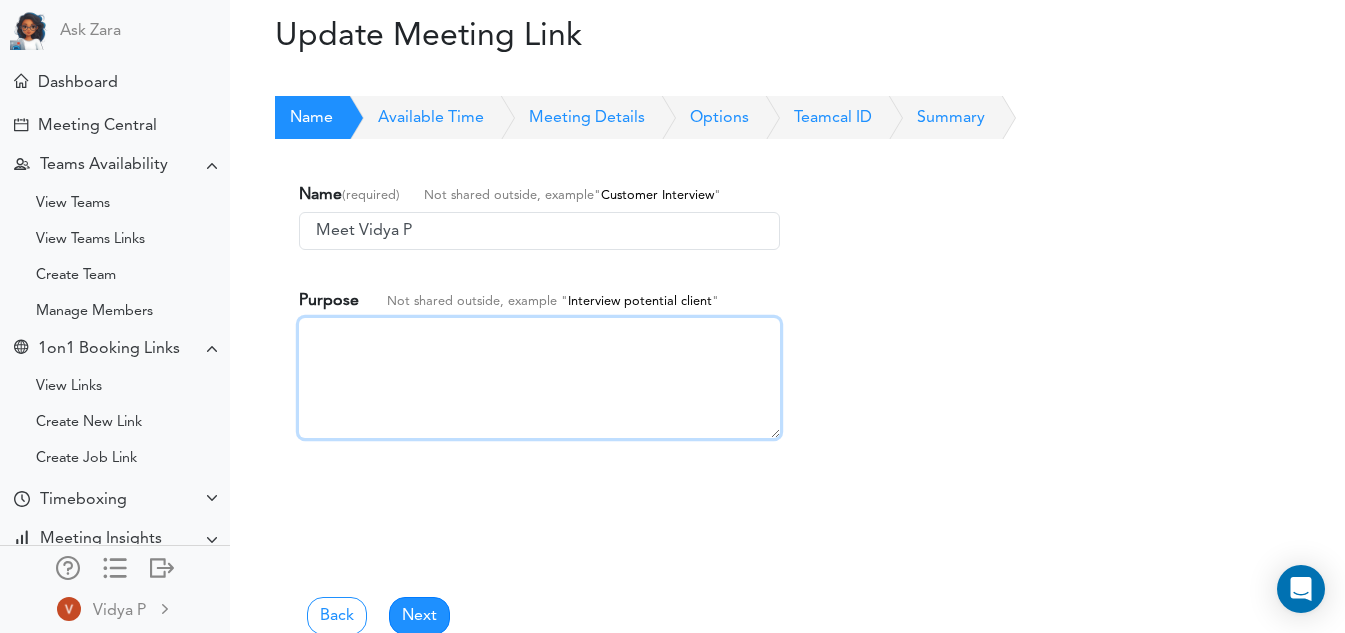 click at bounding box center [539, 378] 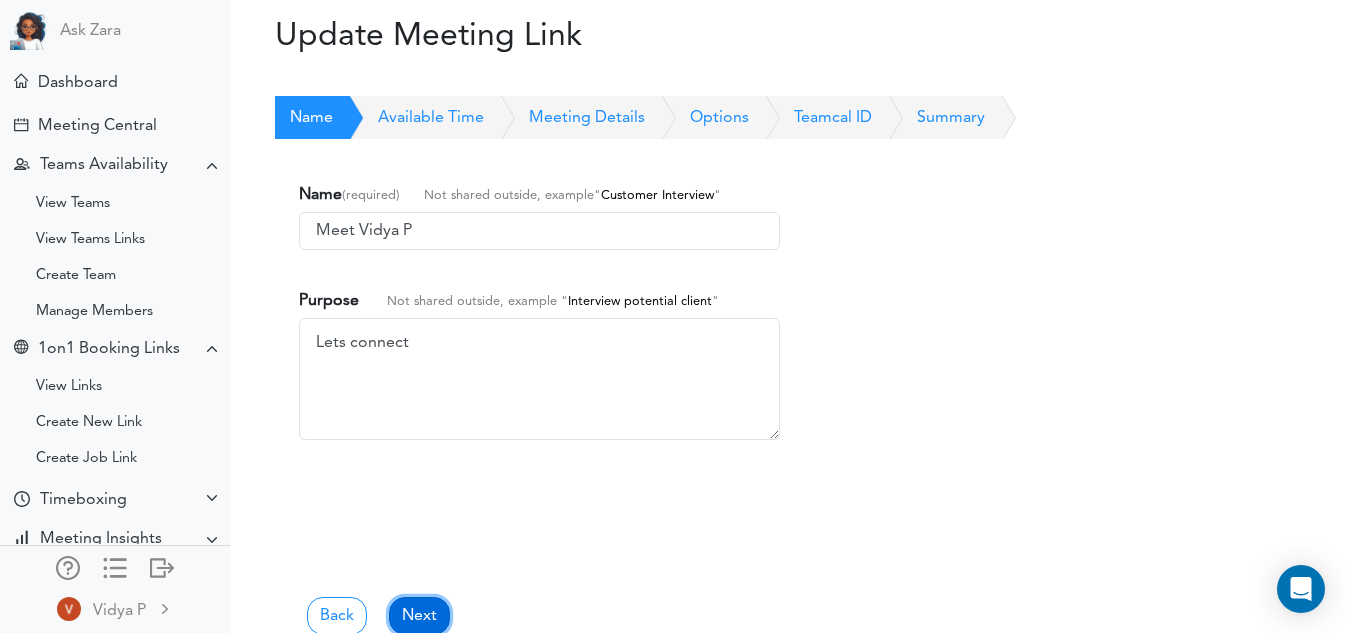 click on "Next" at bounding box center (419, 616) 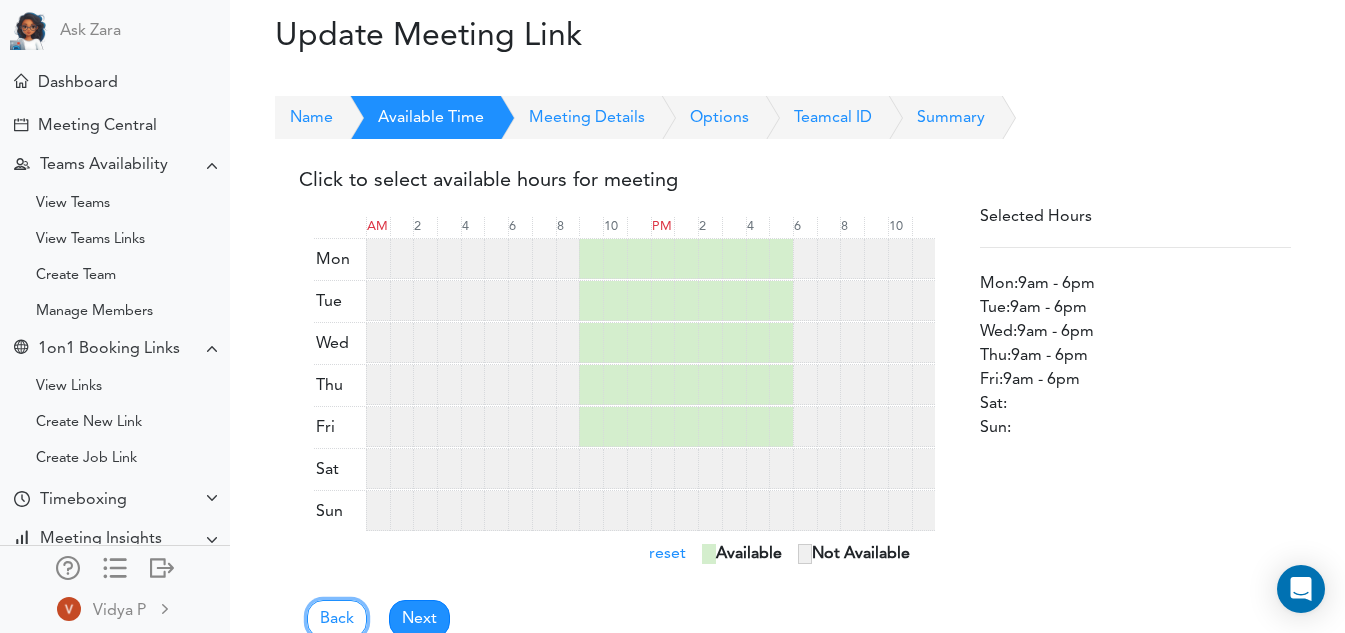 drag, startPoint x: 346, startPoint y: 620, endPoint x: 425, endPoint y: 458, distance: 180.23596 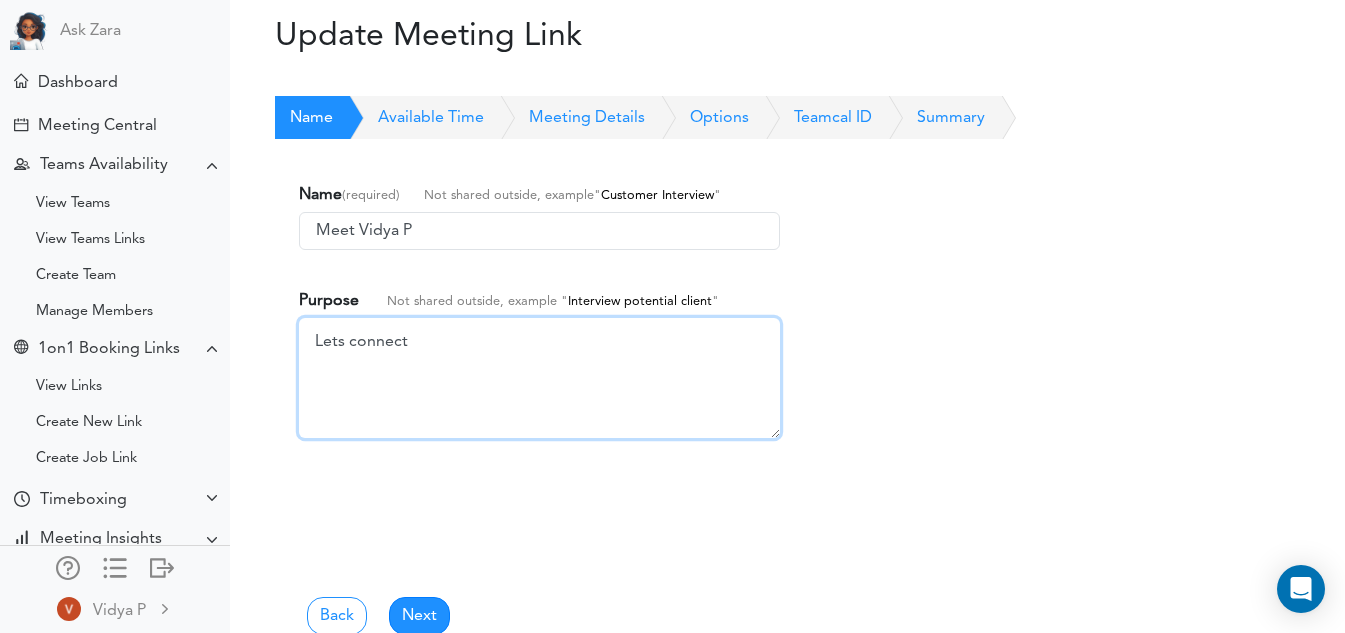 click at bounding box center [539, 378] 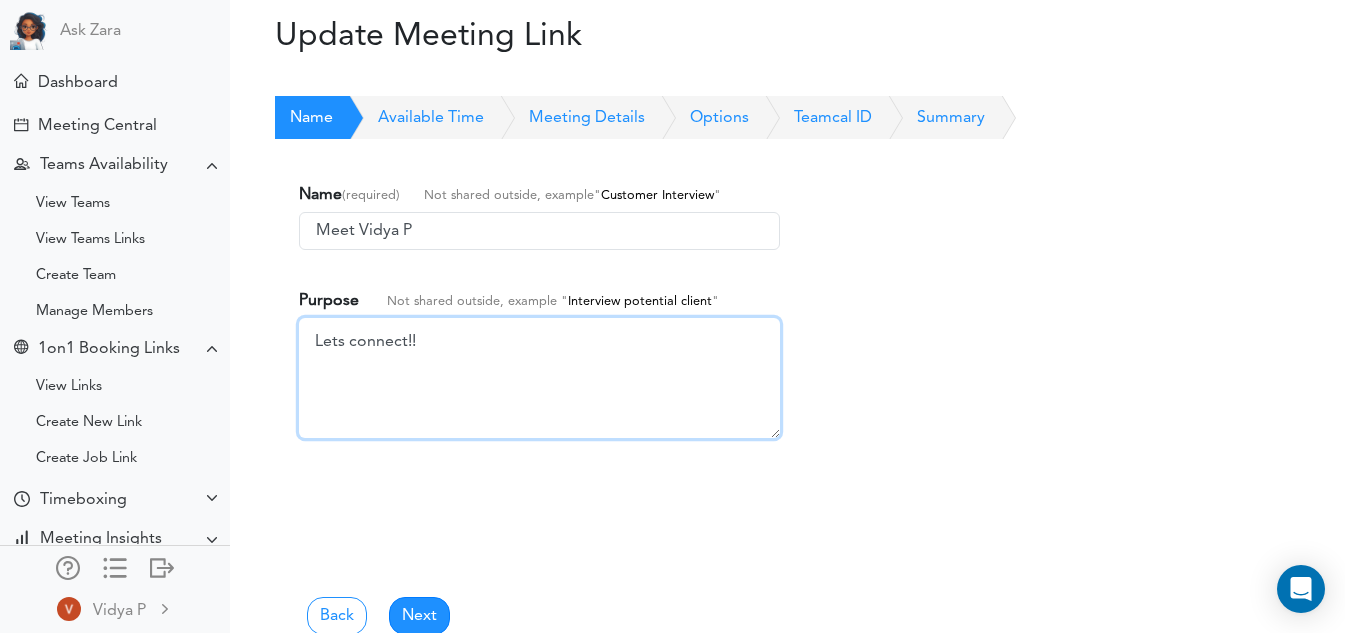 click at bounding box center (539, 378) 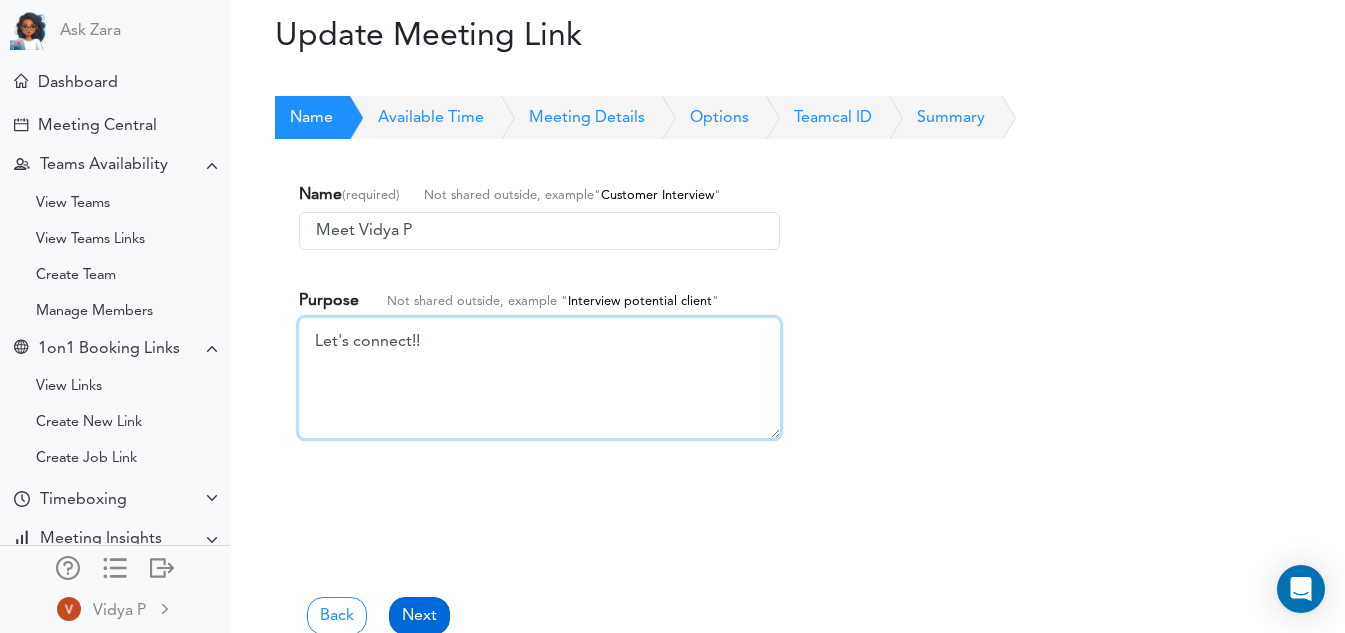 type on "Let's connect!!" 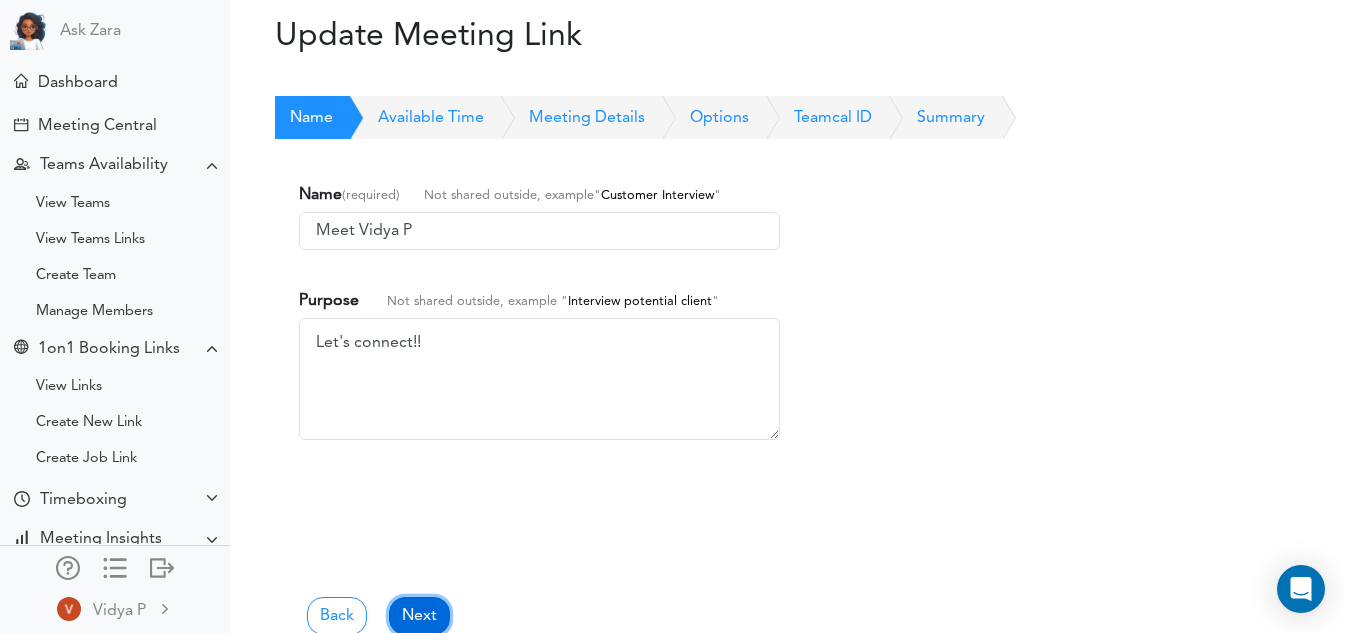click on "Next" at bounding box center (419, 616) 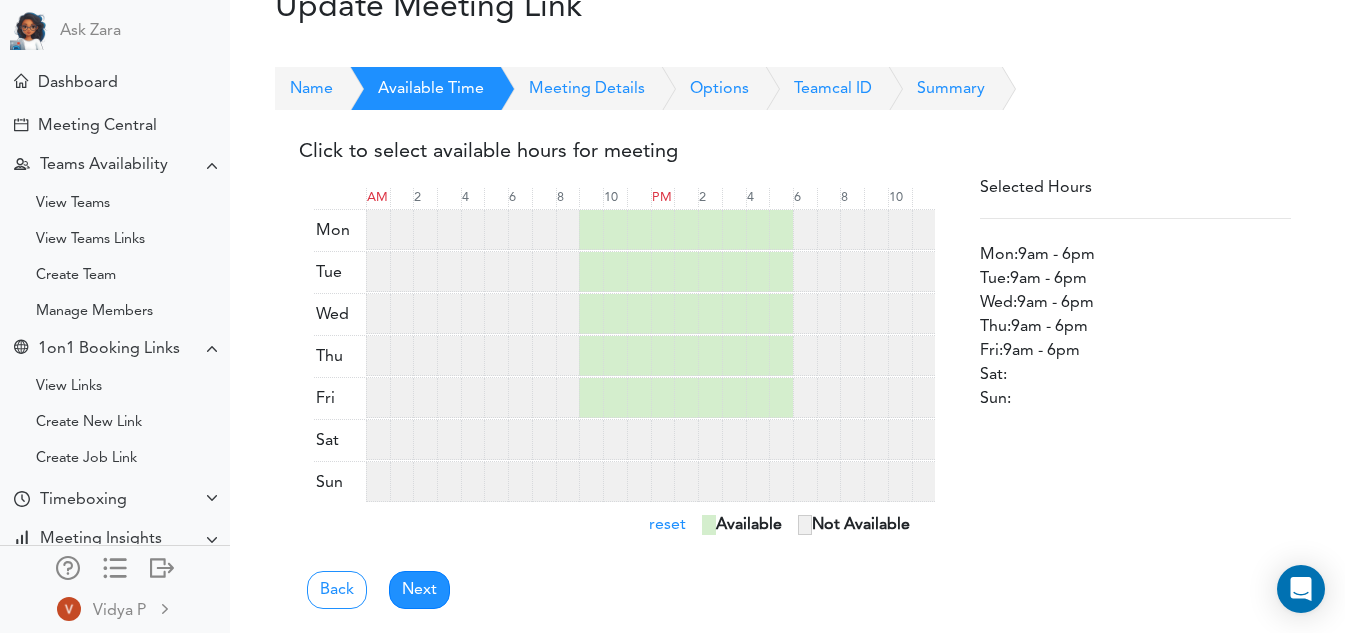 scroll, scrollTop: 45, scrollLeft: 0, axis: vertical 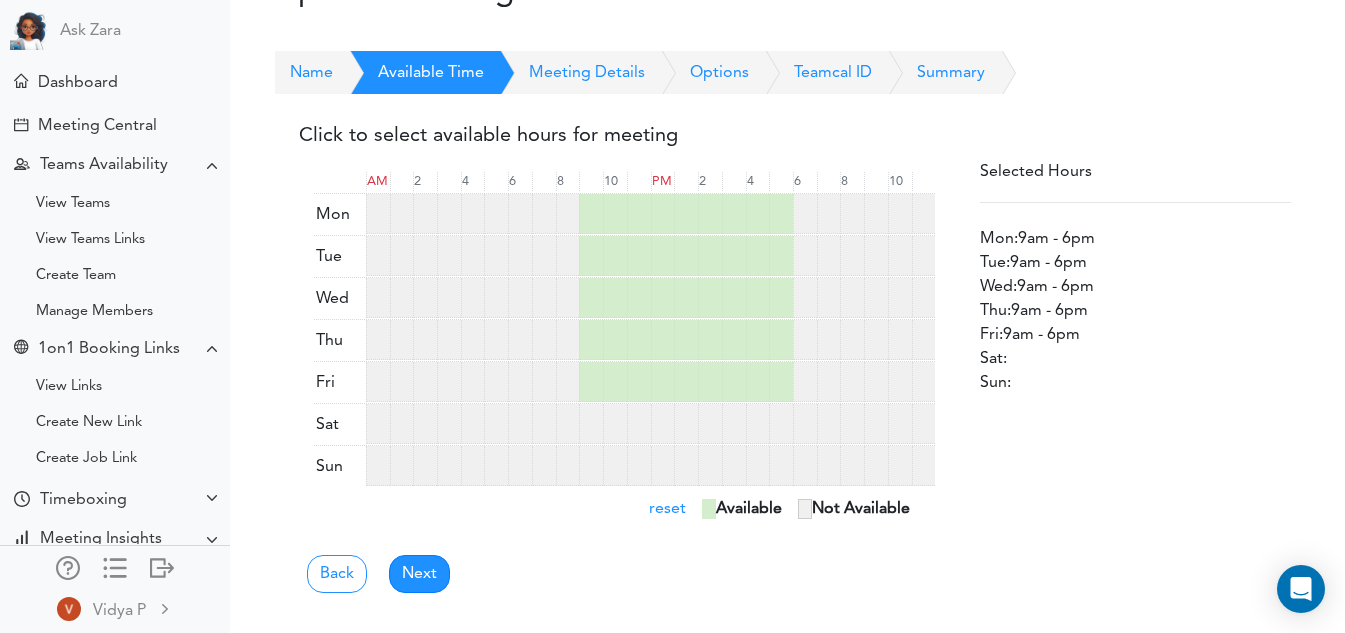 click at bounding box center [663, 214] 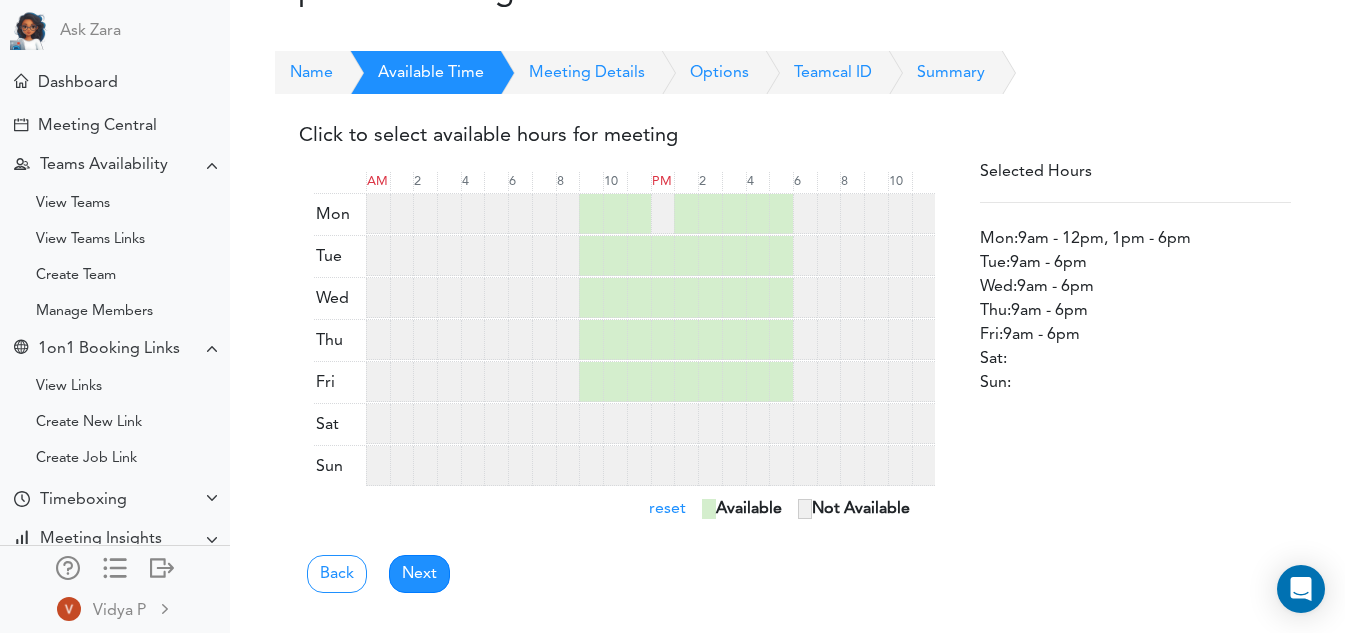 click at bounding box center [663, 214] 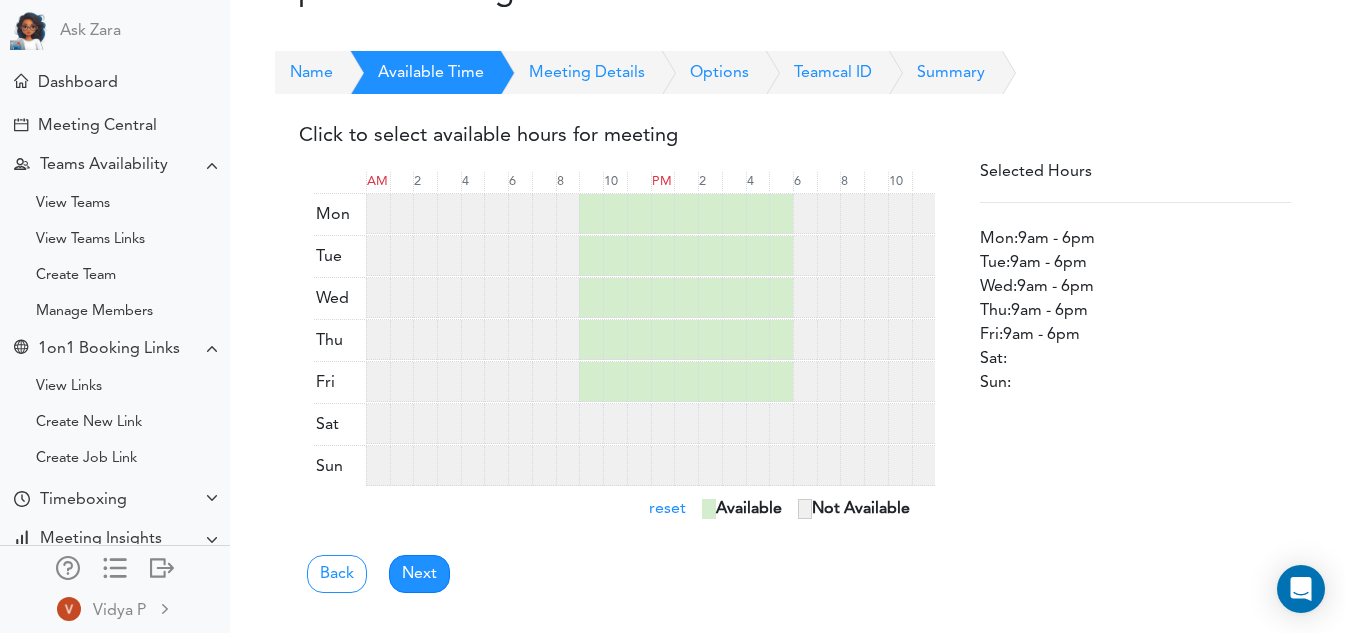 click at bounding box center (568, 214) 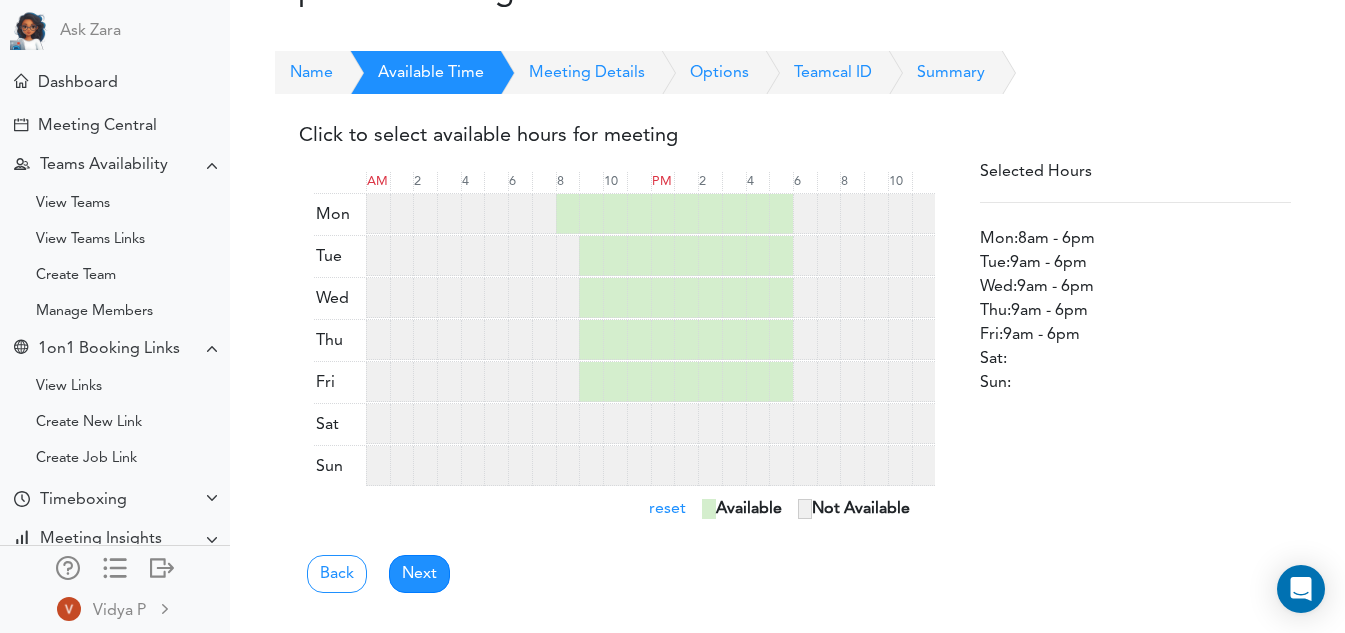 click at bounding box center [568, 214] 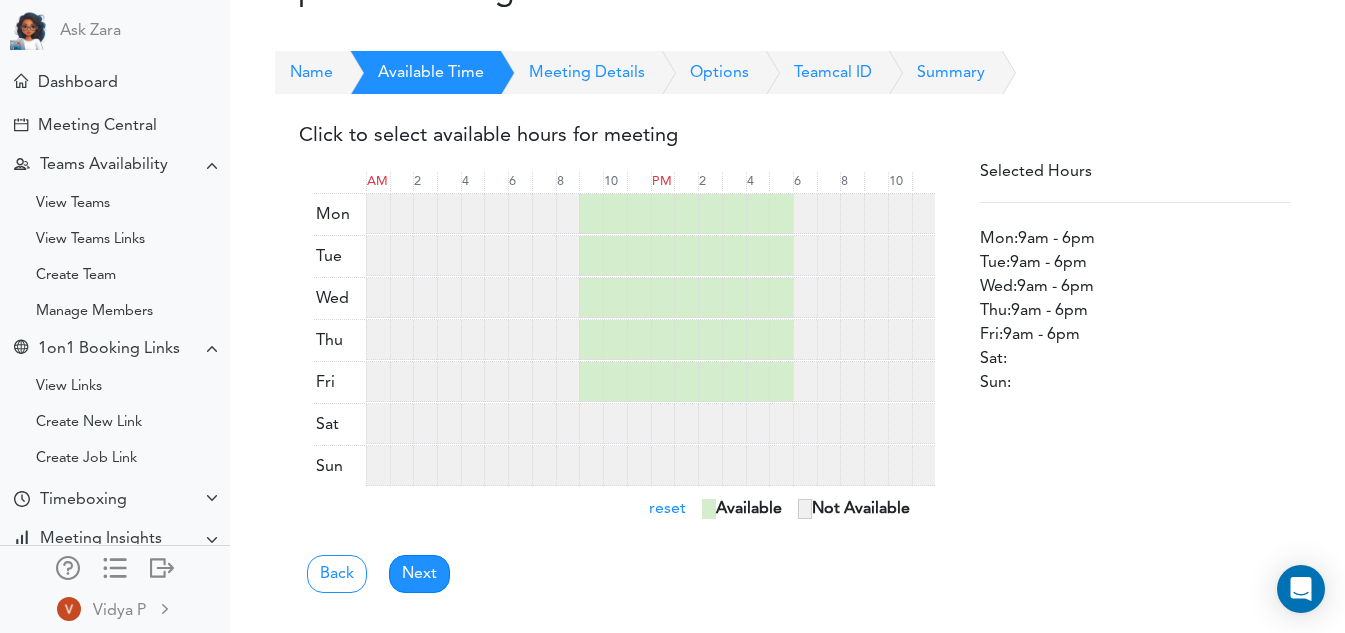 click on "reset" at bounding box center [667, 509] 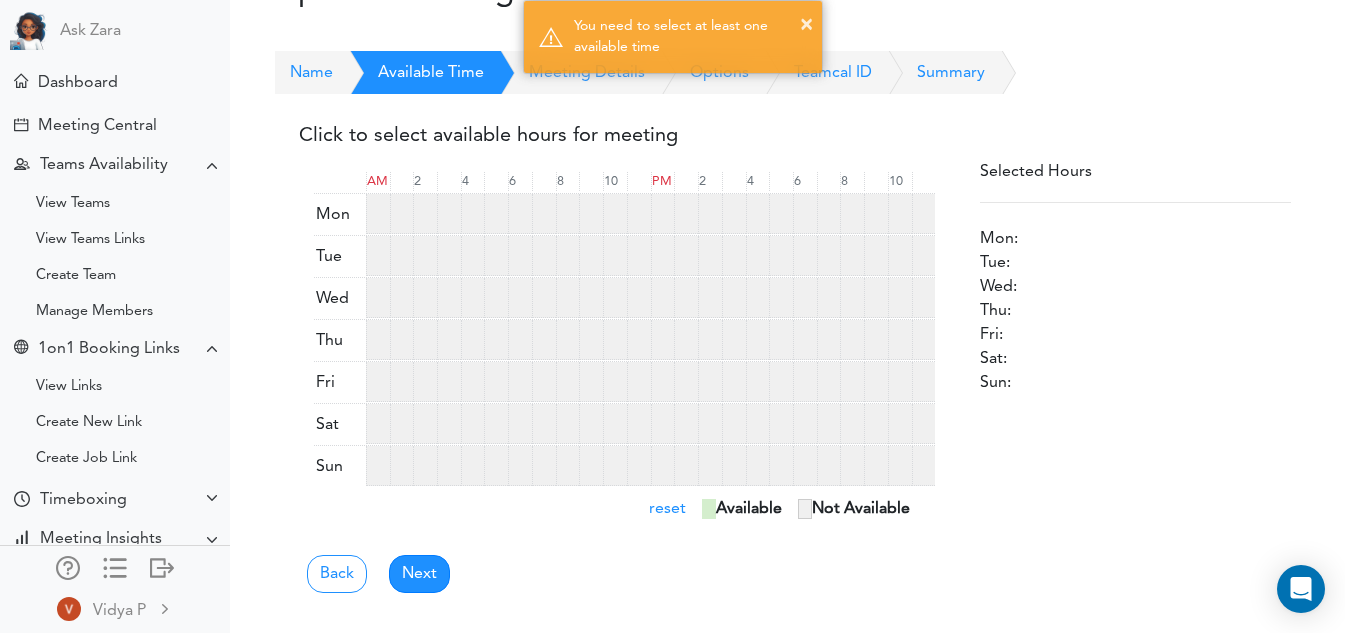 click on "reset" at bounding box center (667, 509) 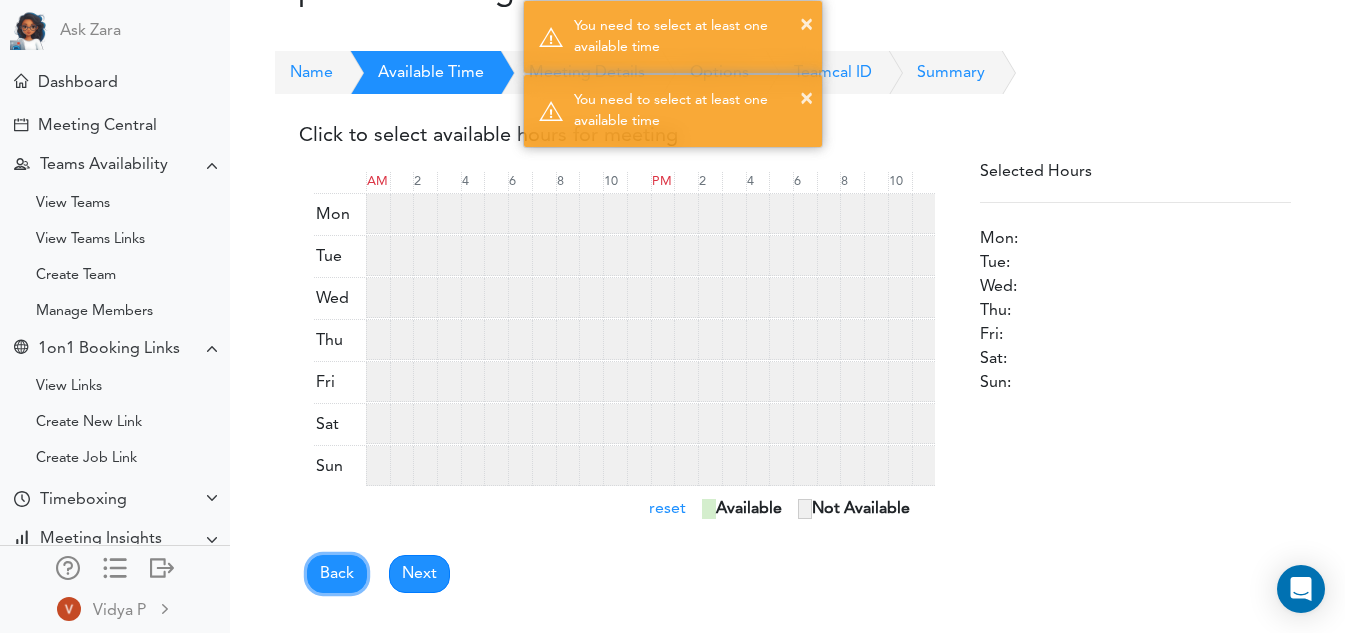 click on "Back" at bounding box center (337, 574) 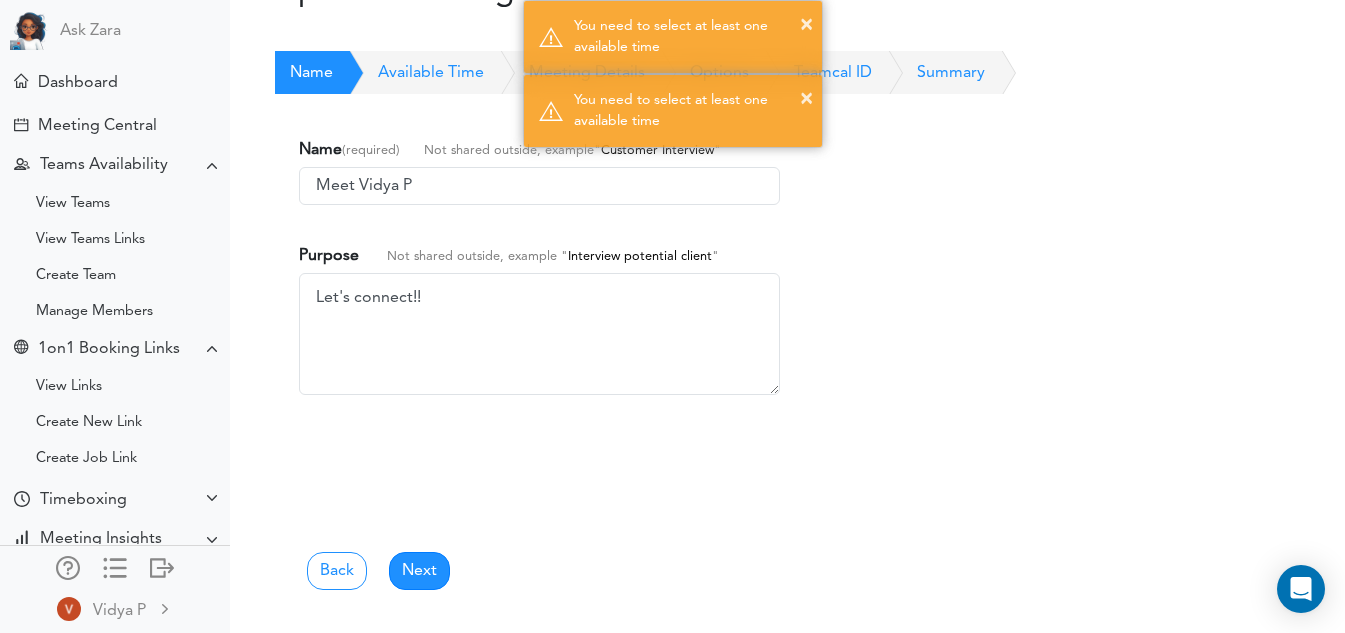 scroll, scrollTop: 0, scrollLeft: 0, axis: both 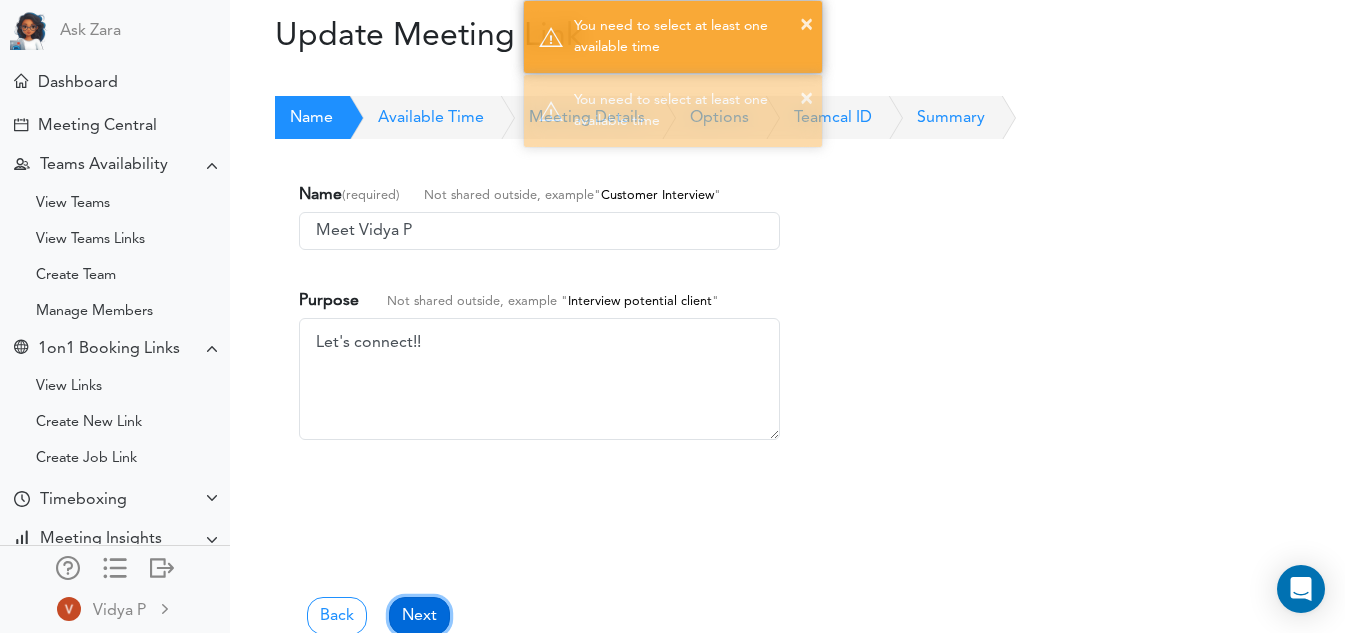 click on "Next" at bounding box center (419, 616) 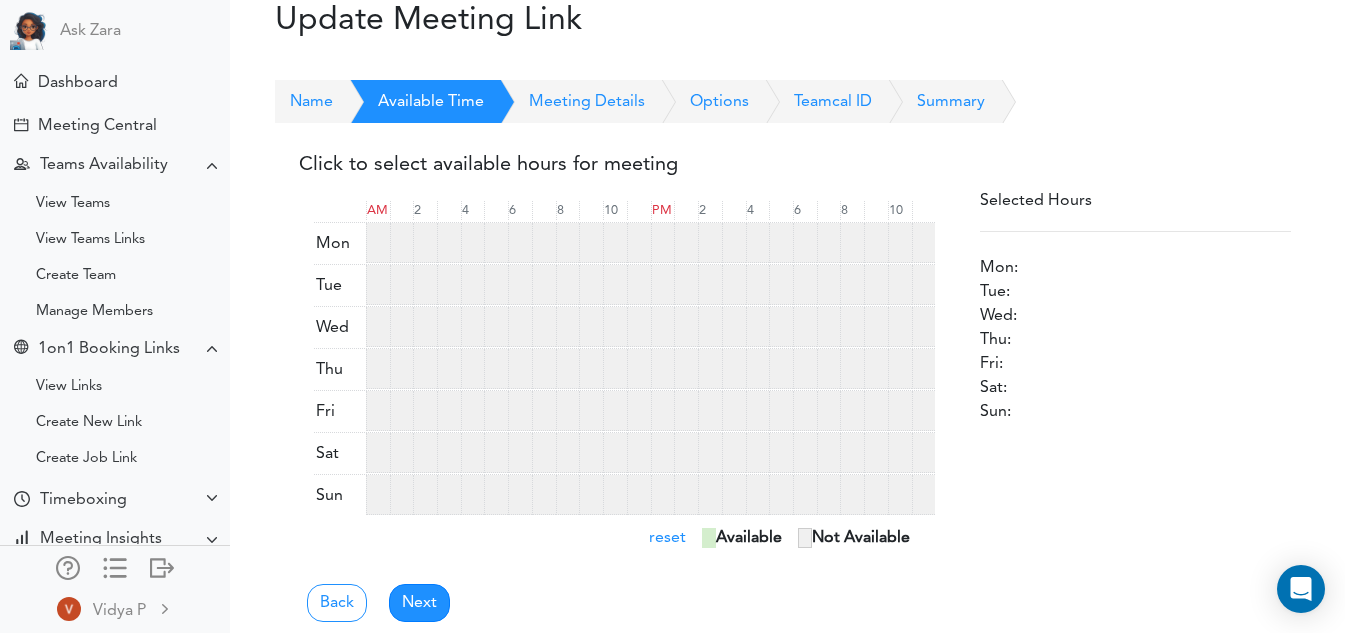 scroll, scrollTop: 45, scrollLeft: 0, axis: vertical 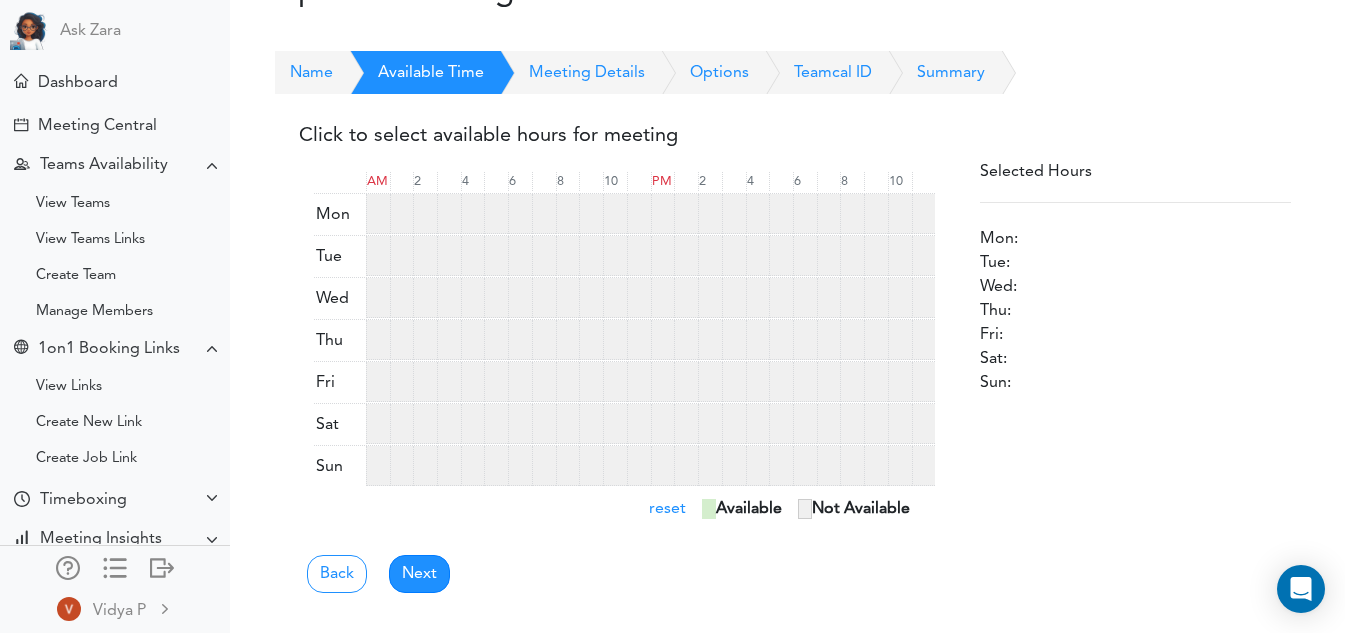 click at bounding box center [663, 214] 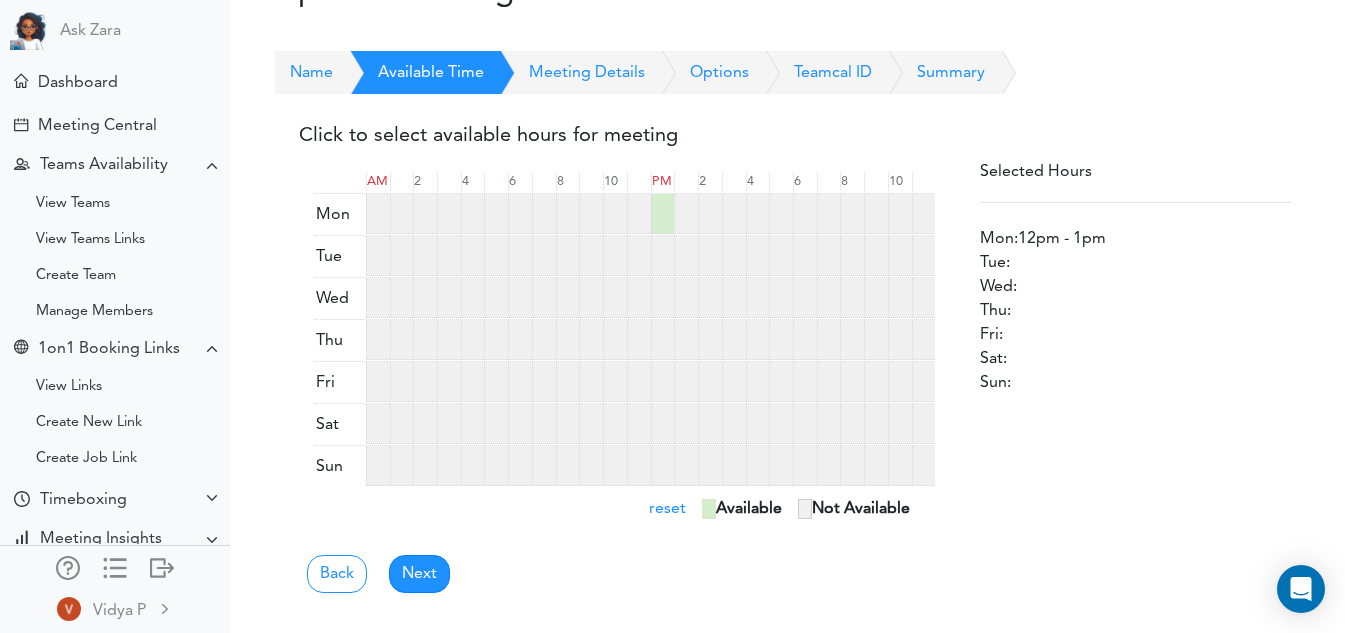 click at bounding box center (686, 214) 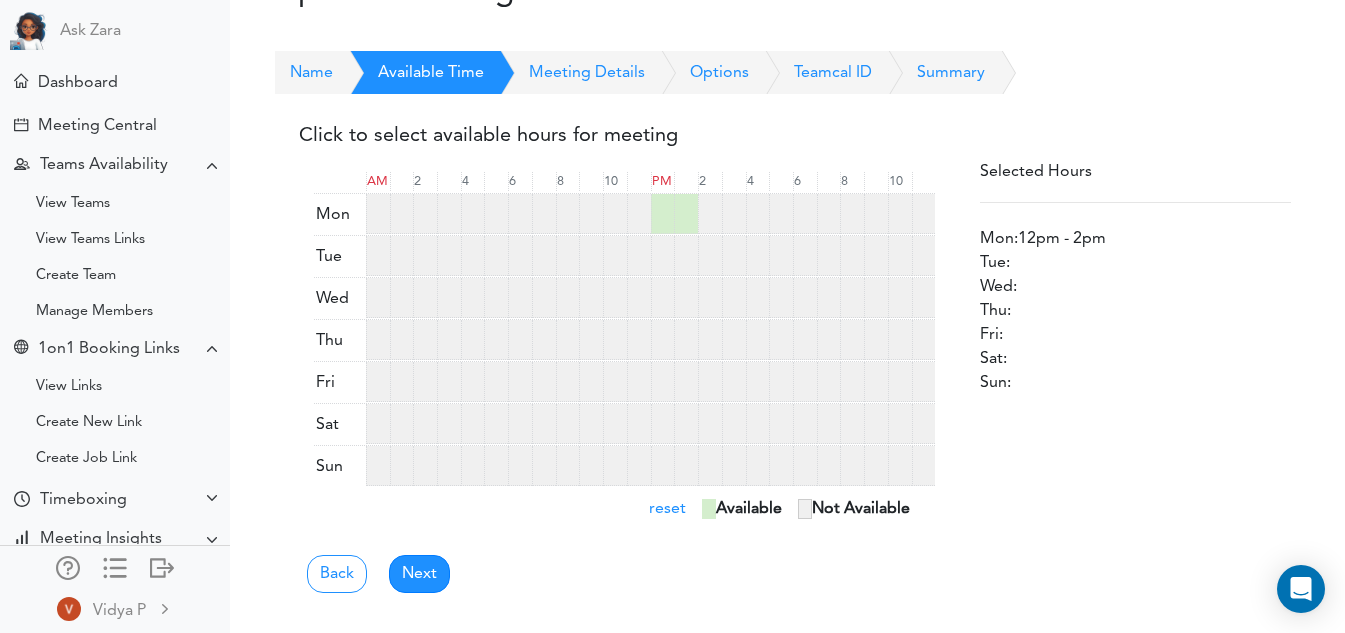 click at bounding box center [710, 214] 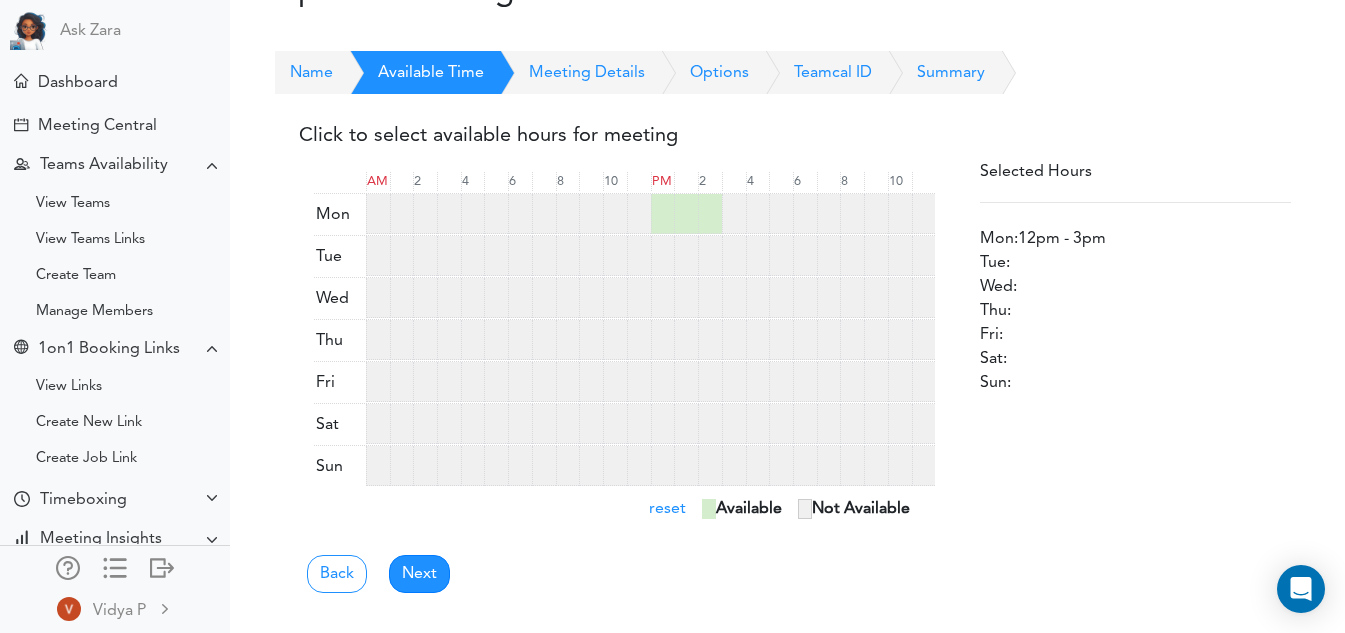 click at bounding box center (734, 214) 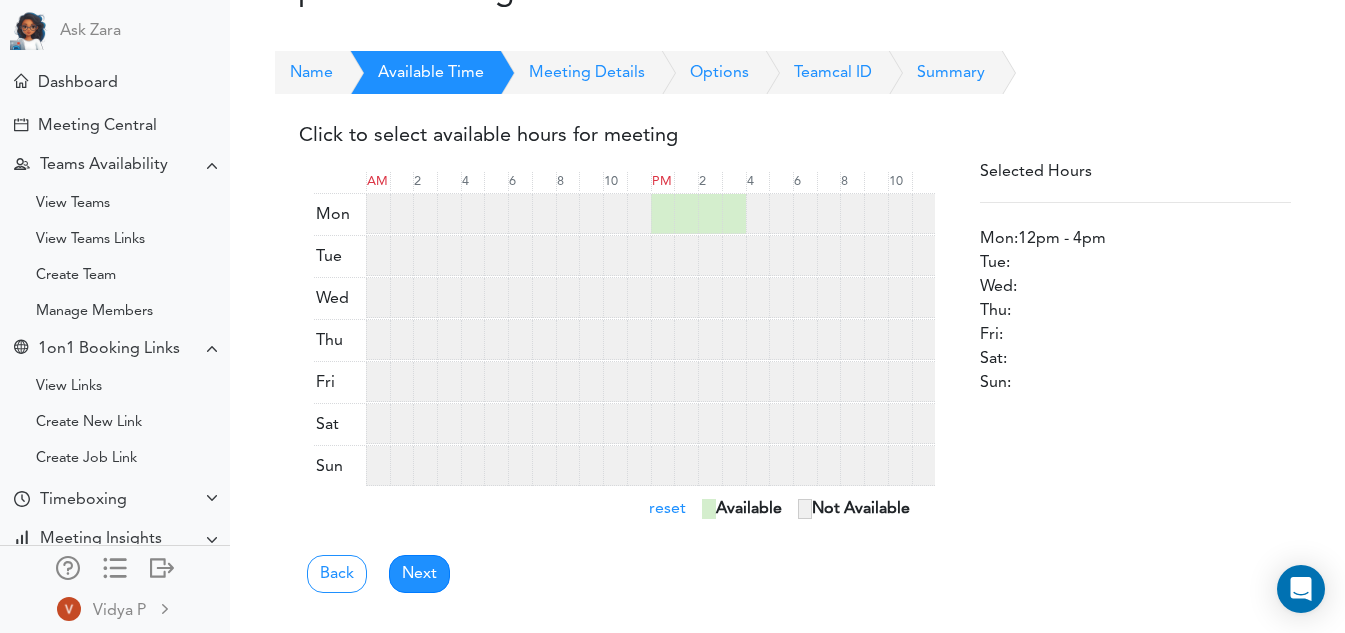click at bounding box center (758, 214) 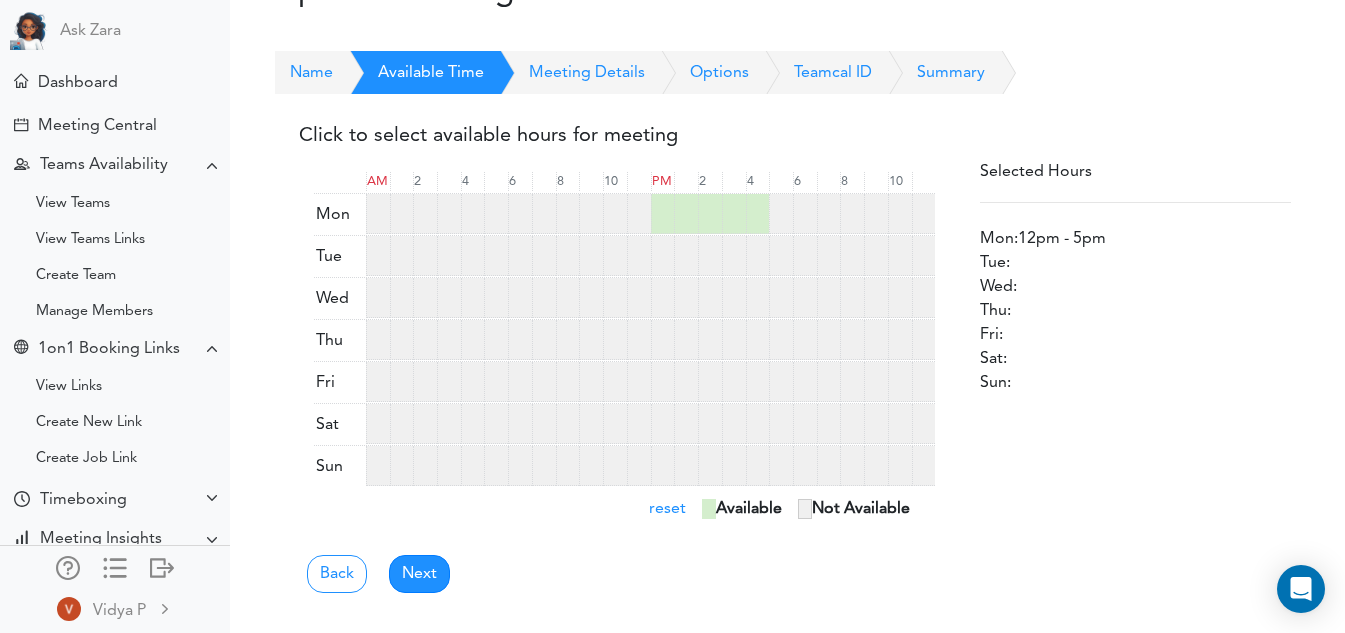 click at bounding box center [686, 214] 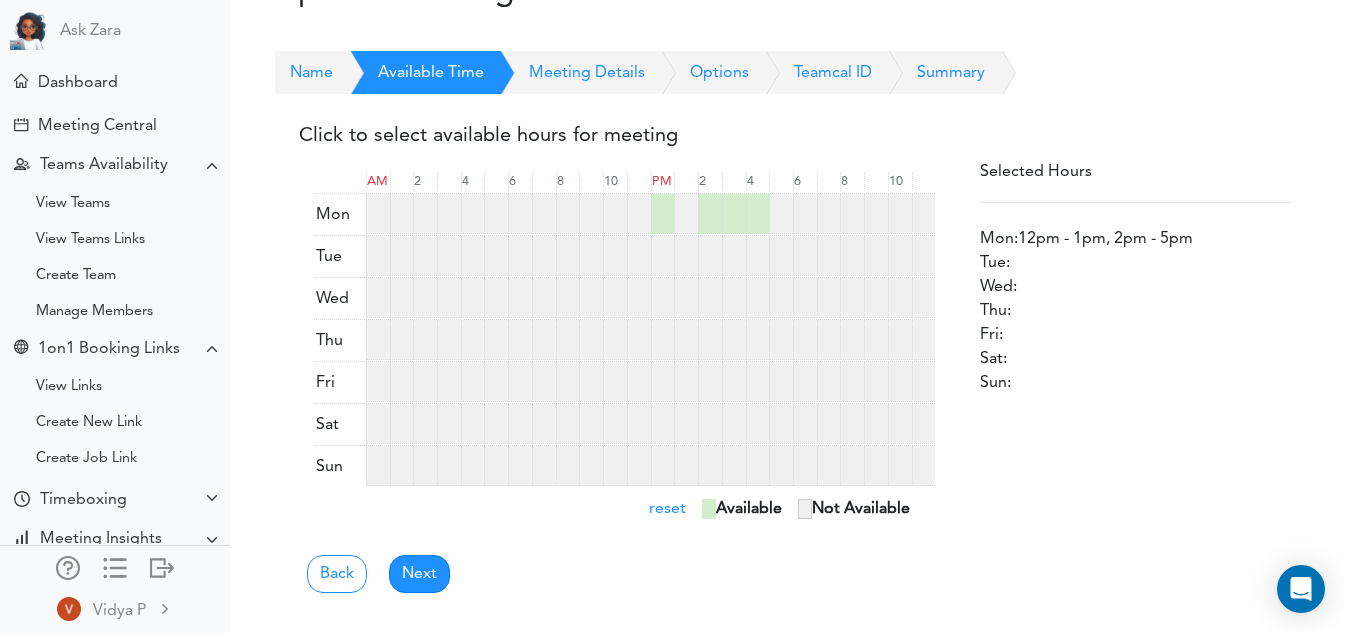 click at bounding box center (686, 214) 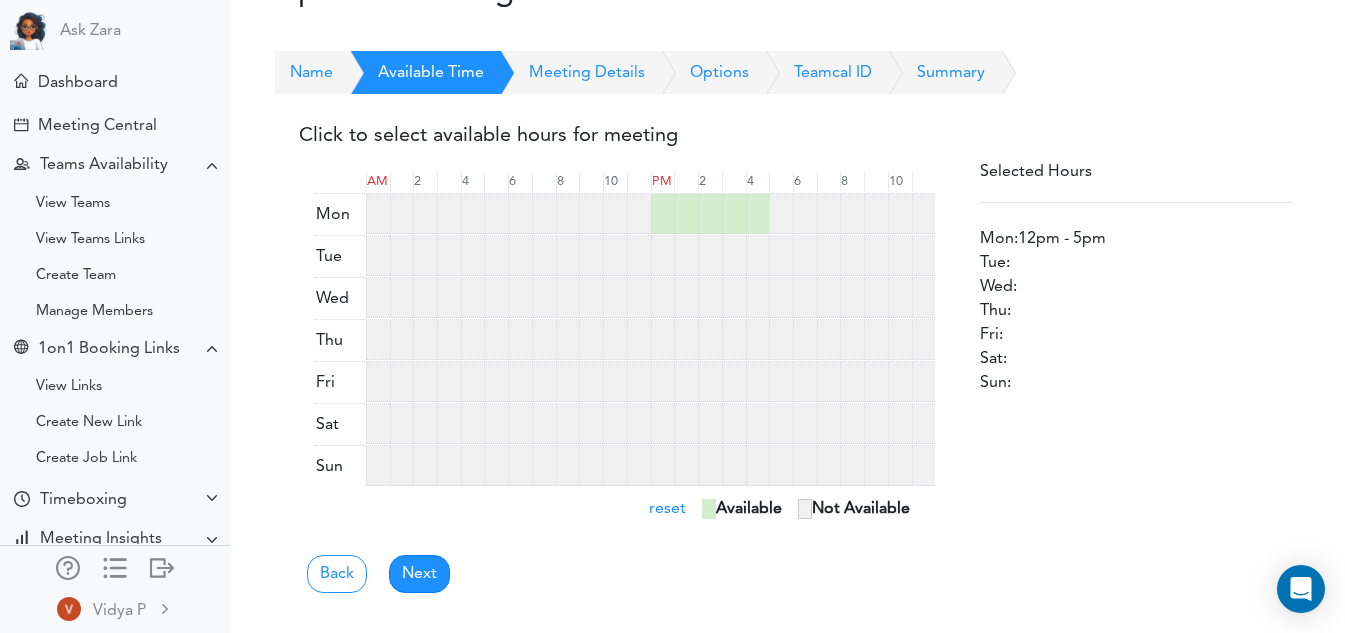 click at bounding box center [781, 214] 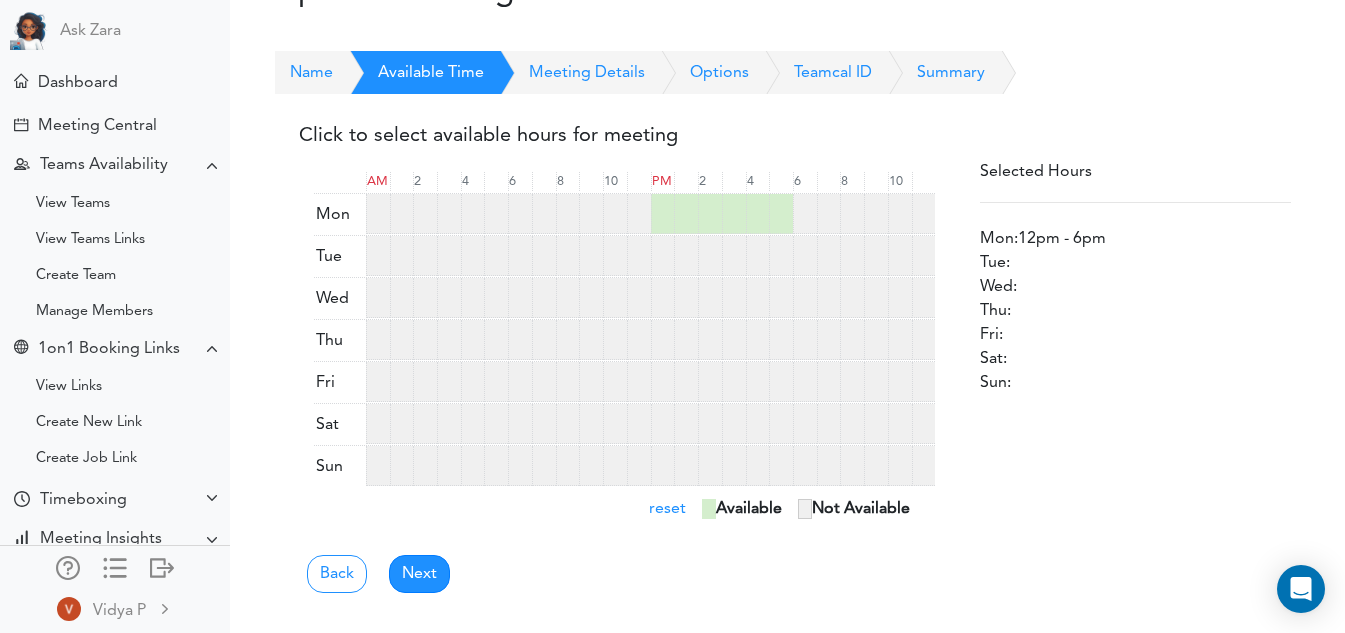 click at bounding box center (805, 214) 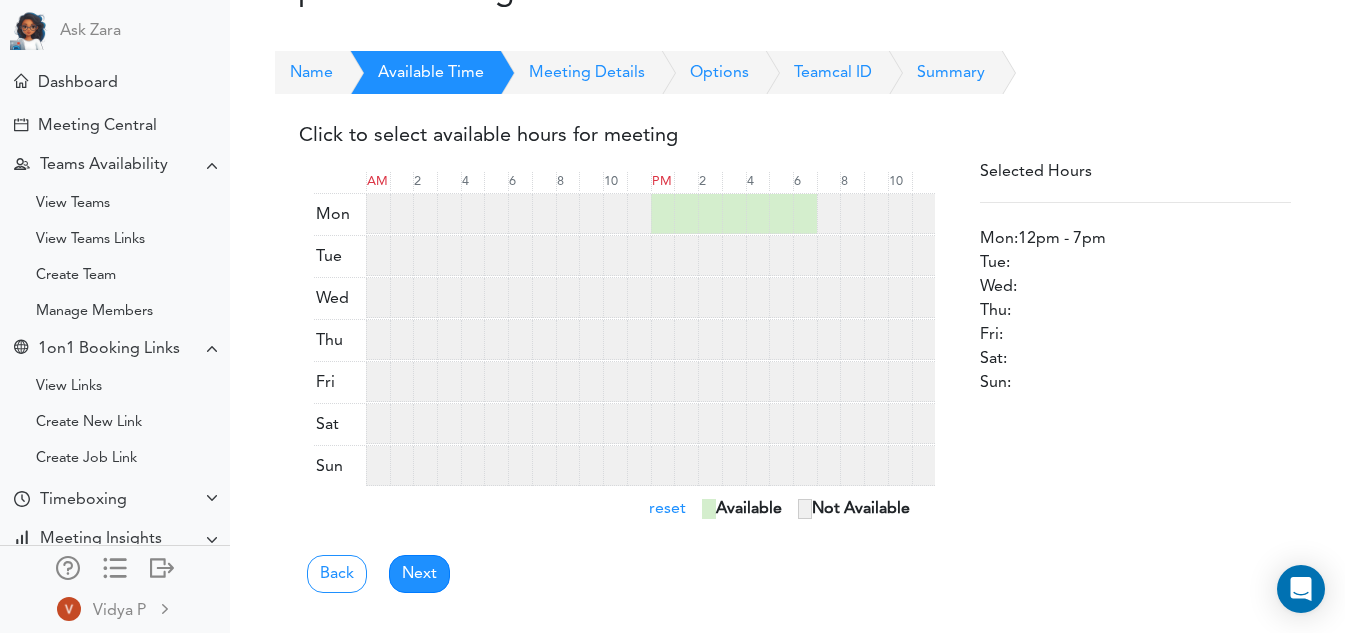 click at bounding box center (829, 214) 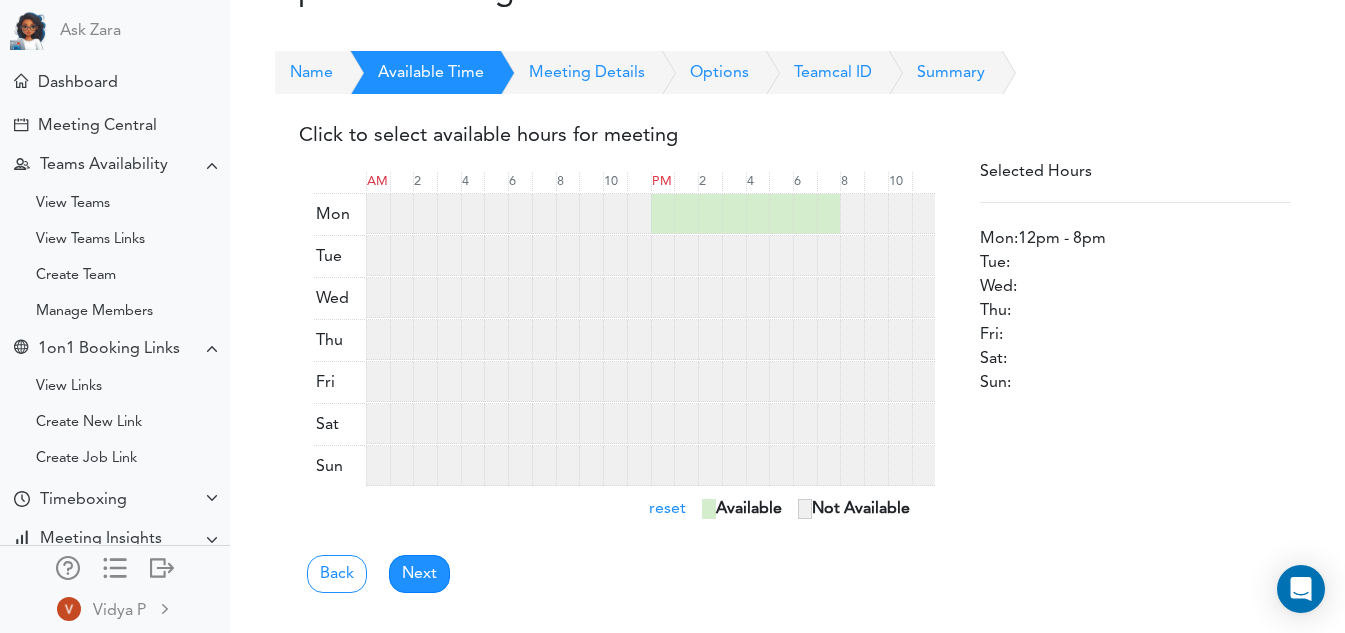 click at bounding box center (852, 214) 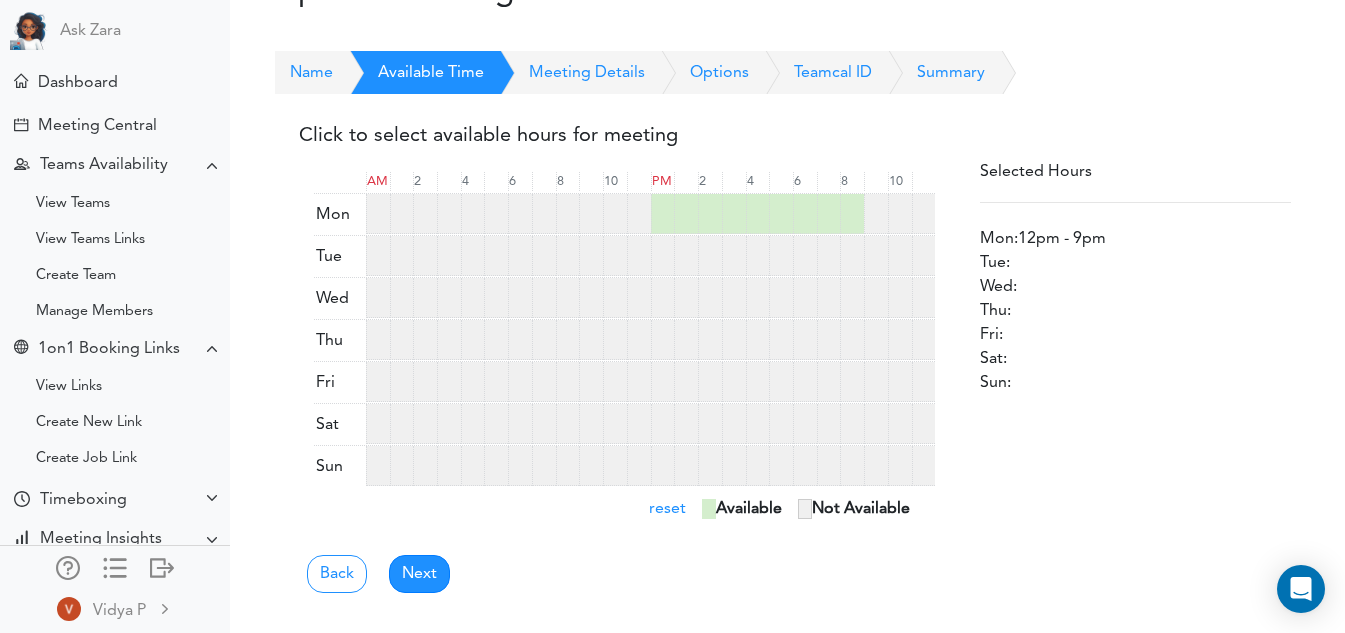 click at bounding box center [876, 214] 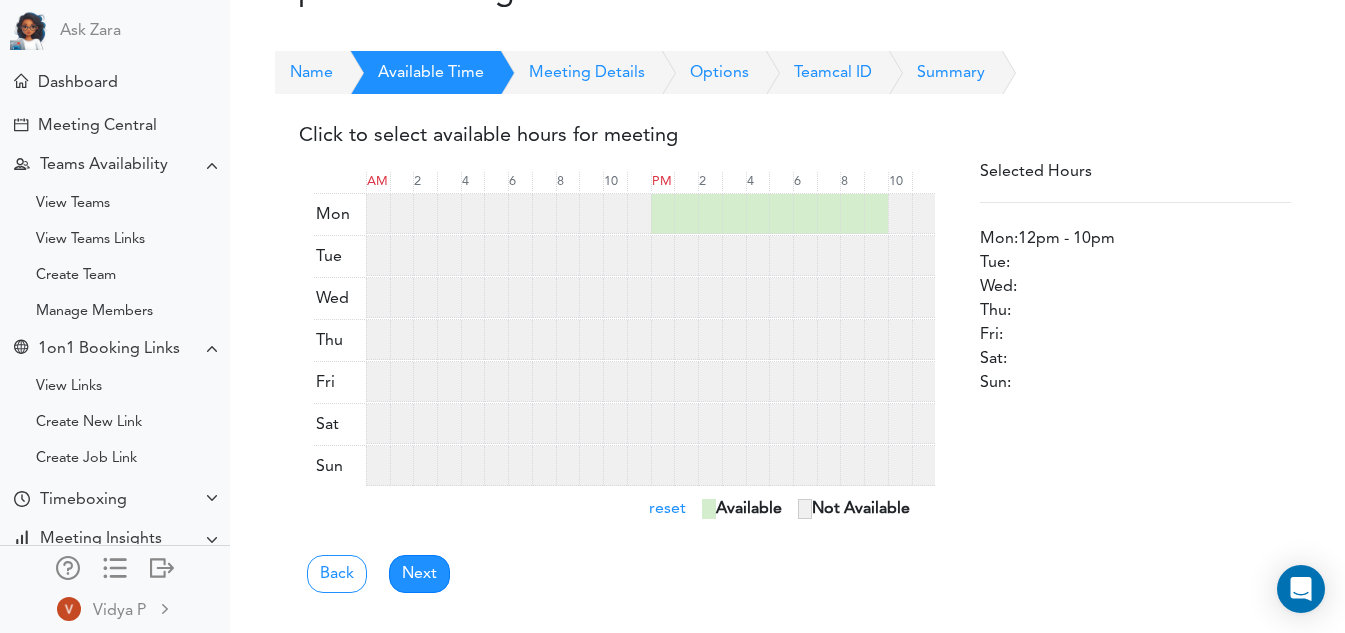 click at bounding box center (900, 214) 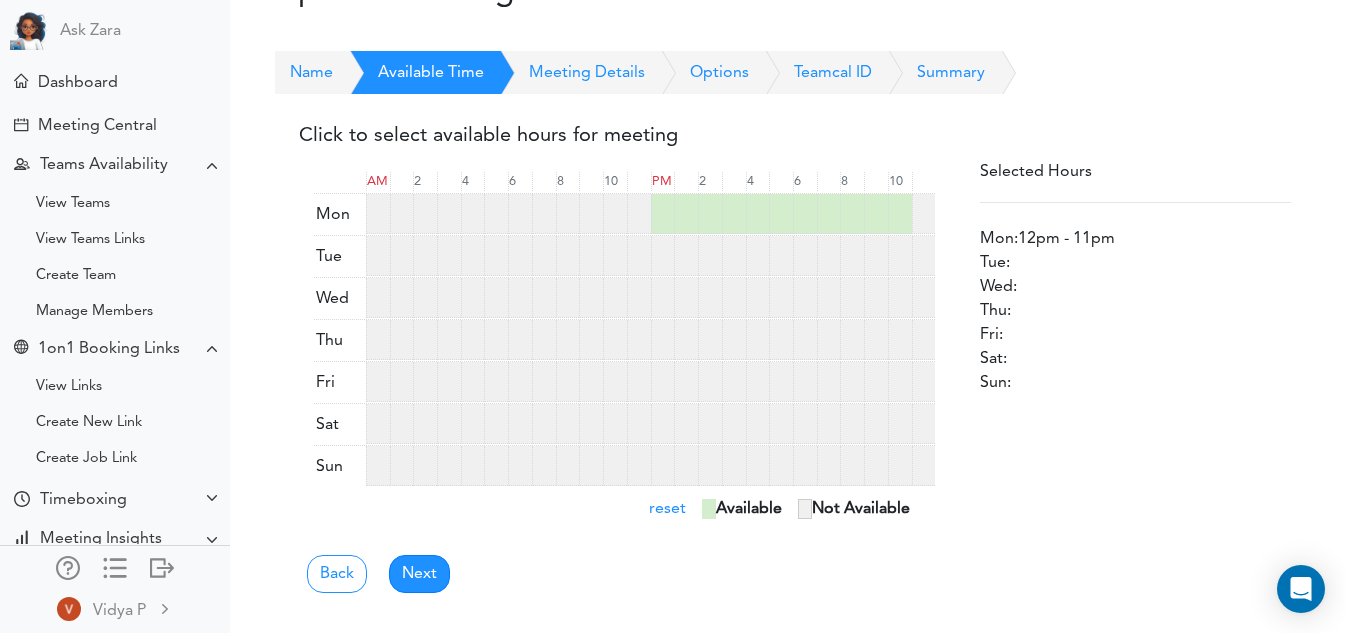 click at bounding box center [924, 214] 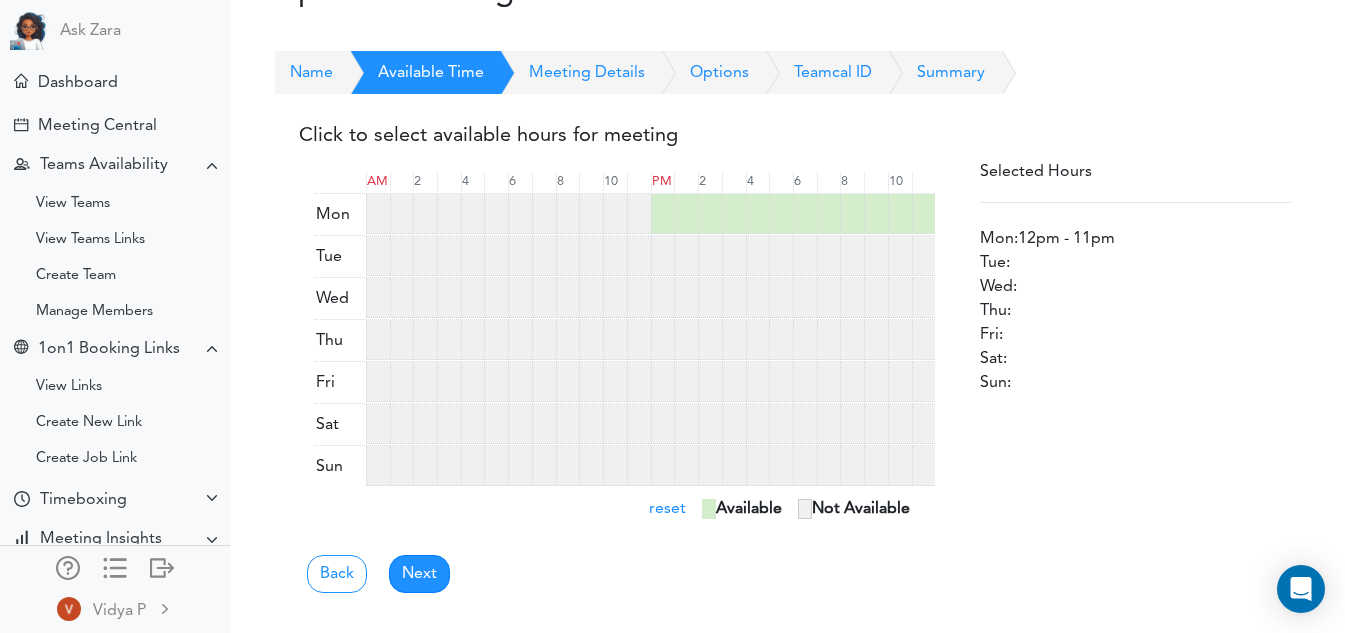 click at bounding box center (924, 214) 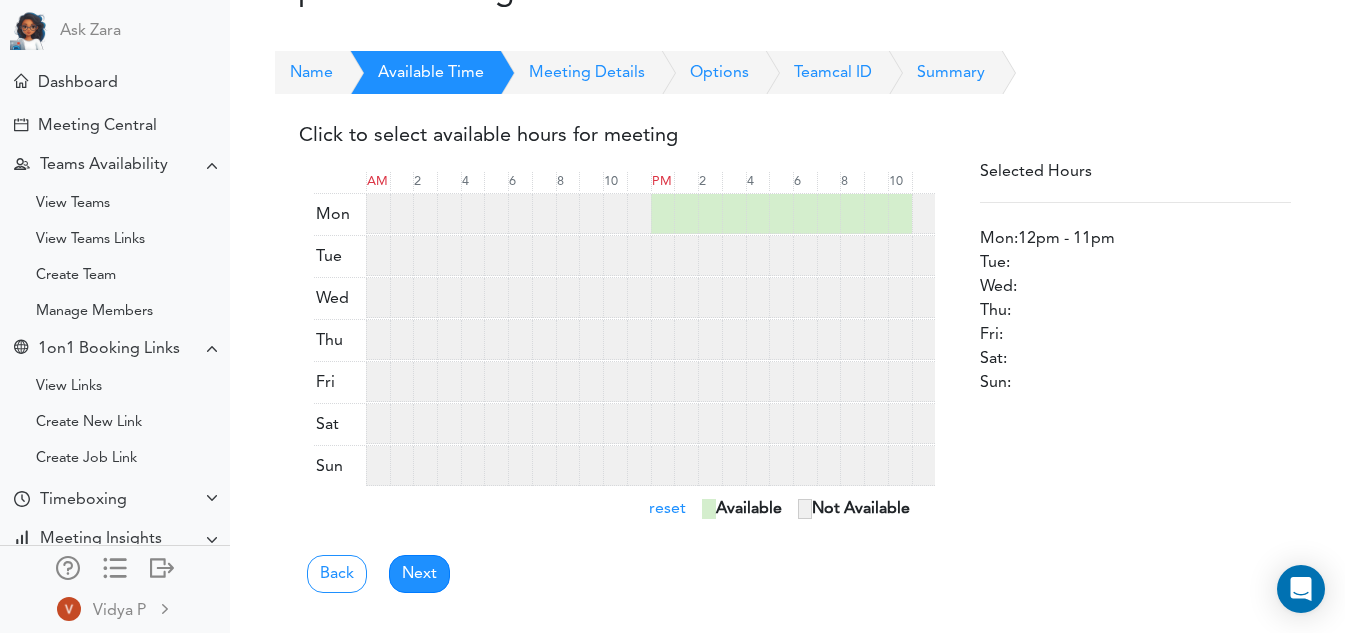 click at bounding box center [924, 214] 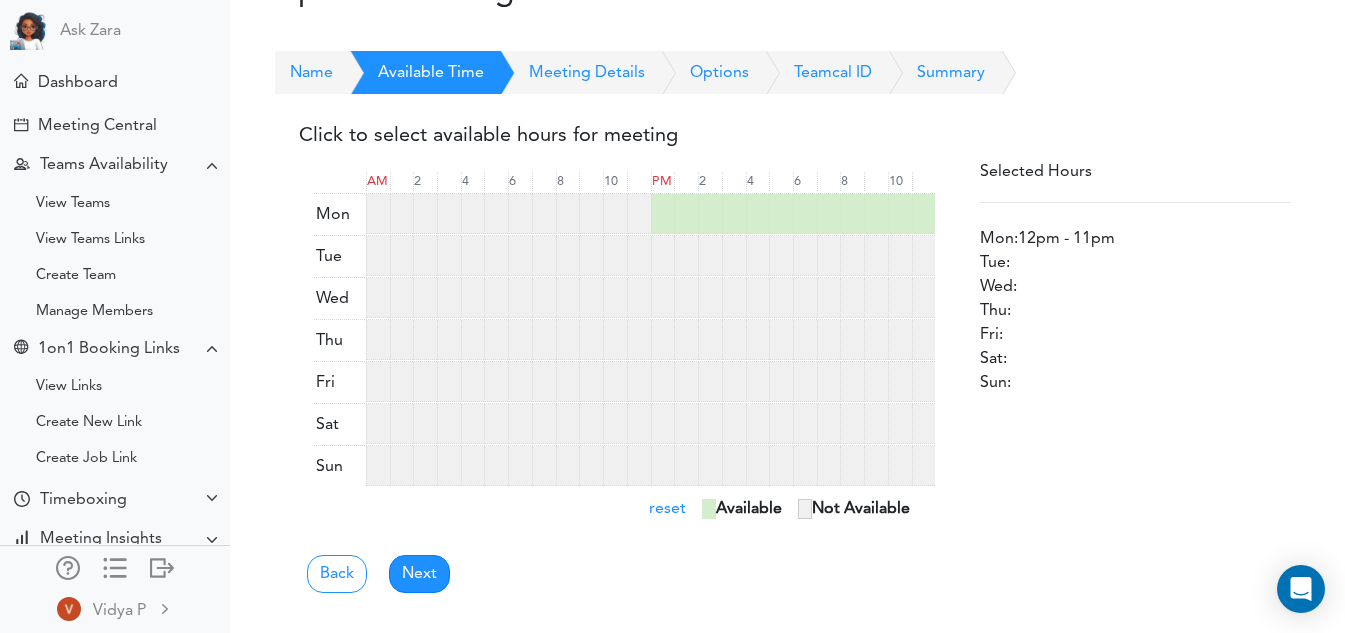 click at bounding box center [924, 214] 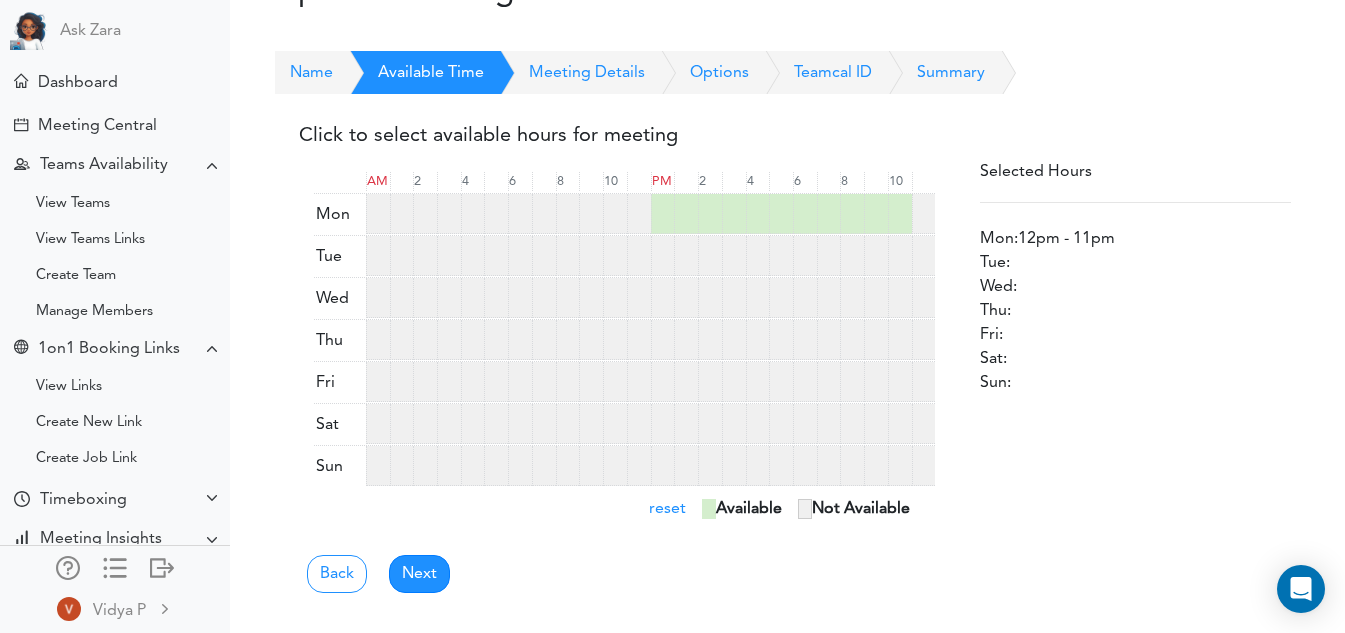 click at bounding box center (900, 214) 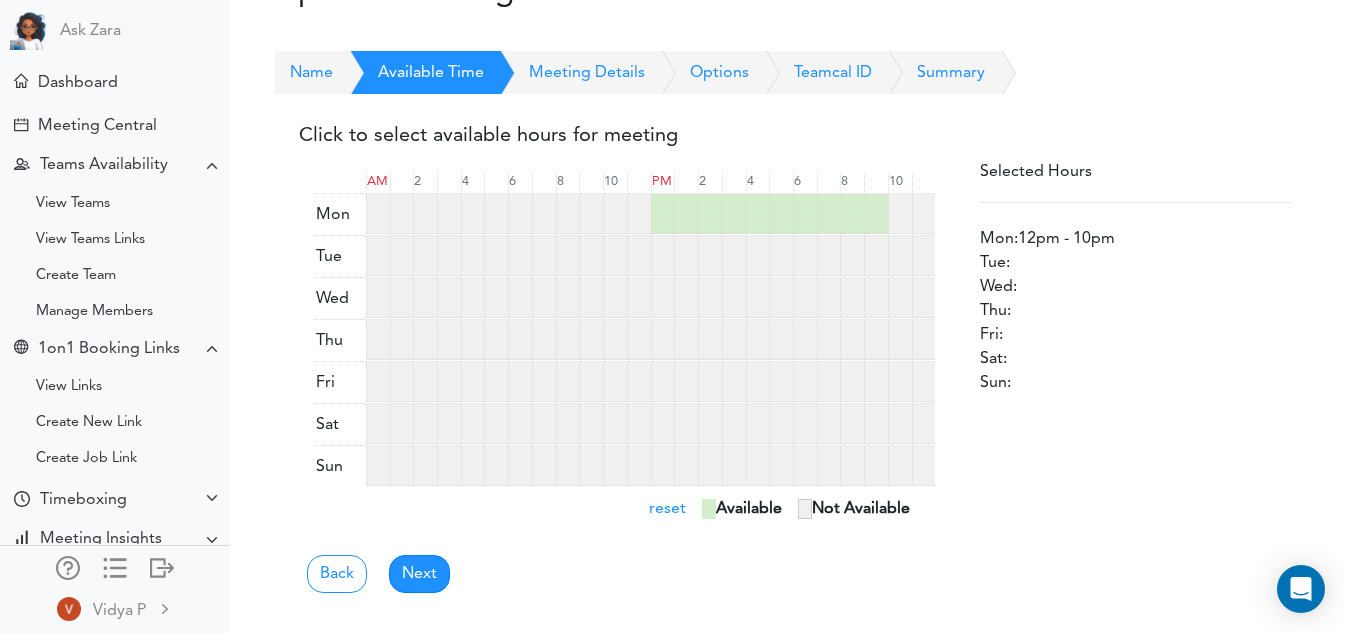 click at bounding box center [876, 214] 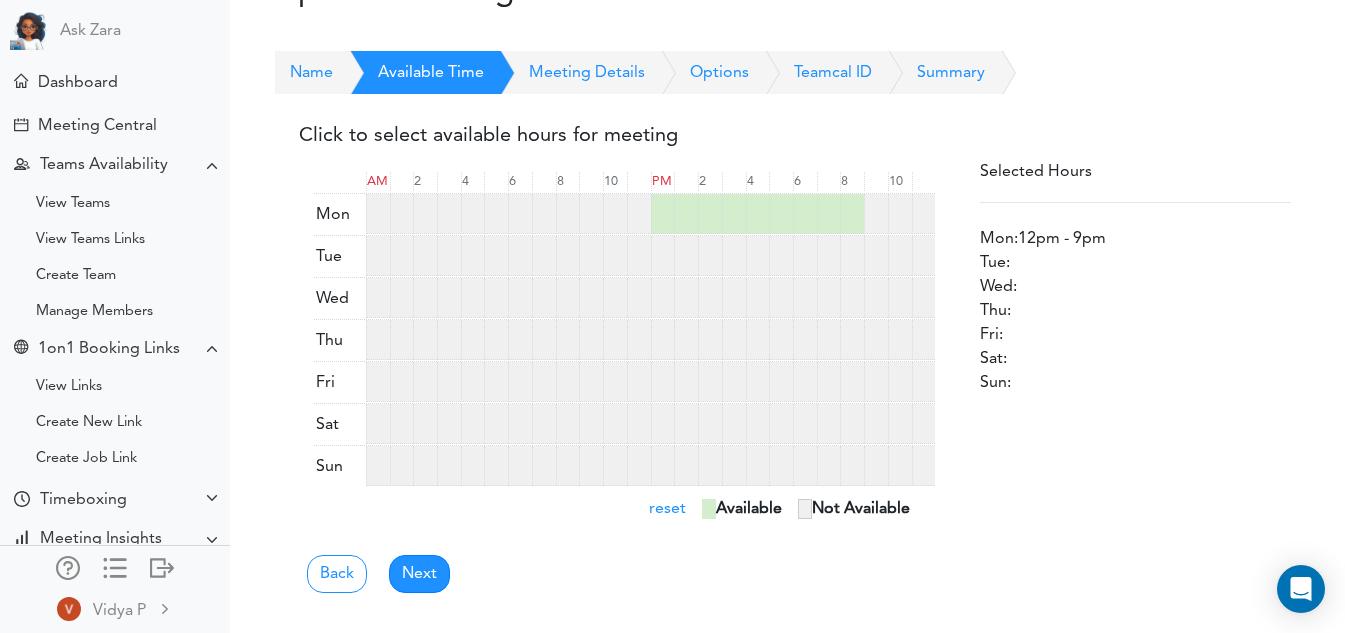 click at bounding box center (852, 214) 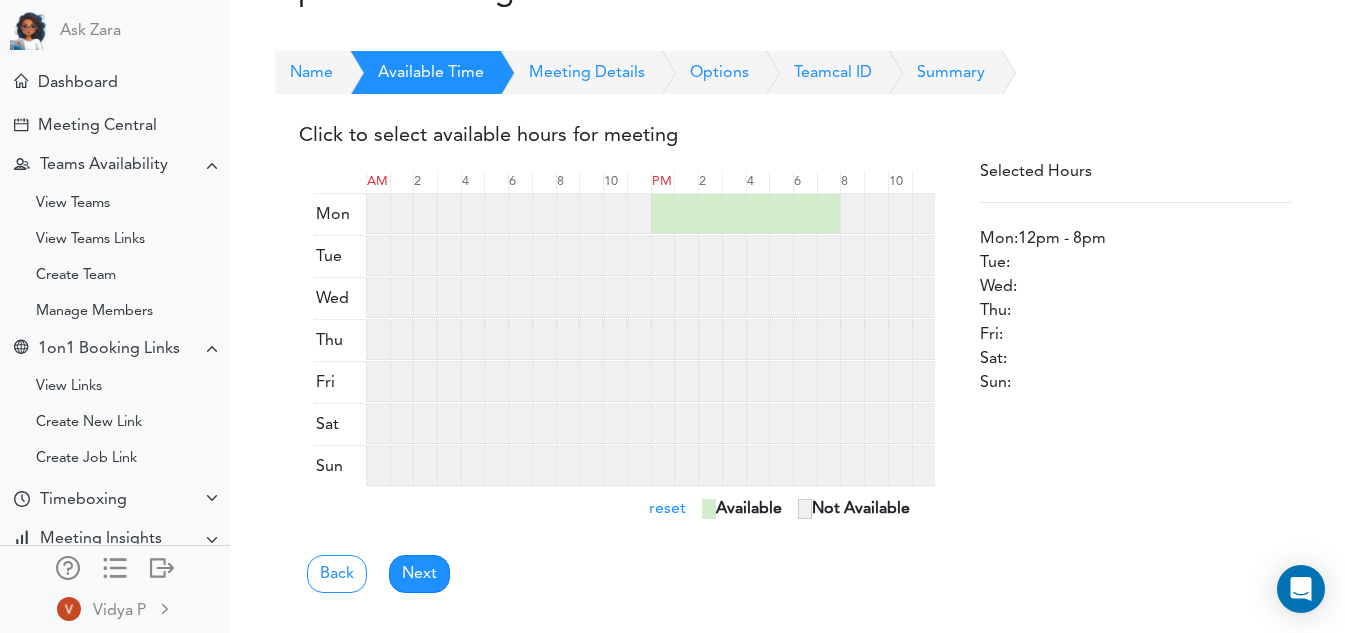 drag, startPoint x: 651, startPoint y: 234, endPoint x: 658, endPoint y: 259, distance: 25.96151 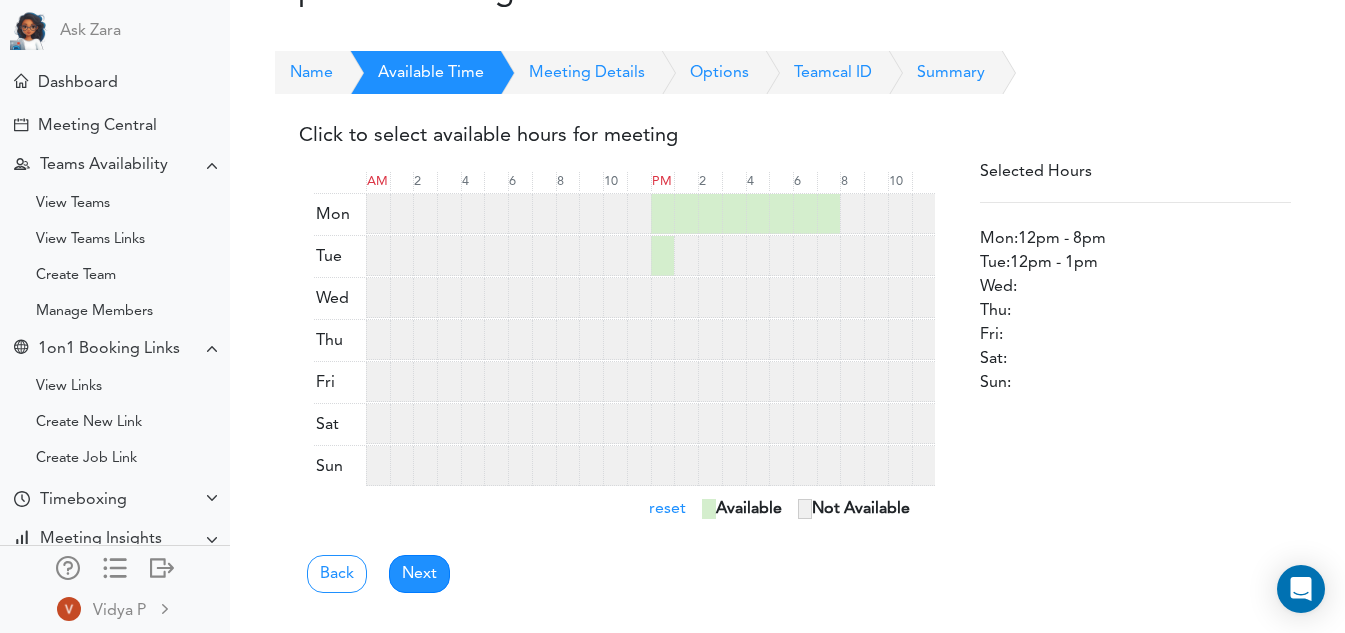 click at bounding box center [686, 256] 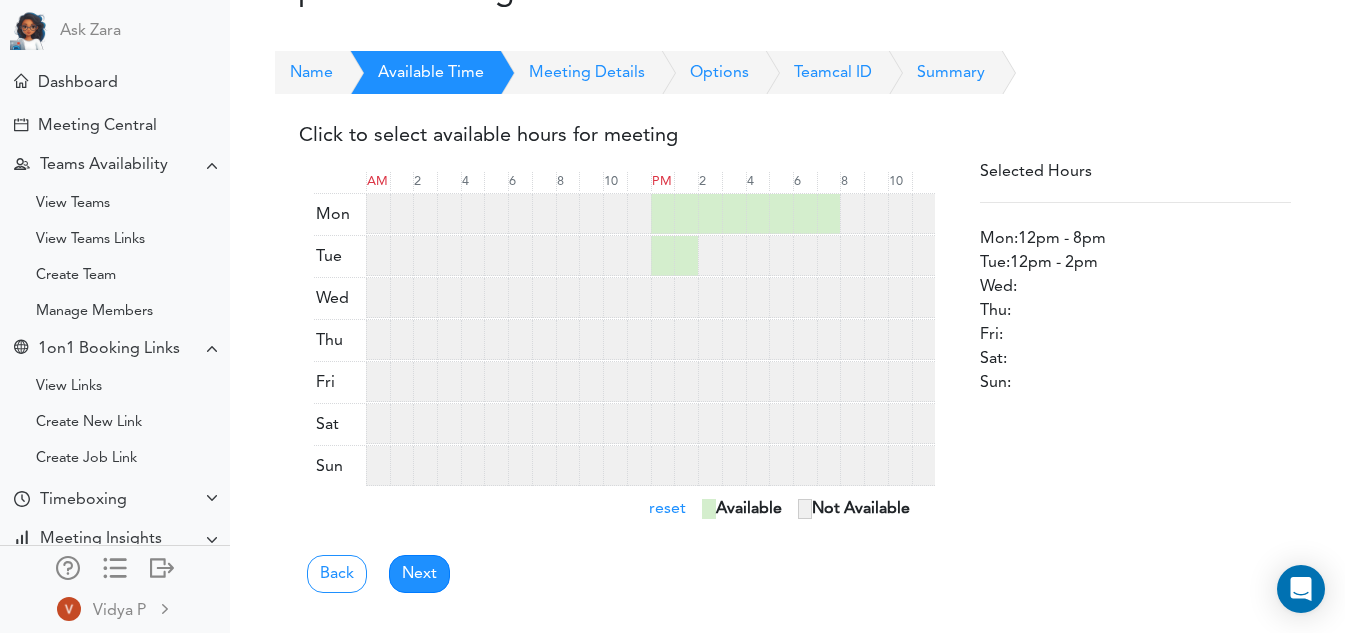 click at bounding box center (710, 256) 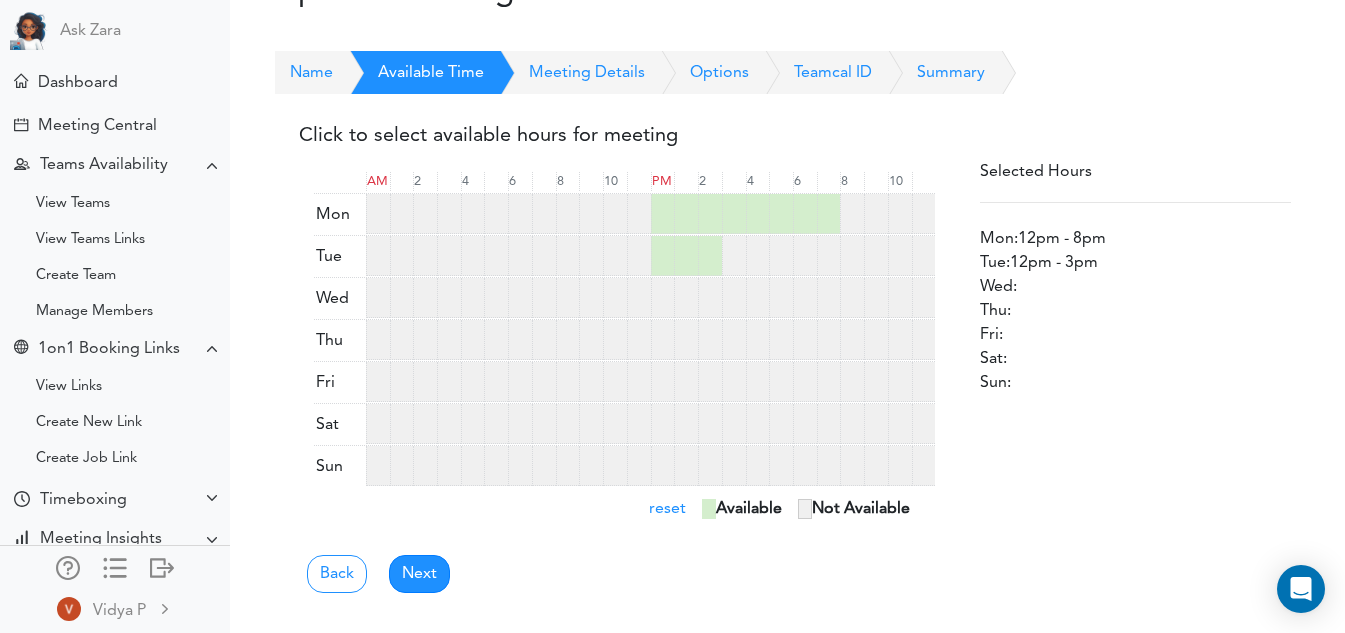 click at bounding box center (734, 256) 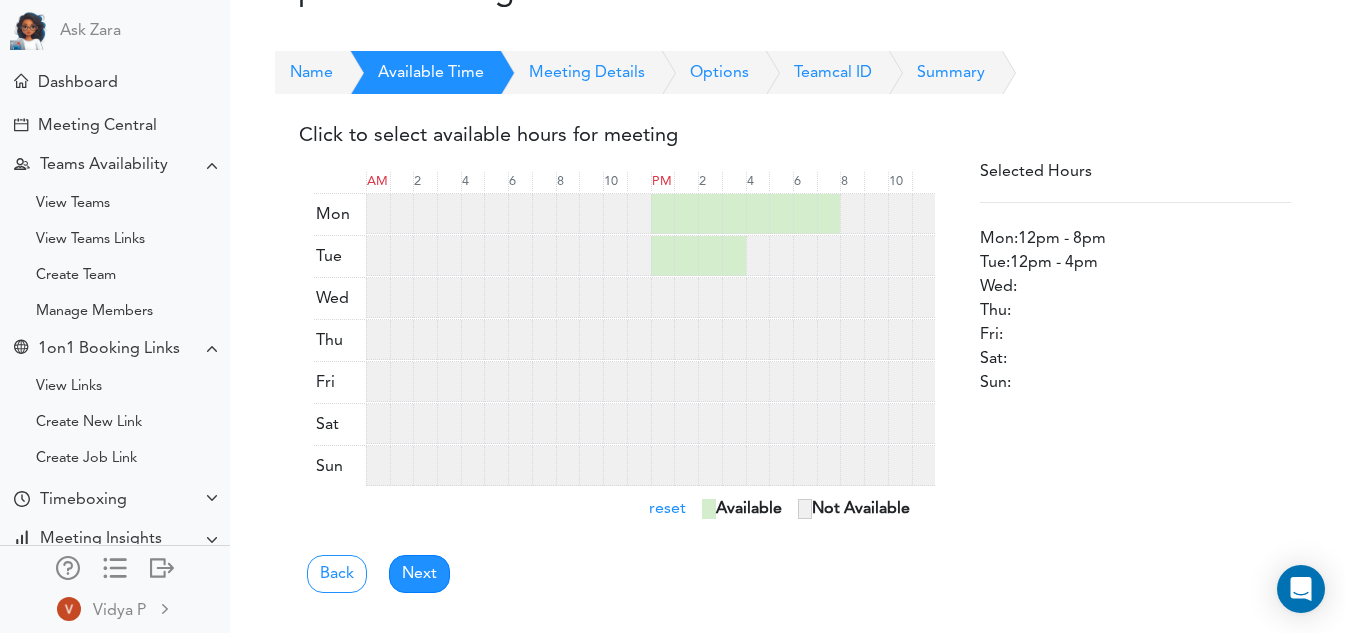 click at bounding box center [758, 256] 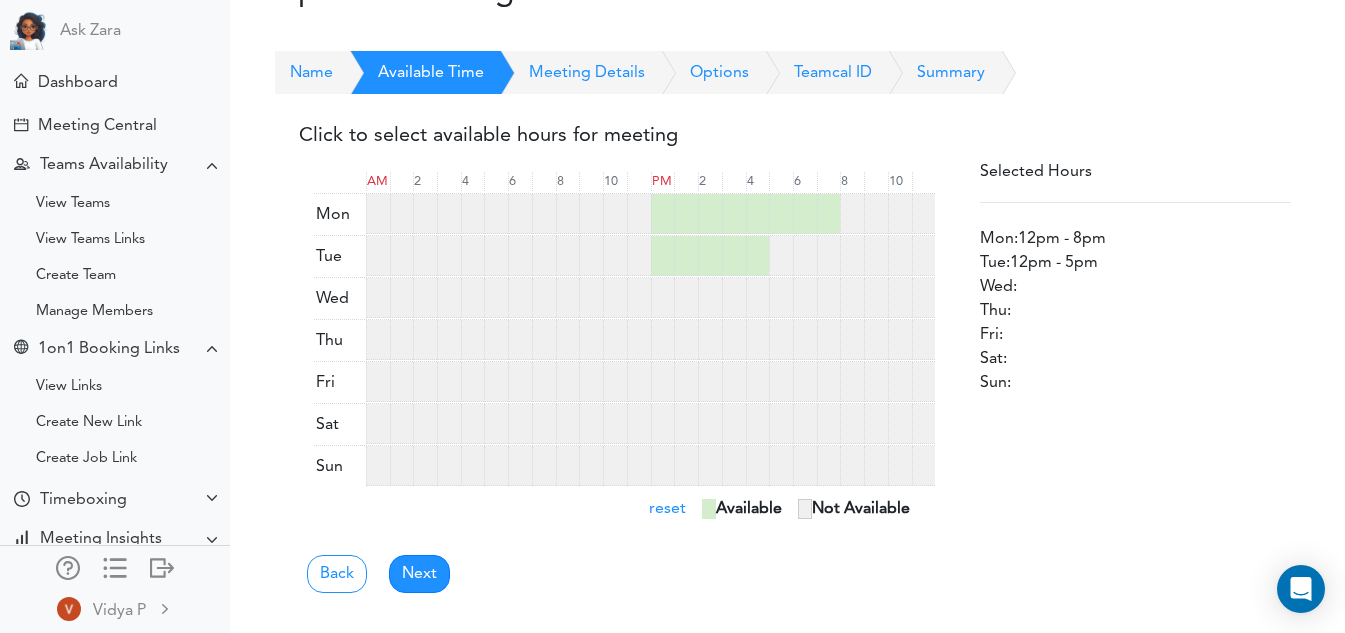 click at bounding box center (781, 256) 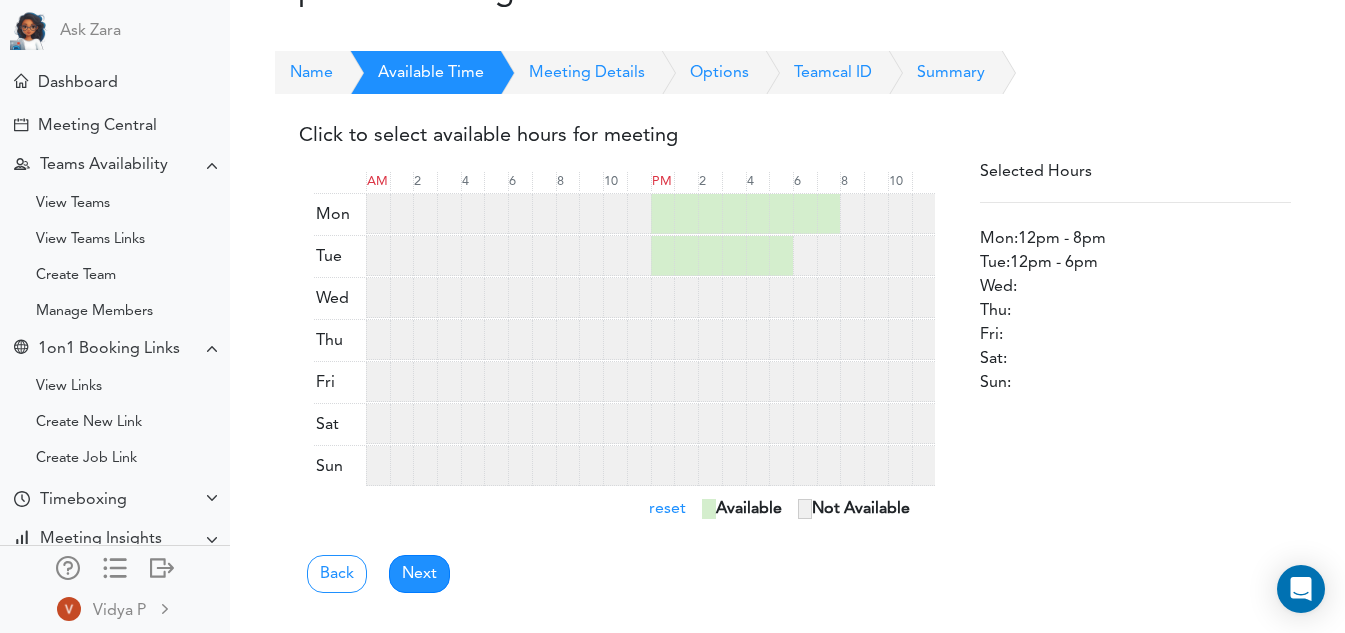click at bounding box center (615, 256) 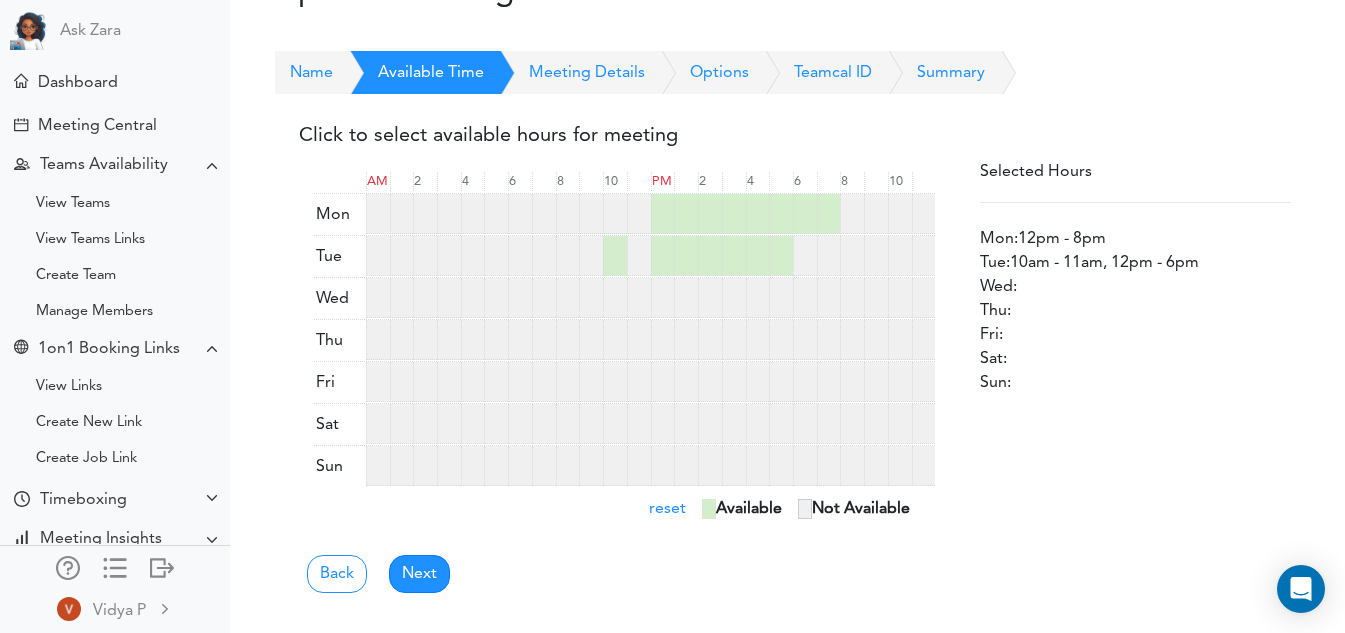 click at bounding box center [615, 256] 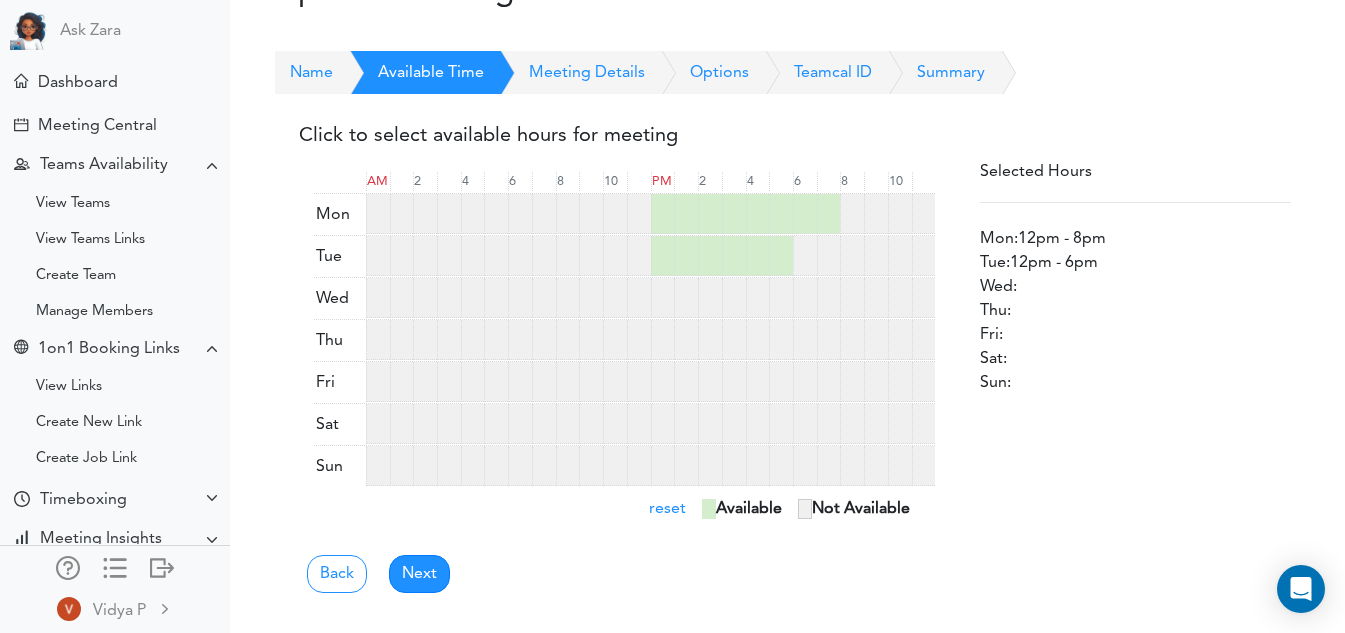 click at bounding box center (805, 256) 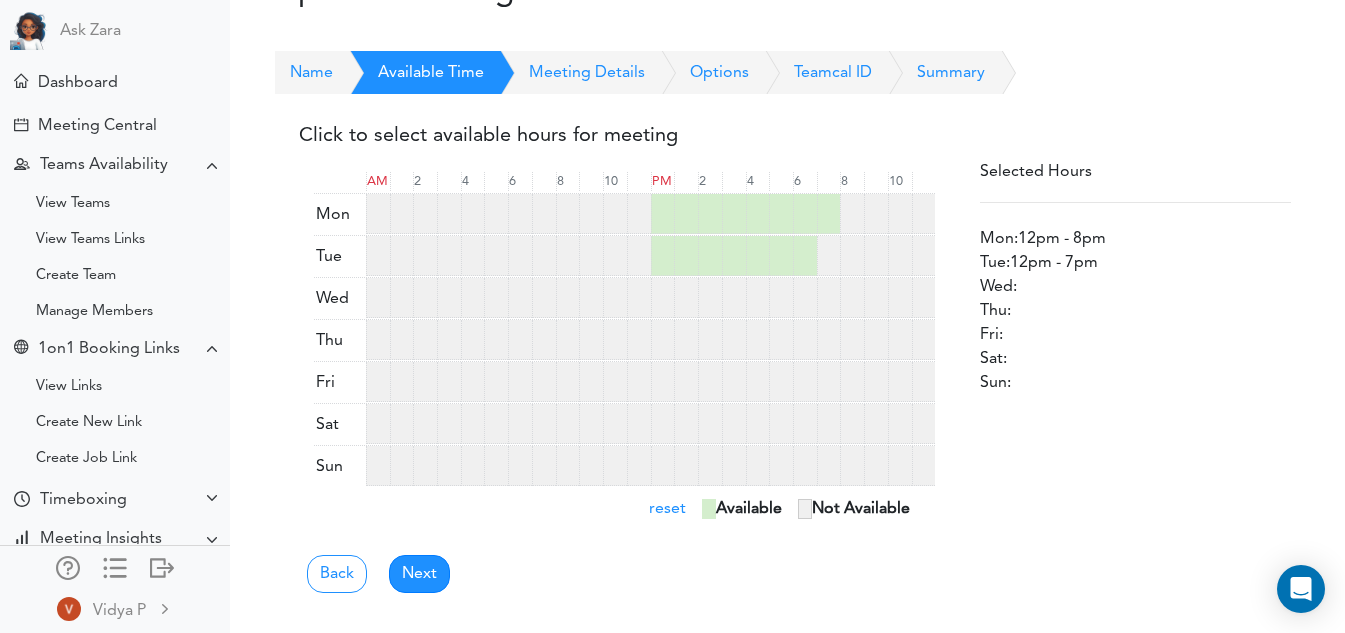 click at bounding box center [829, 256] 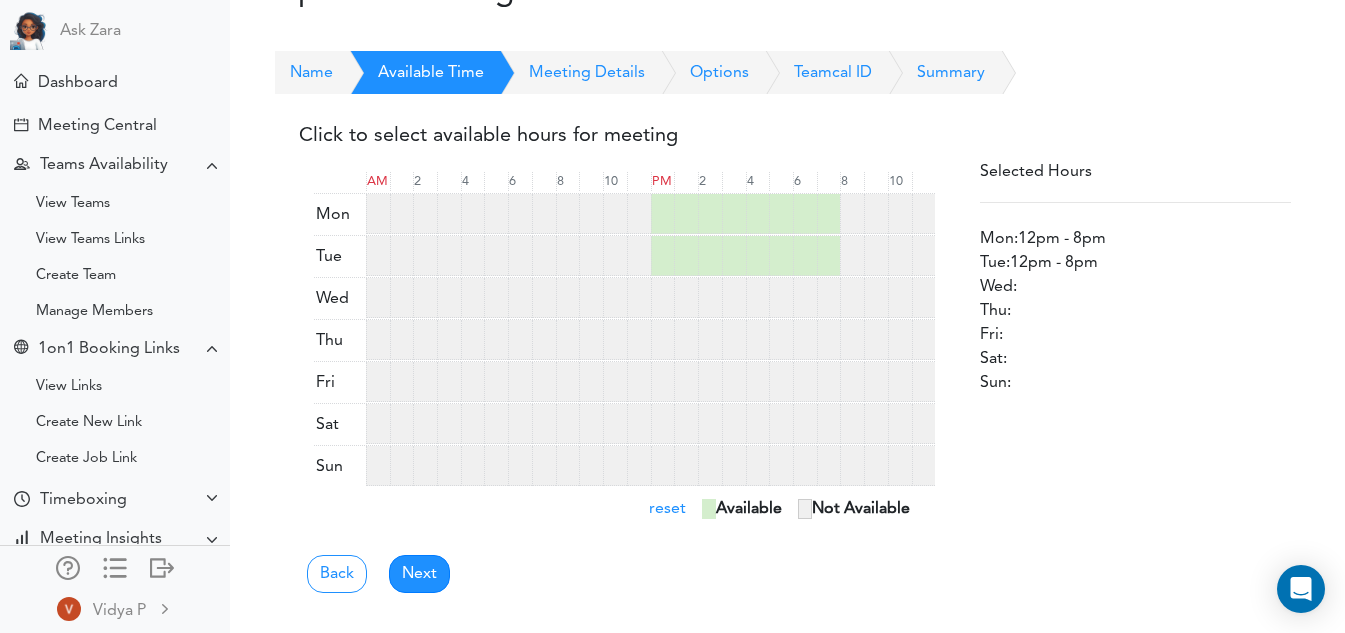 click at bounding box center [663, 298] 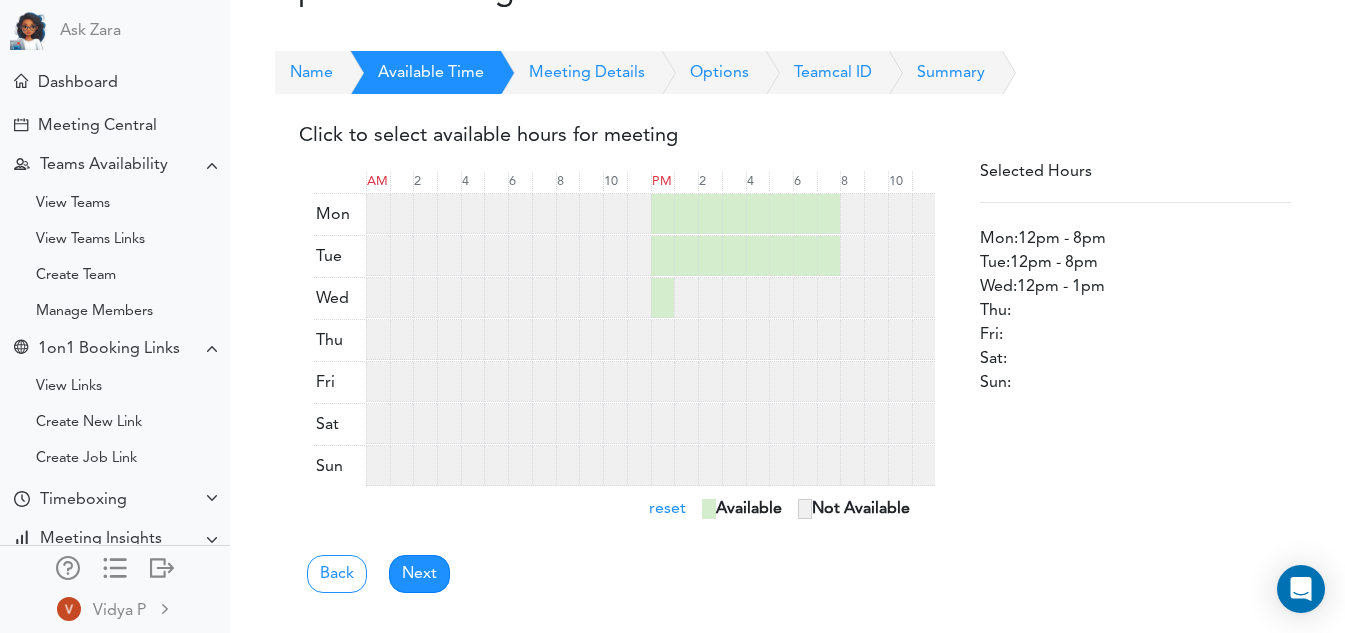 click at bounding box center [686, 298] 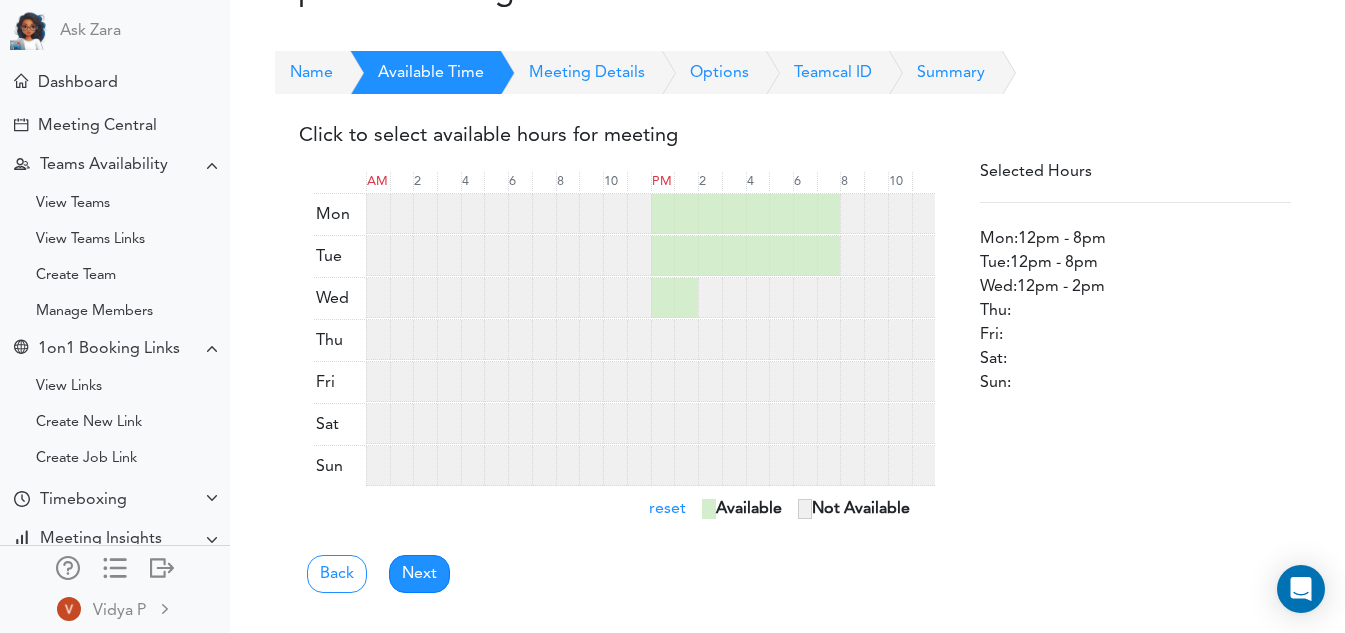 click at bounding box center (710, 298) 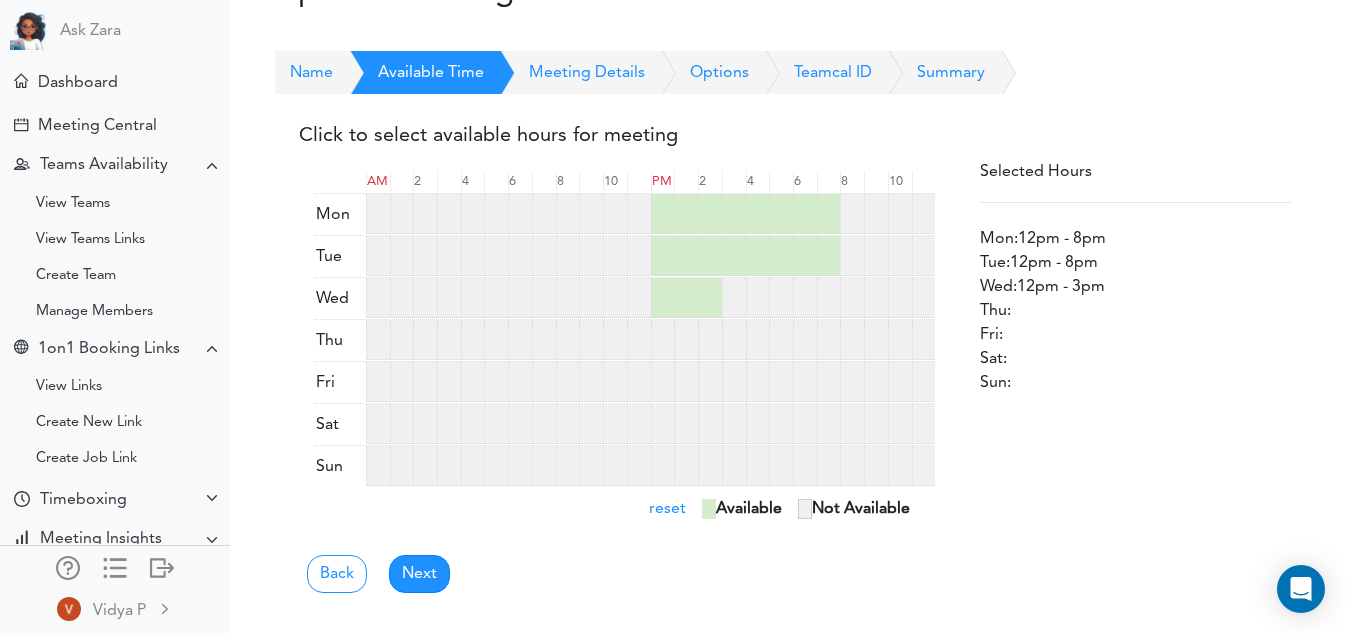 click at bounding box center [734, 298] 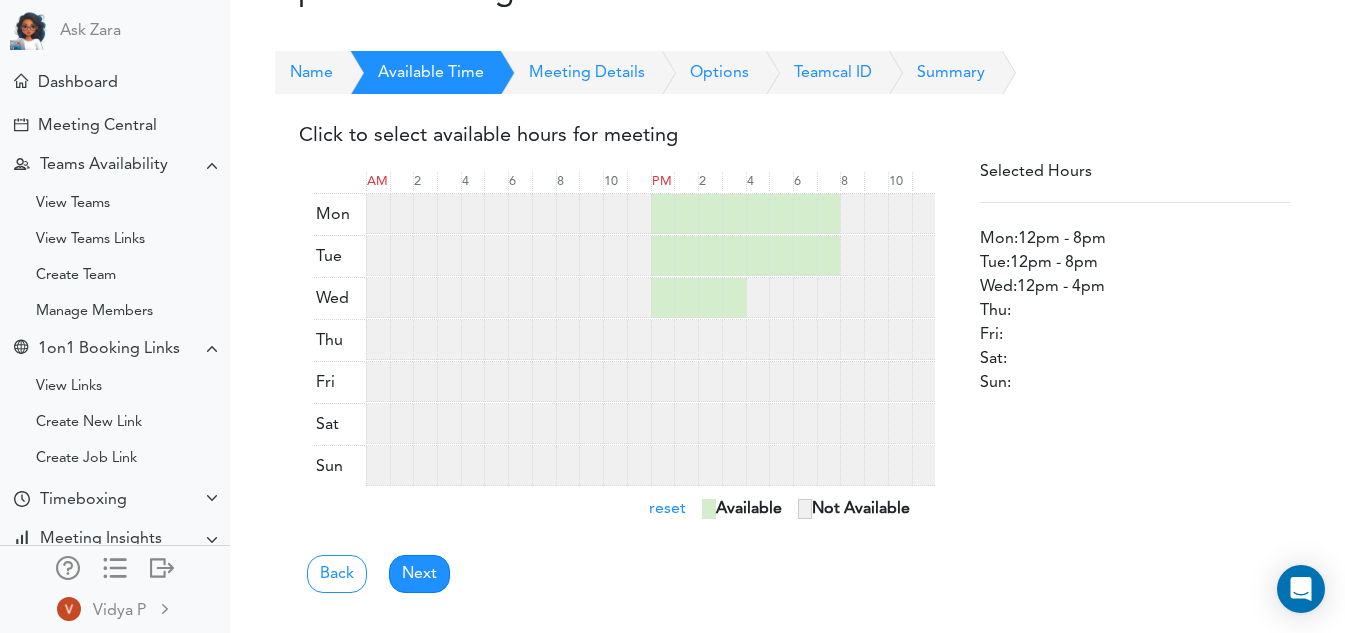 click at bounding box center [758, 298] 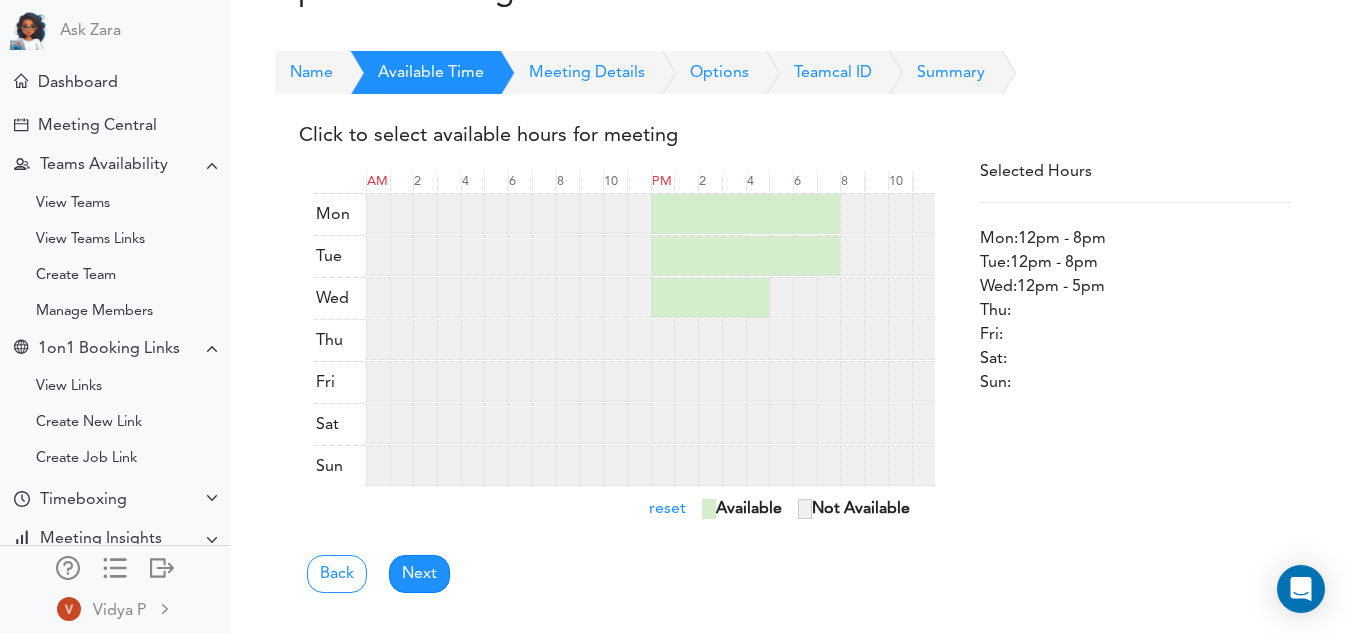 click at bounding box center (781, 298) 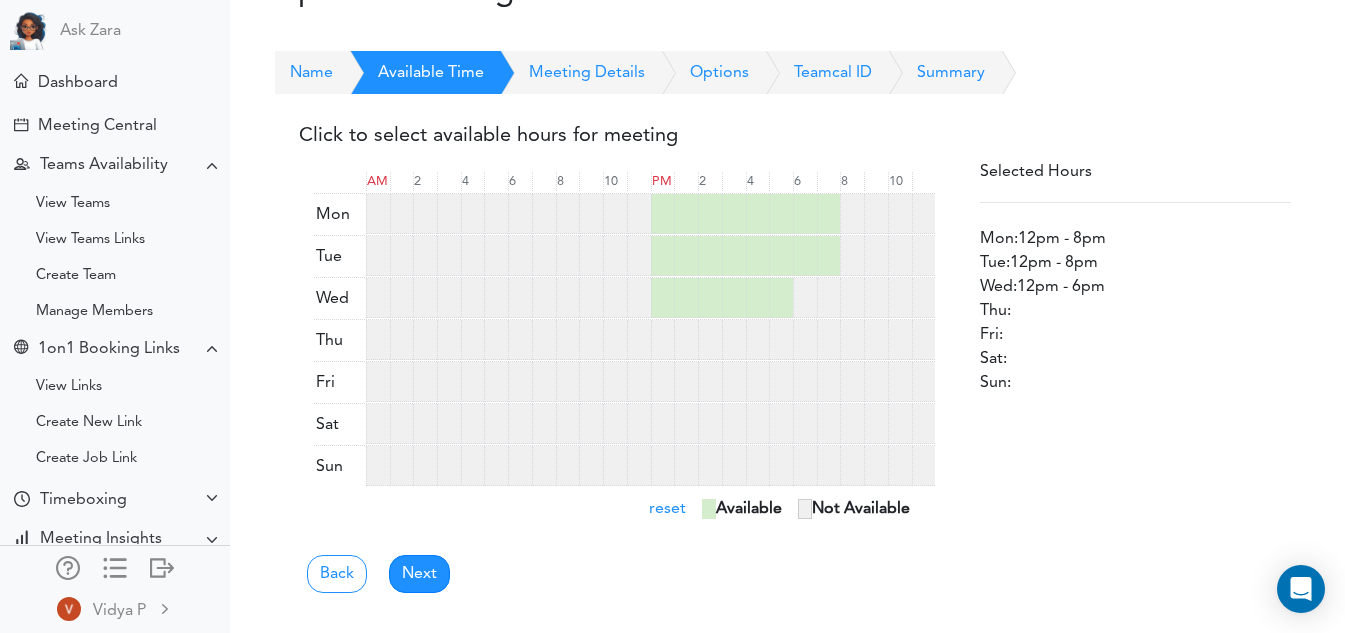 drag, startPoint x: 802, startPoint y: 291, endPoint x: 813, endPoint y: 292, distance: 11.045361 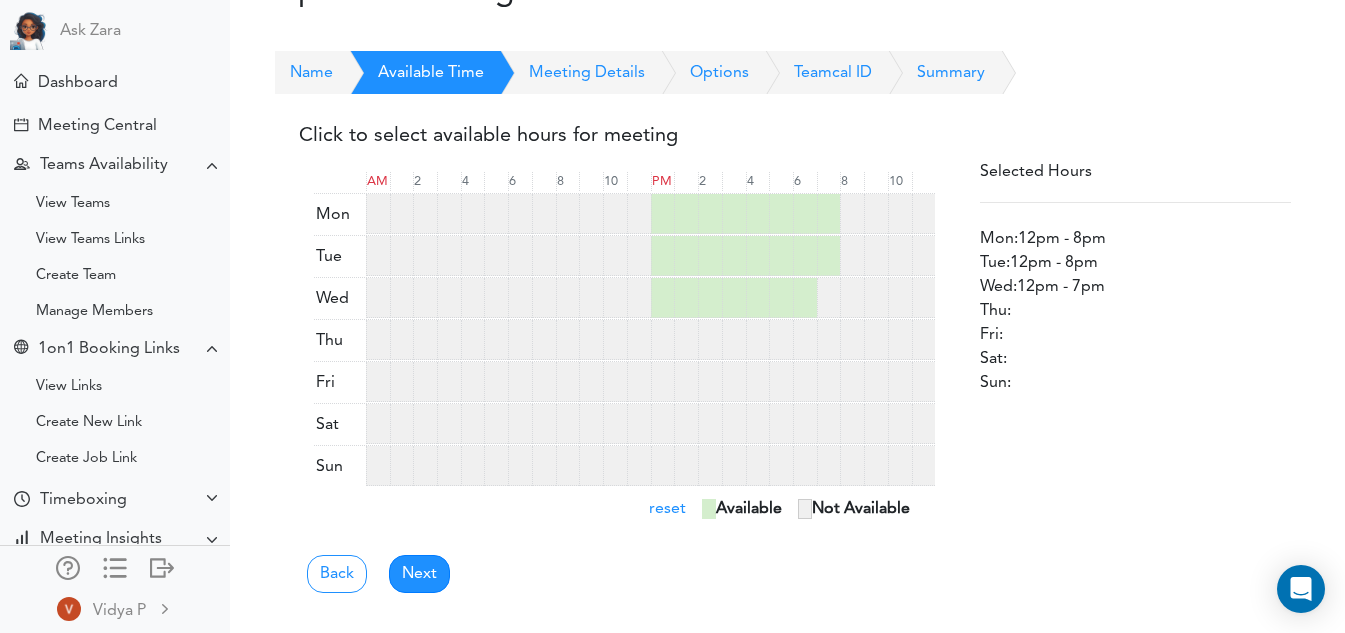 click at bounding box center (852, 298) 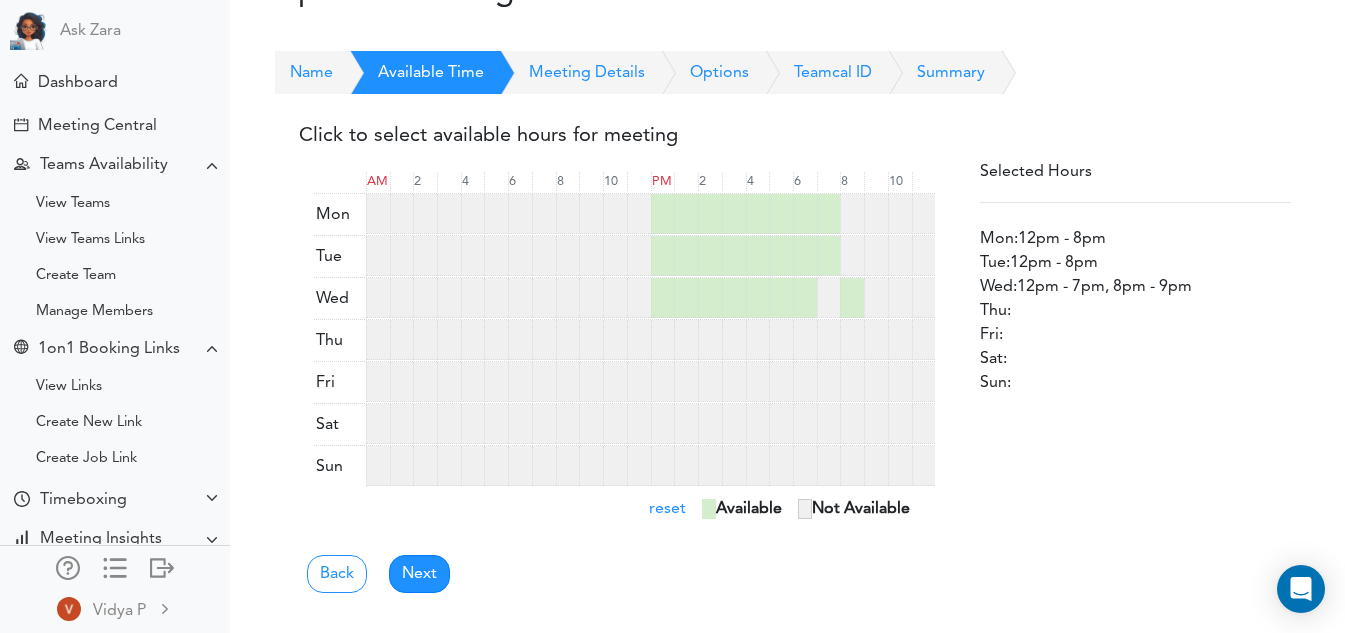 click at bounding box center [829, 298] 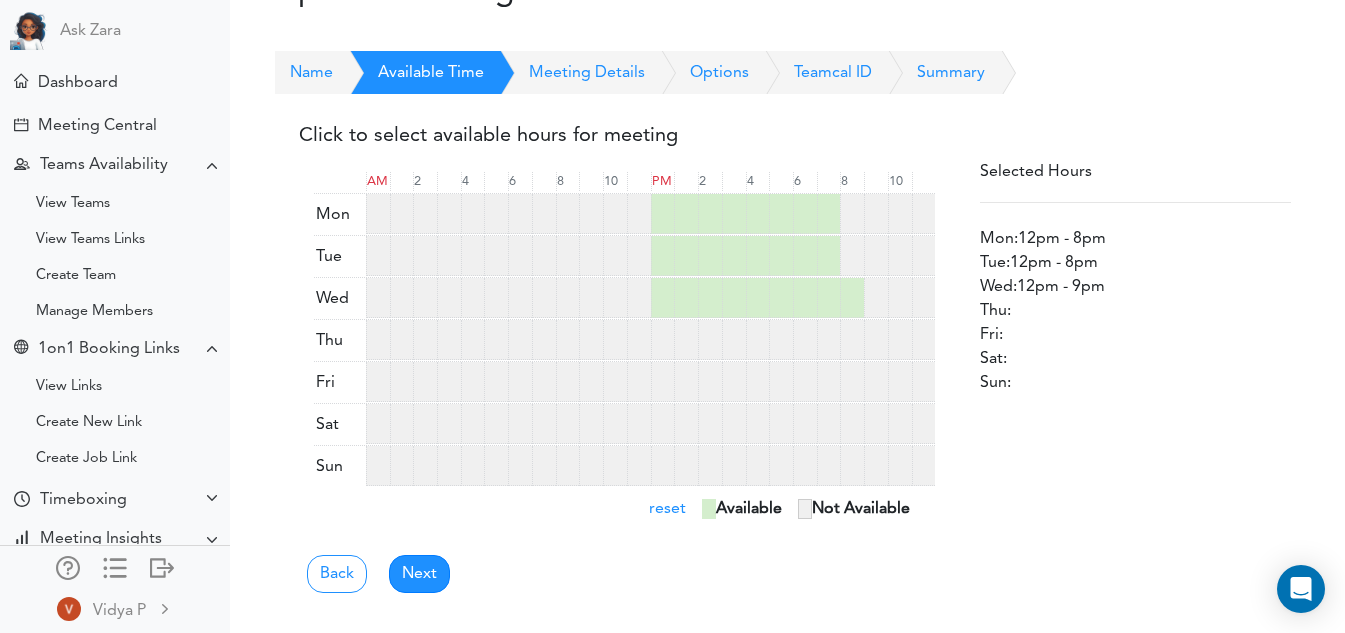click at bounding box center [852, 298] 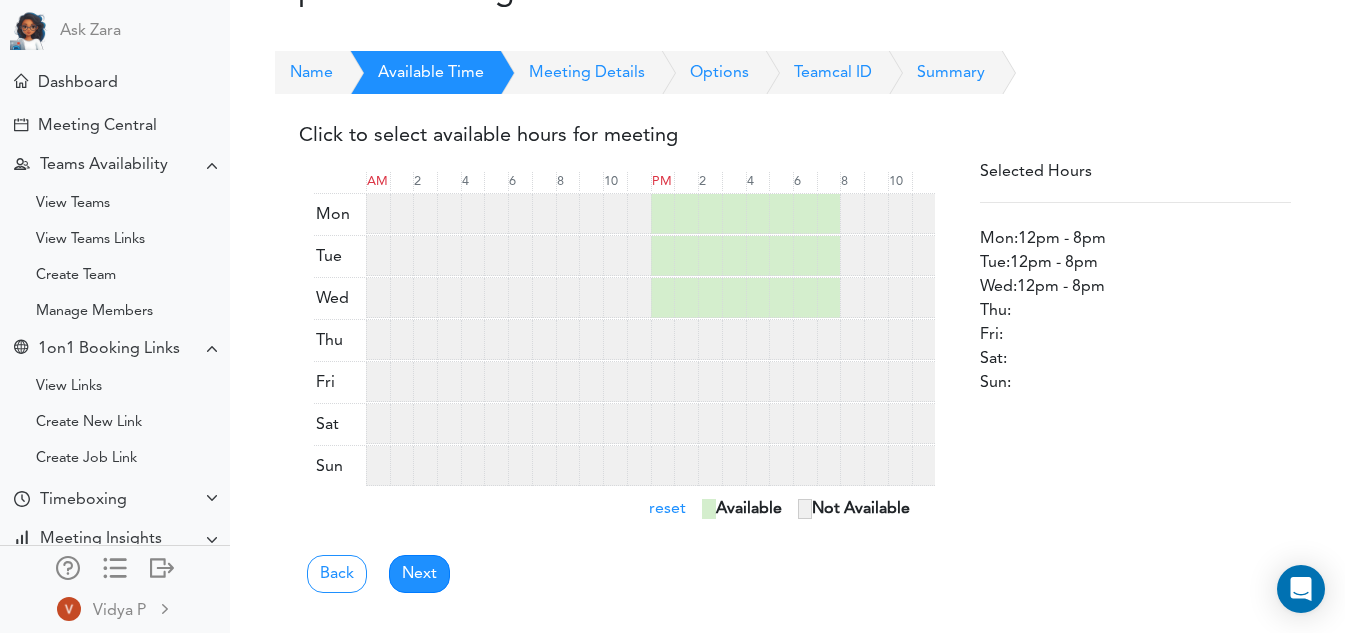 click at bounding box center [663, 340] 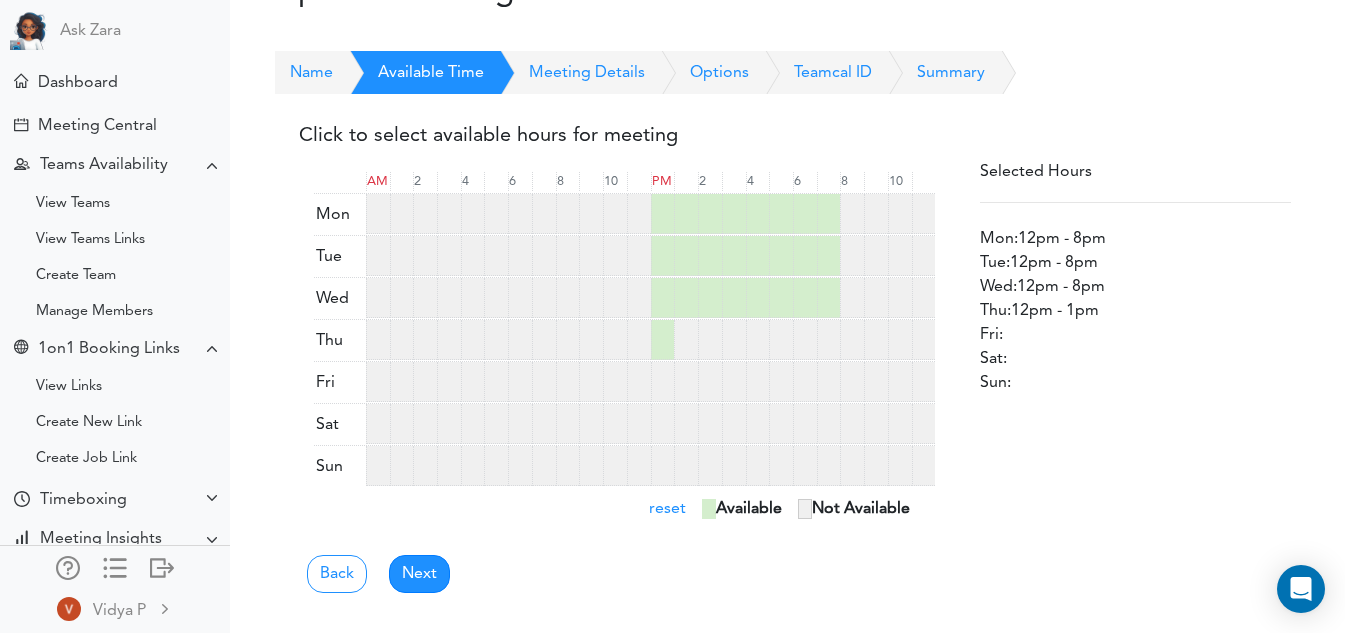 click at bounding box center [686, 340] 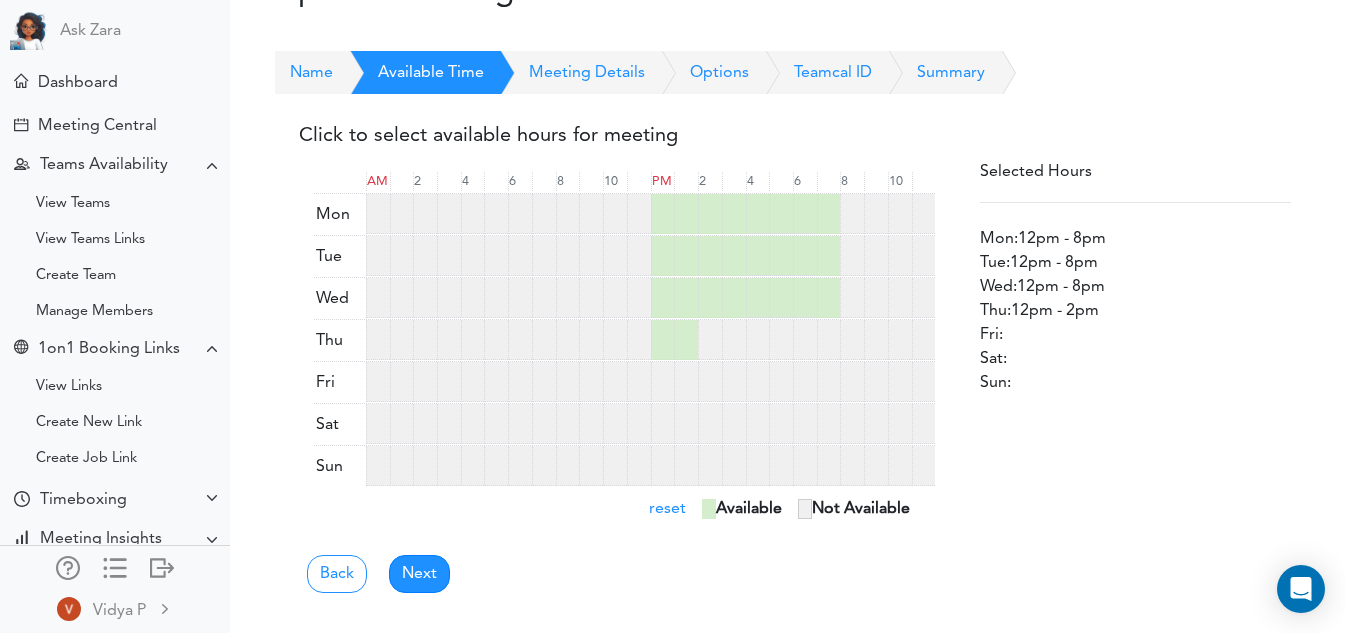 click at bounding box center (734, 340) 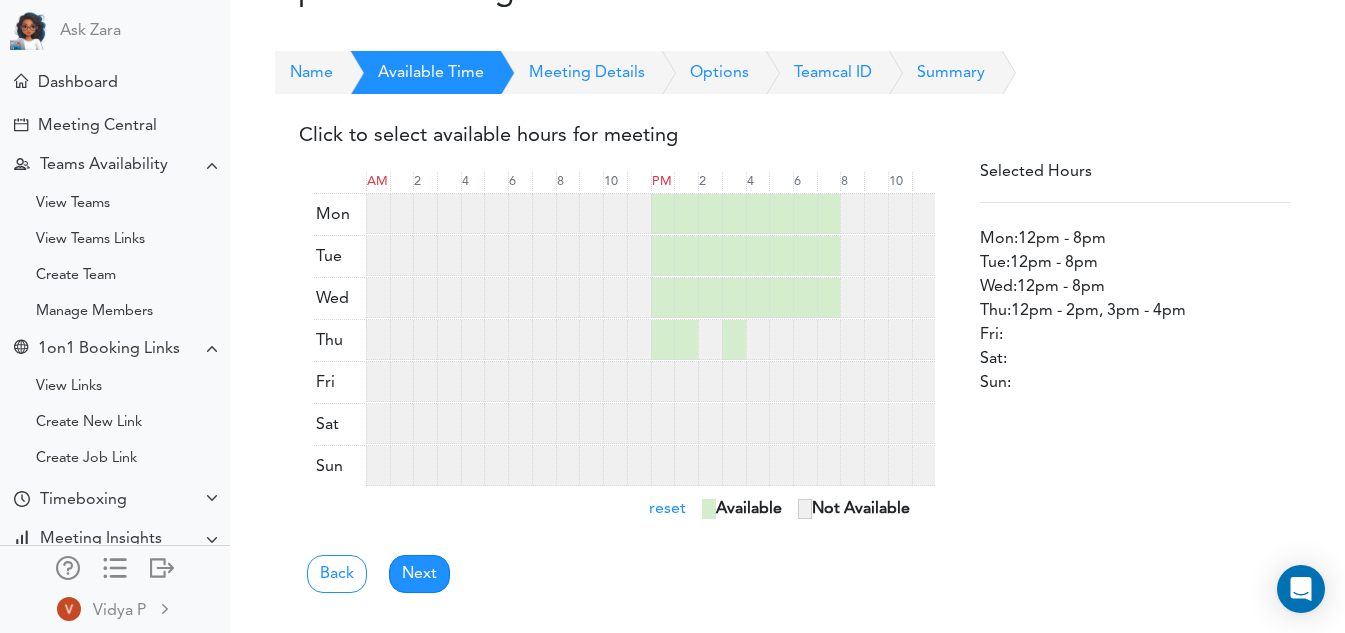 click at bounding box center [710, 340] 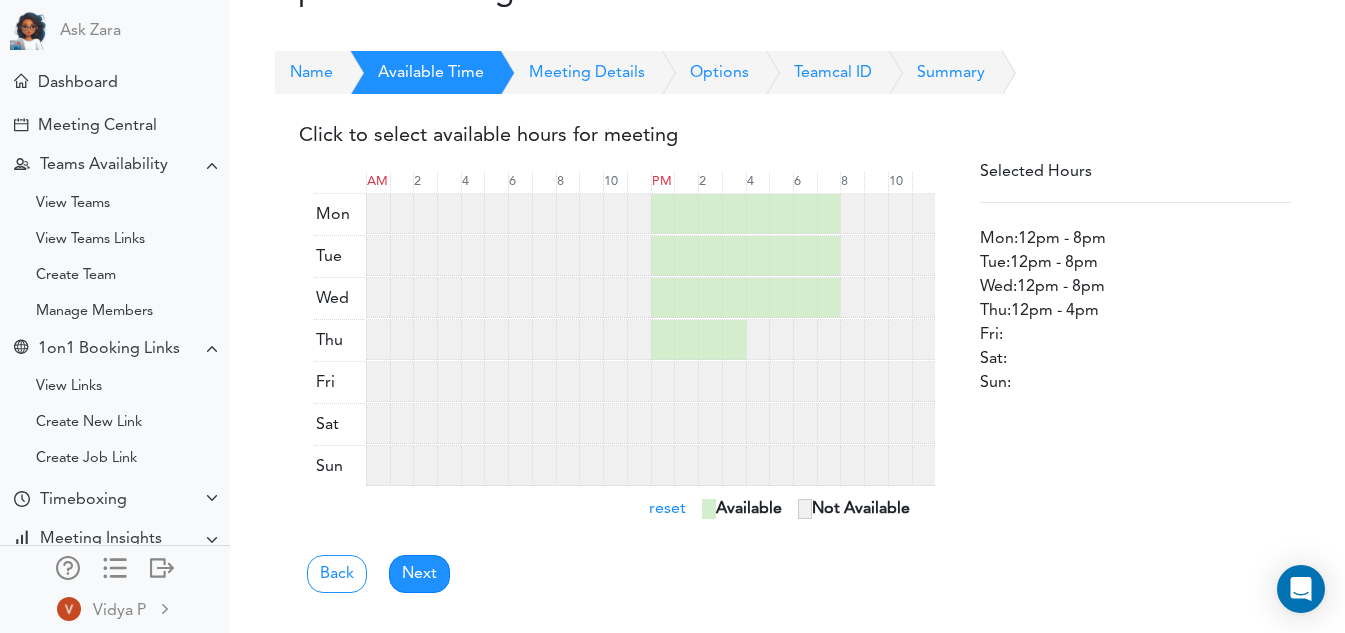 click at bounding box center [758, 340] 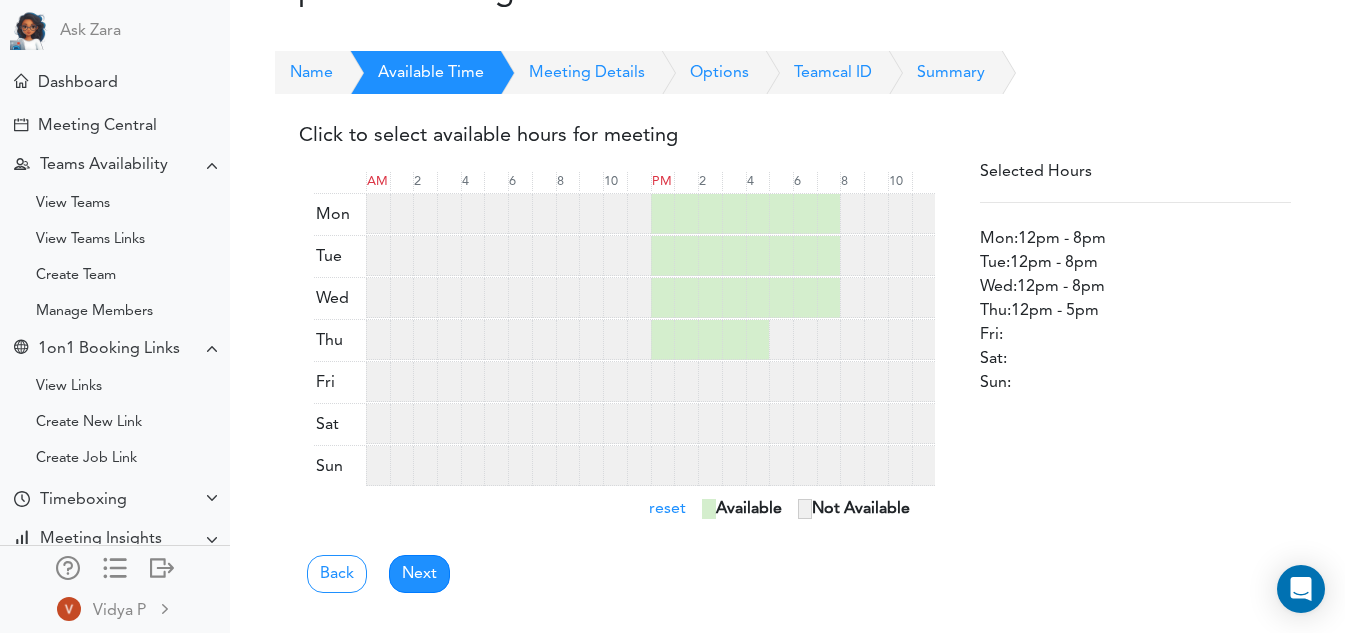 drag, startPoint x: 777, startPoint y: 341, endPoint x: 794, endPoint y: 340, distance: 17.029387 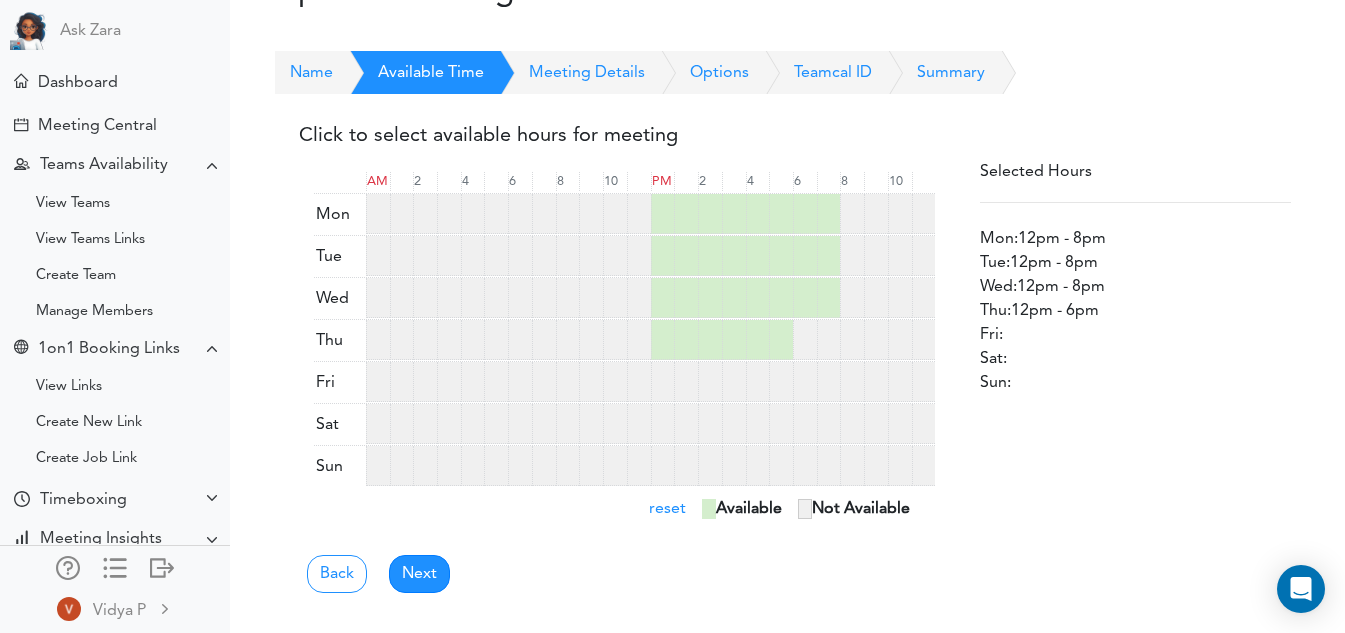 drag, startPoint x: 805, startPoint y: 340, endPoint x: 827, endPoint y: 337, distance: 22.203604 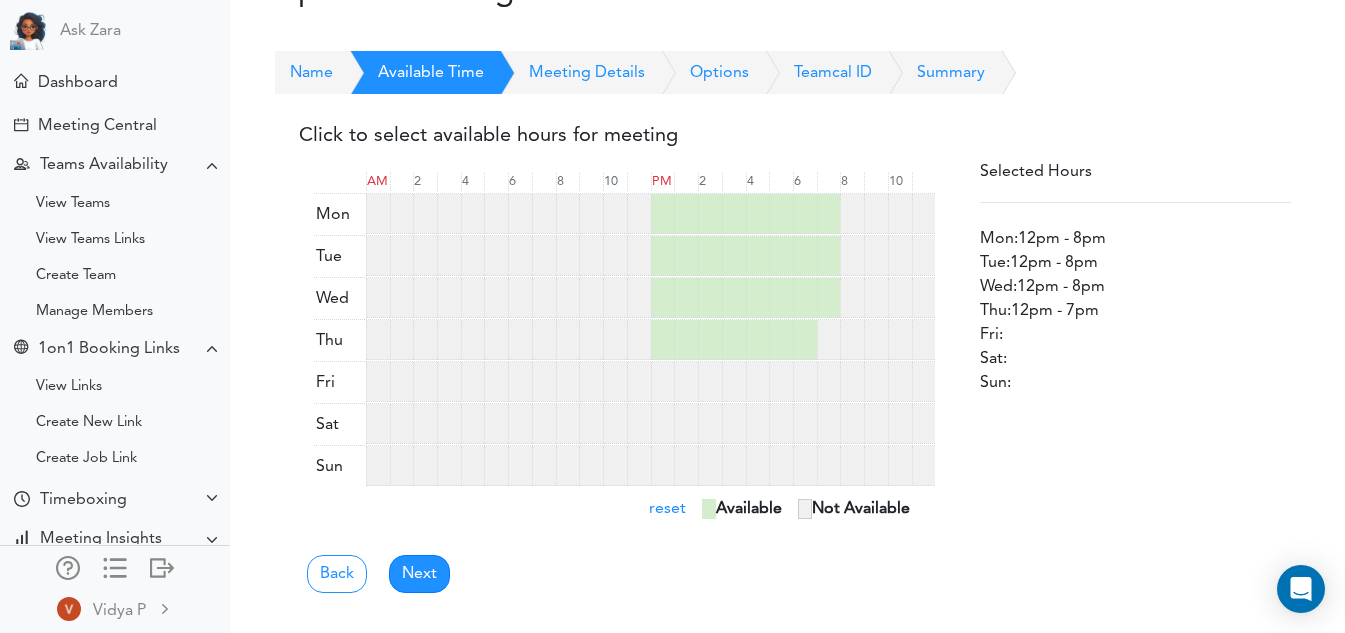 click at bounding box center (829, 340) 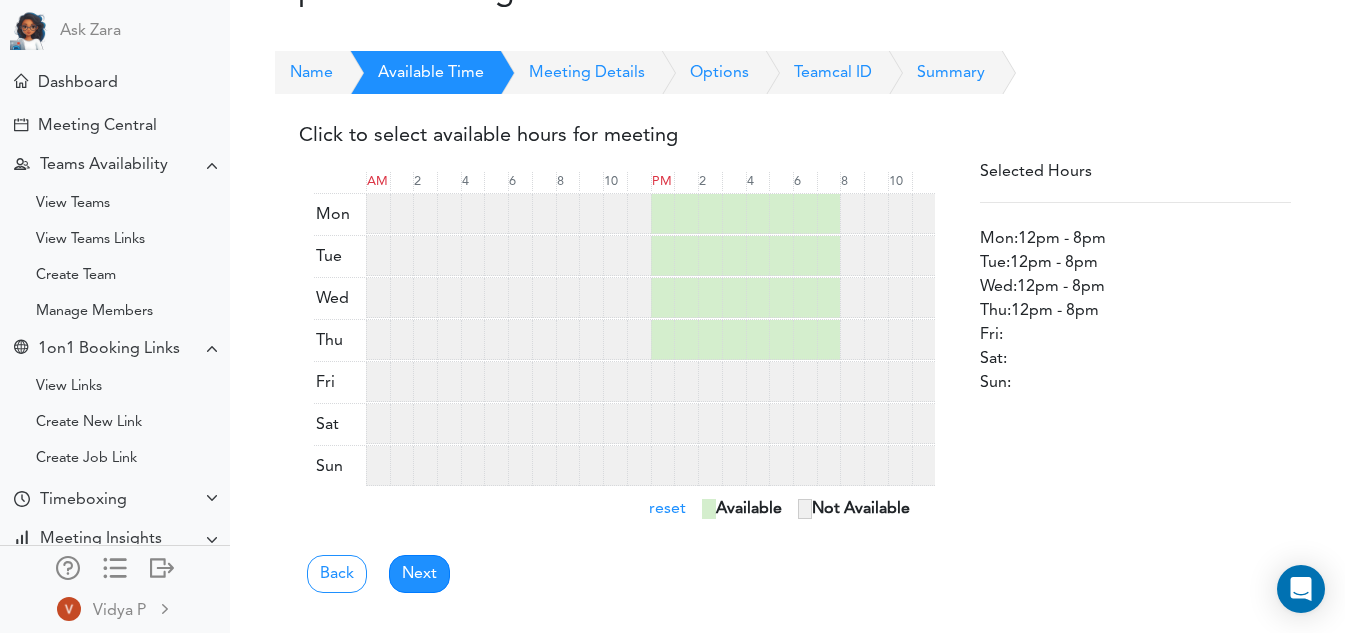 click at bounding box center [663, 382] 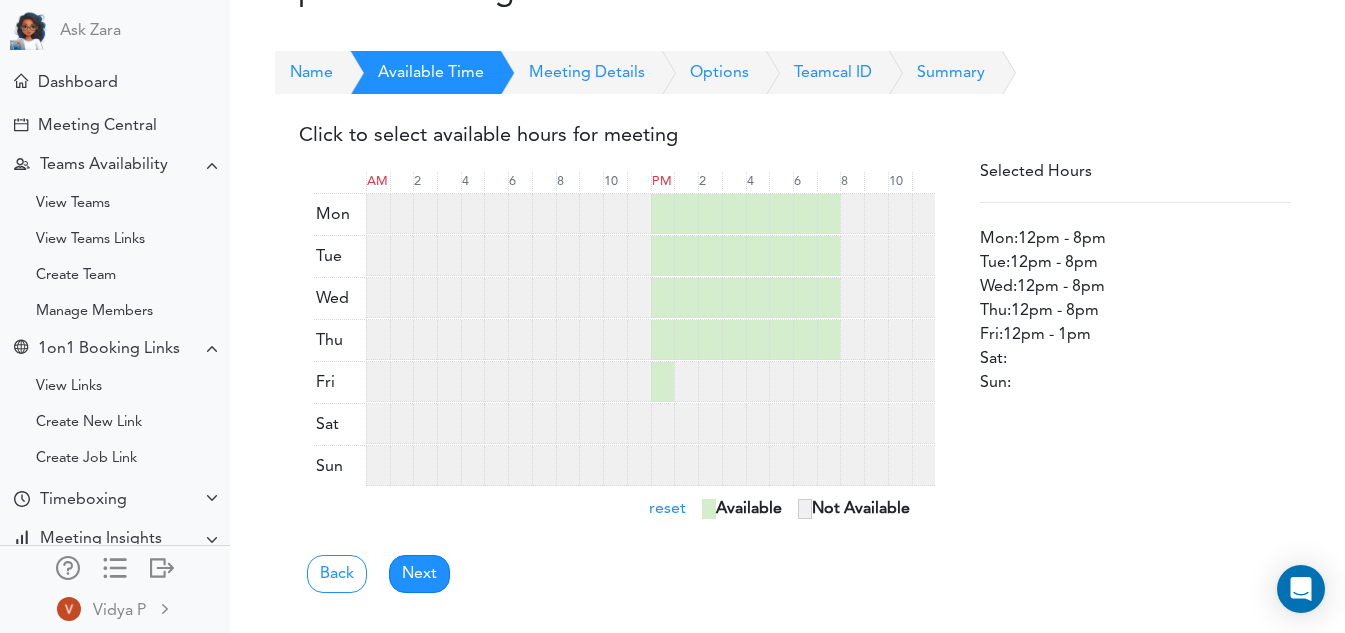 click at bounding box center [710, 382] 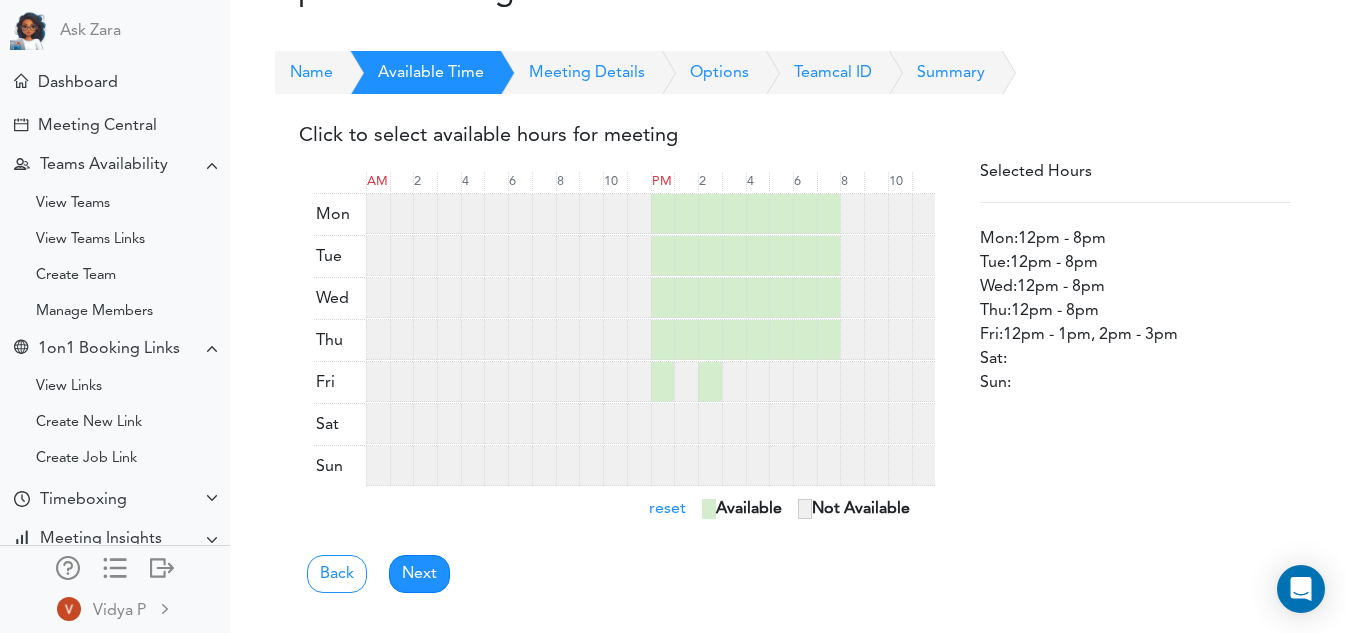 click at bounding box center (686, 382) 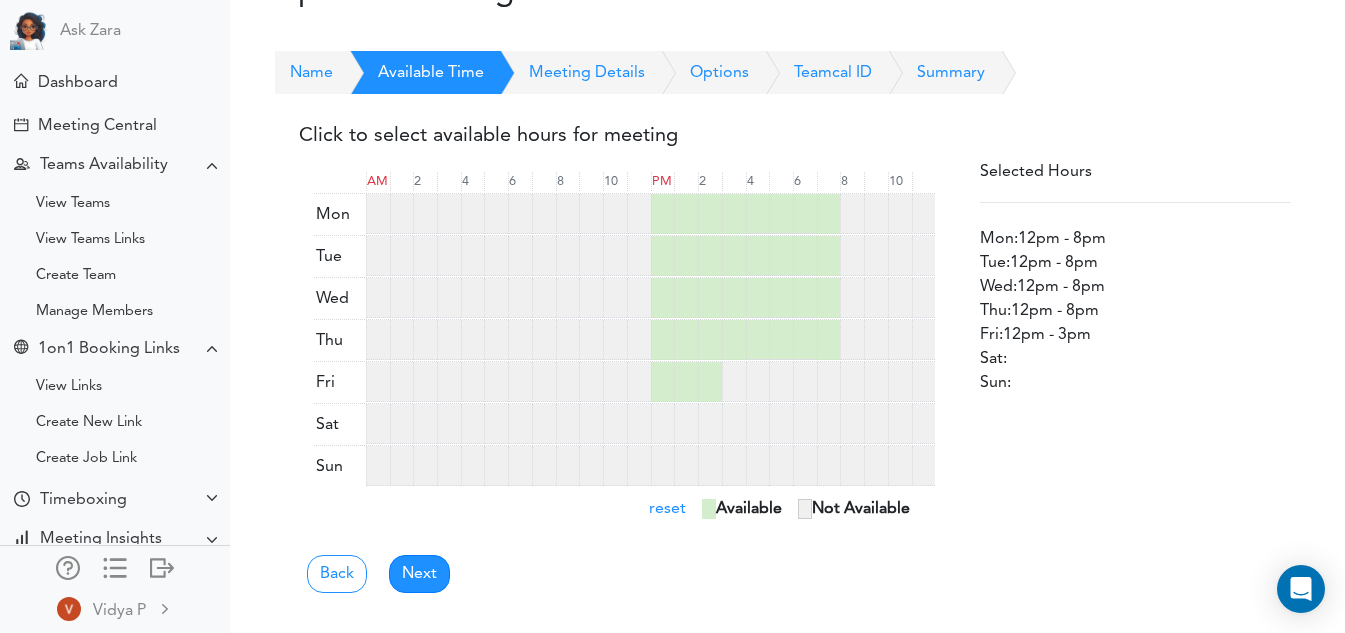click at bounding box center (734, 382) 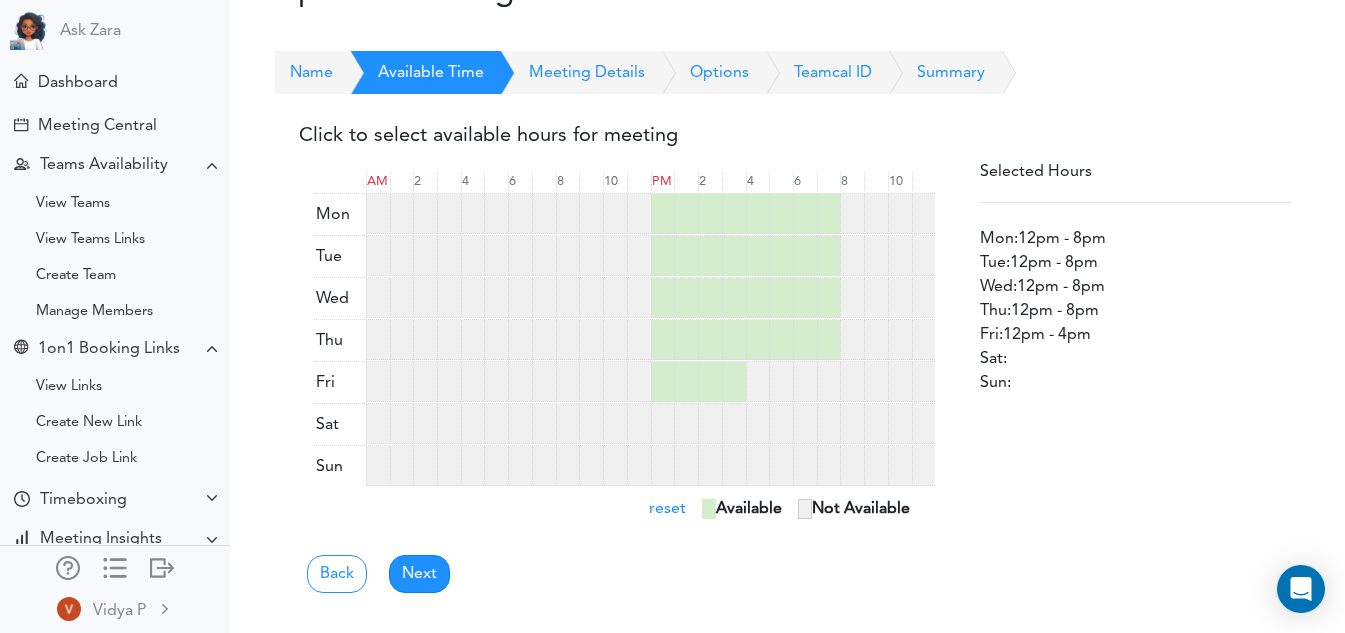 click at bounding box center (758, 382) 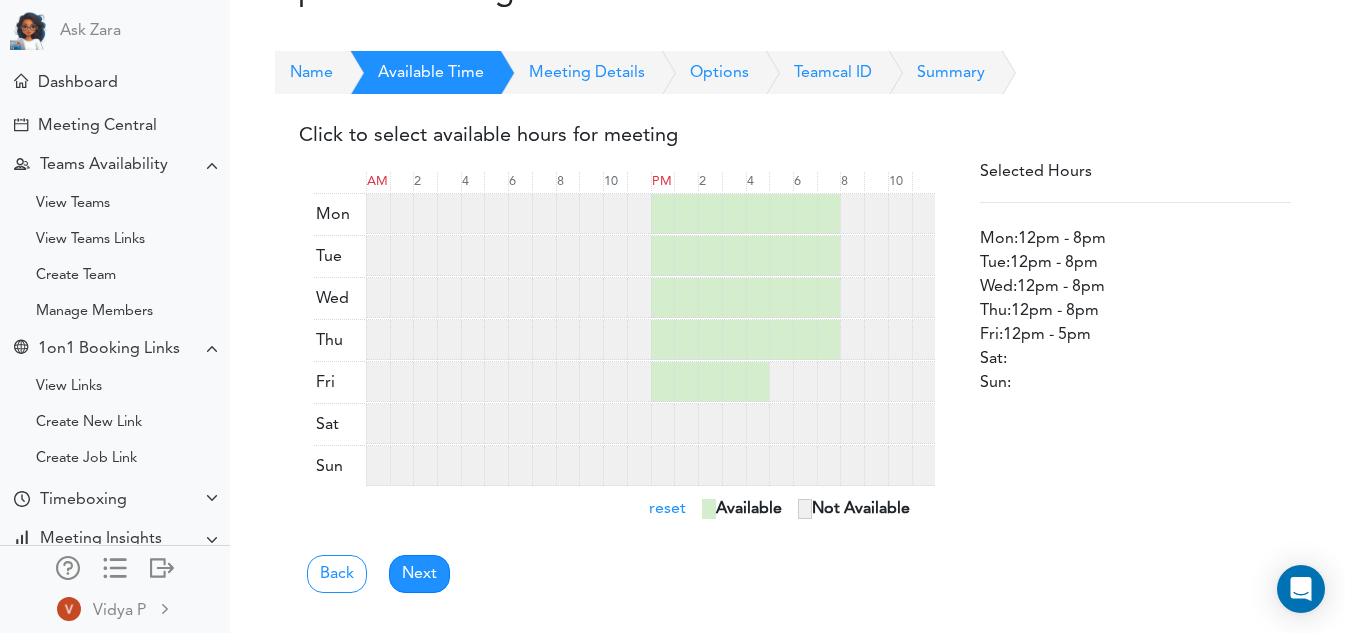 click at bounding box center [781, 382] 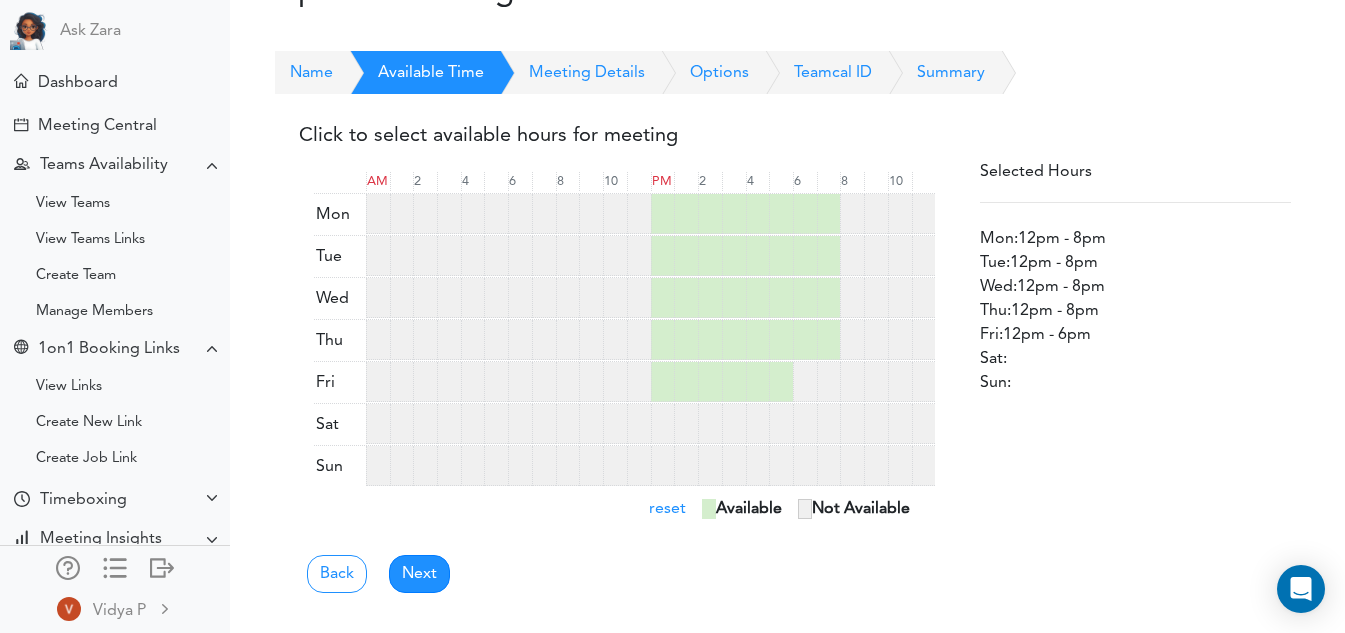 click at bounding box center (805, 382) 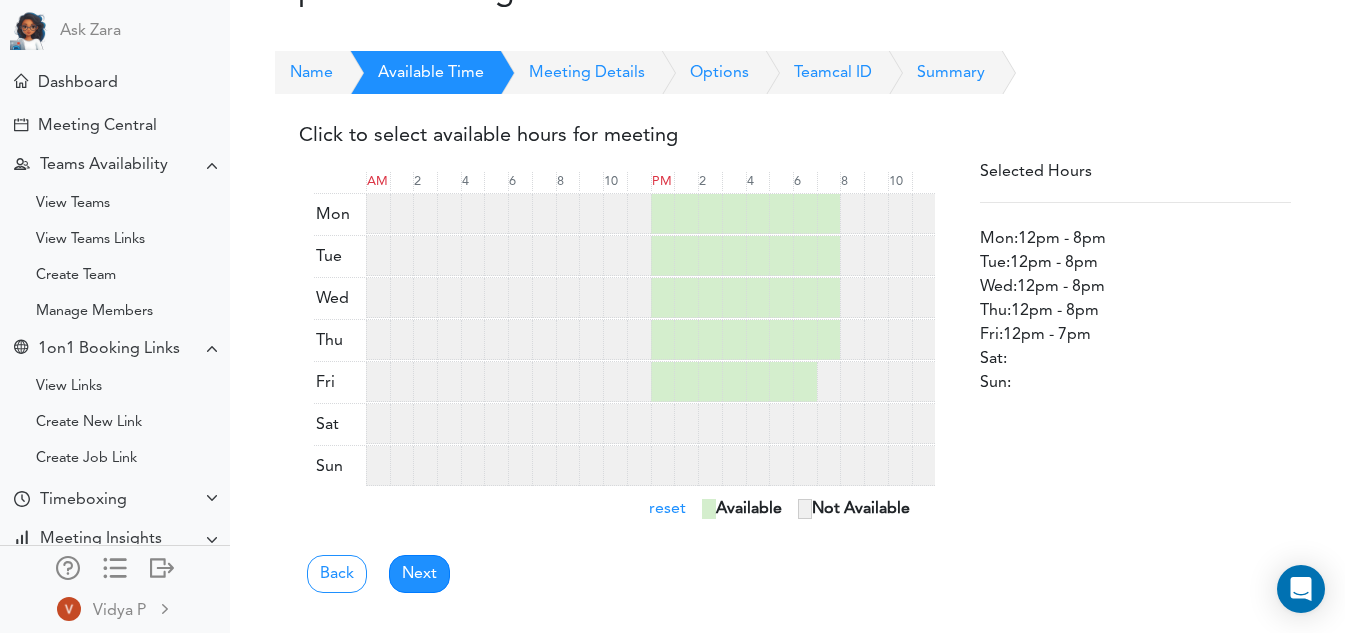 click at bounding box center (829, 382) 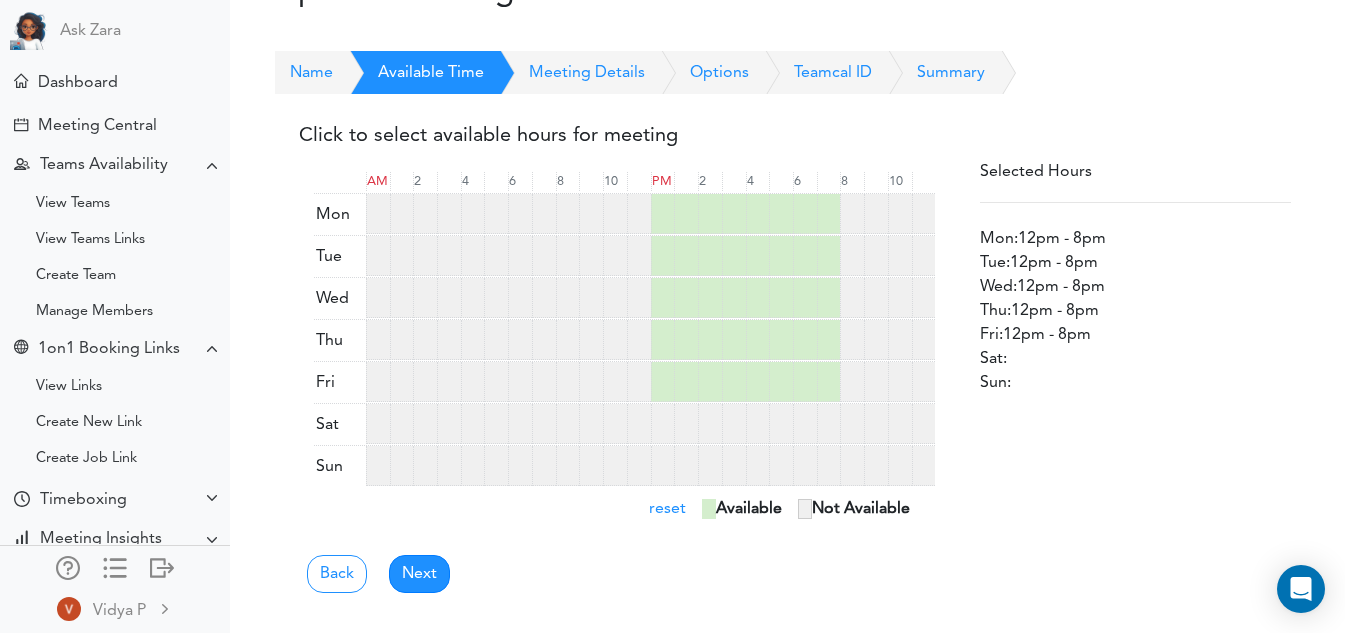 click at bounding box center [663, 424] 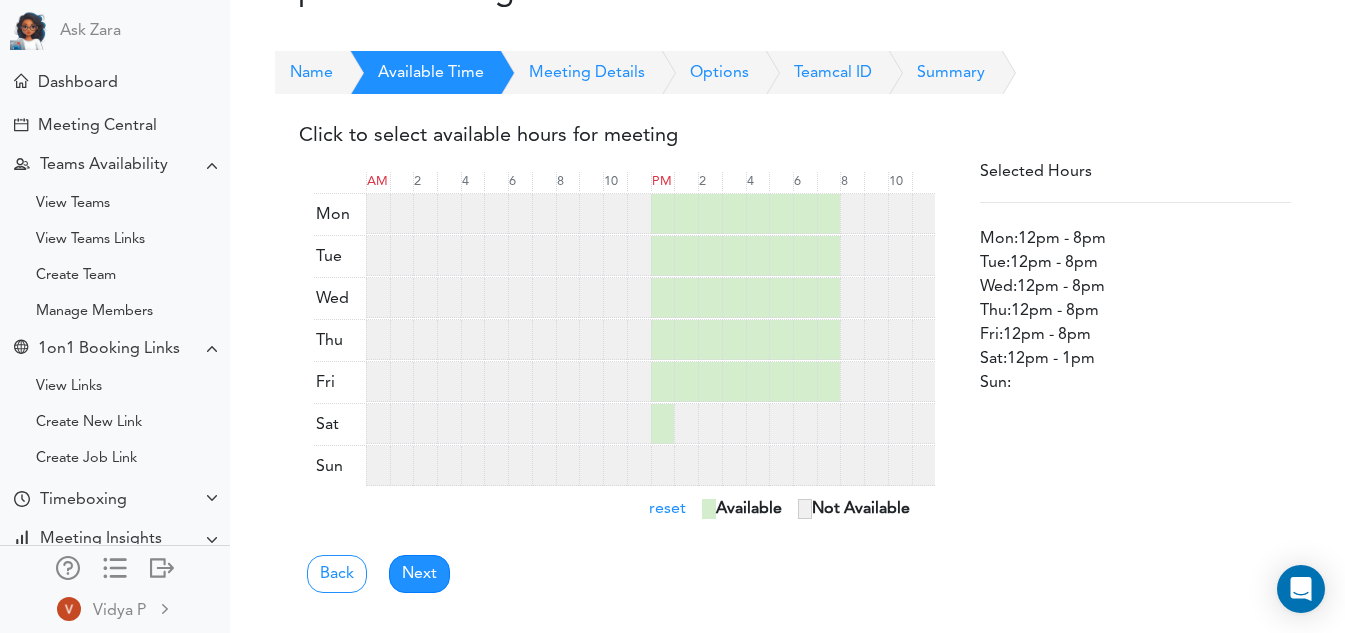 click at bounding box center [686, 424] 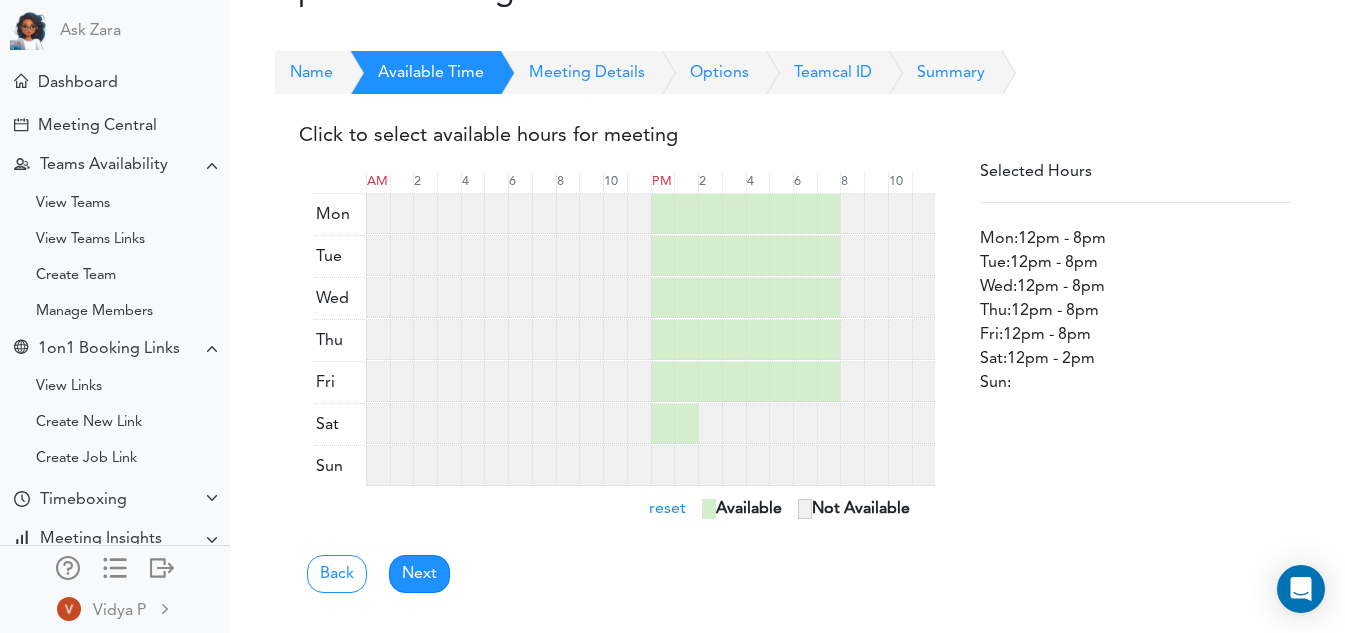click at bounding box center (710, 424) 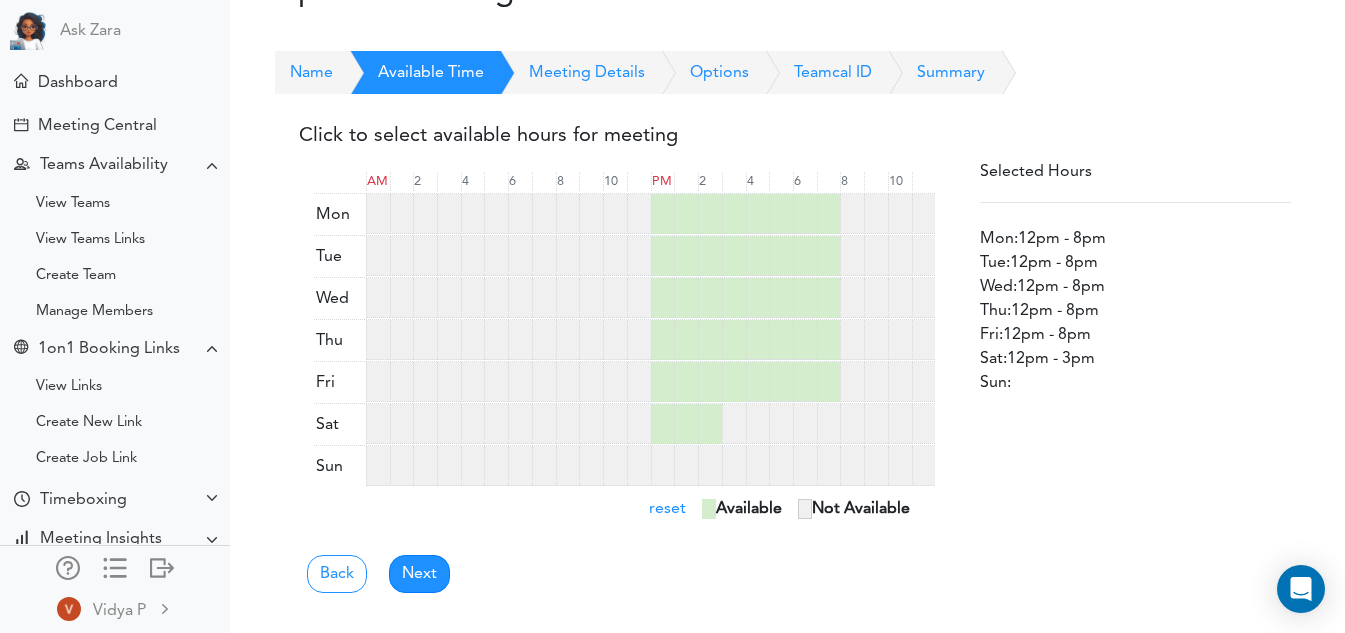 click at bounding box center (734, 424) 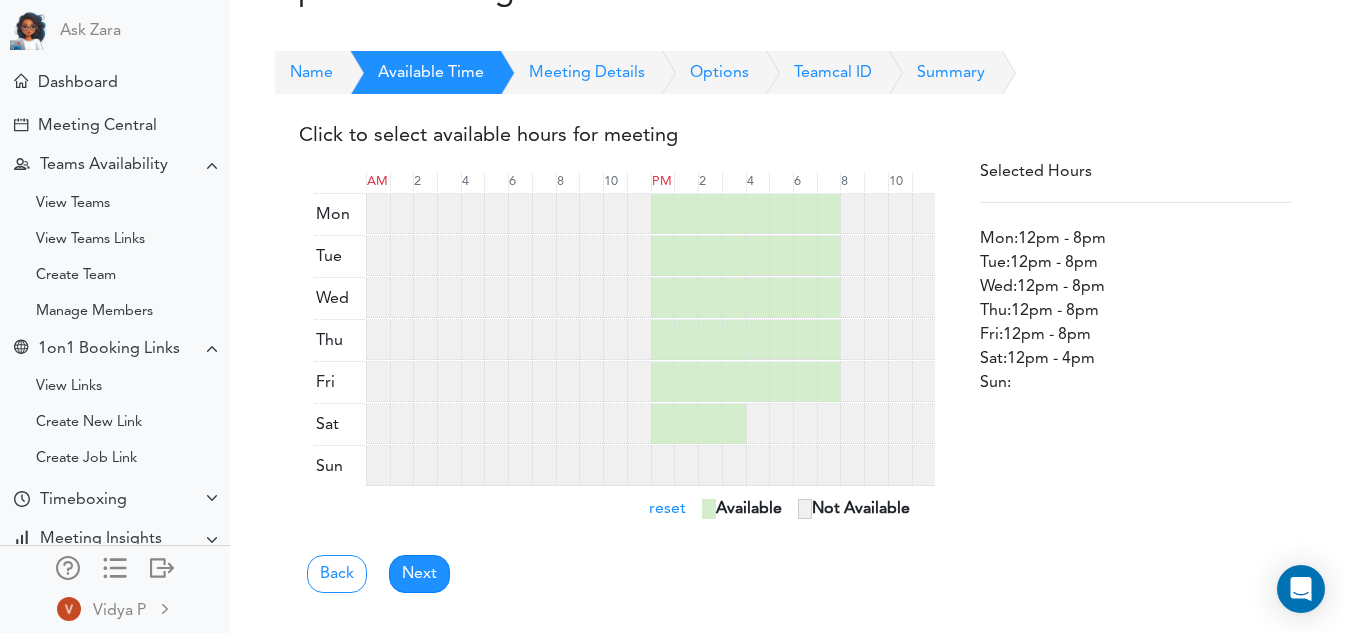 click at bounding box center (758, 424) 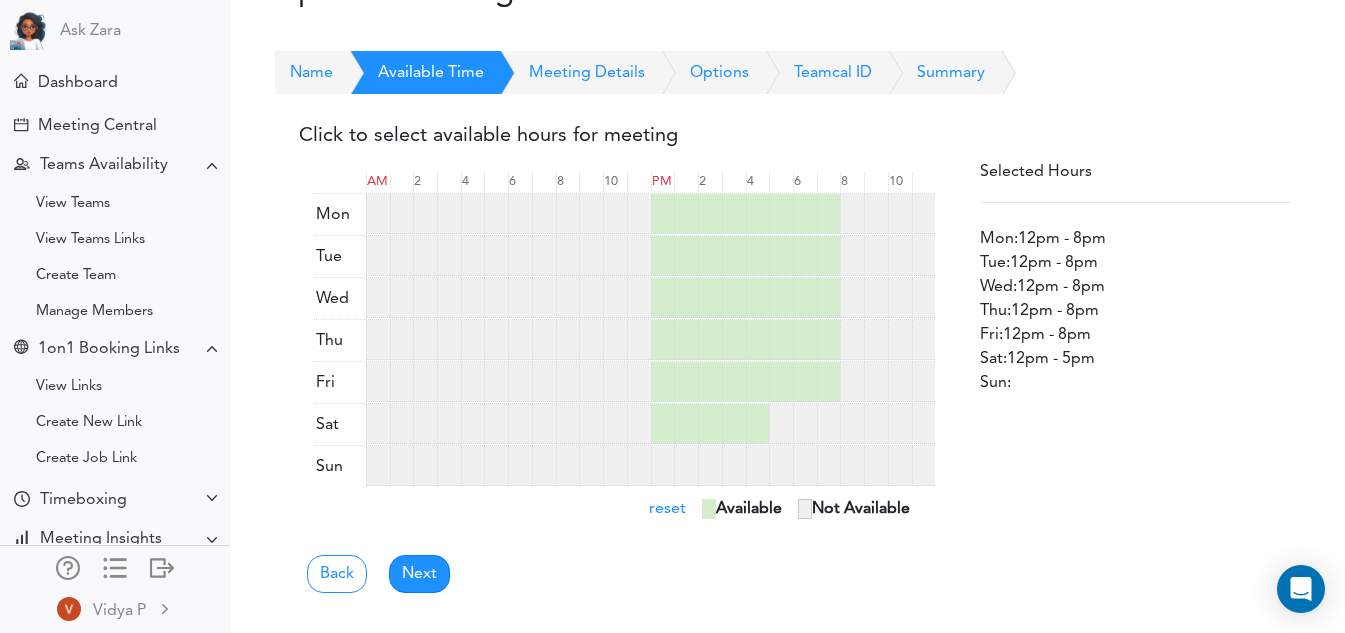 drag, startPoint x: 777, startPoint y: 413, endPoint x: 787, endPoint y: 414, distance: 10.049875 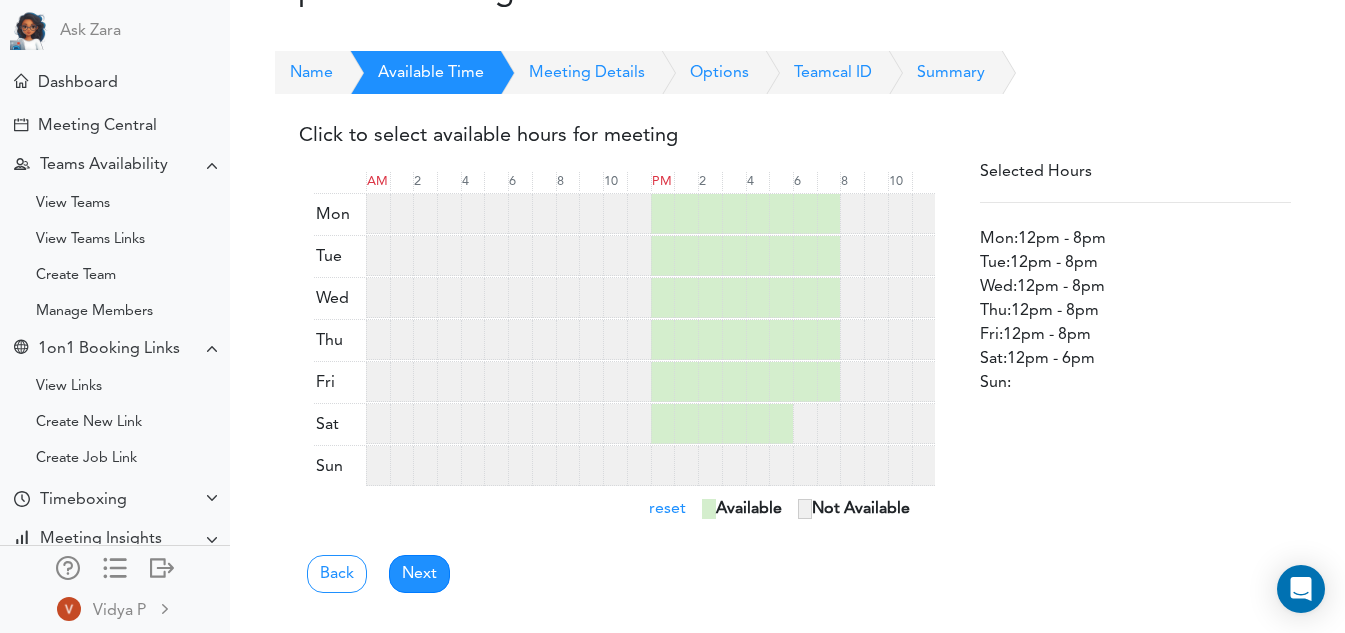 click at bounding box center (805, 424) 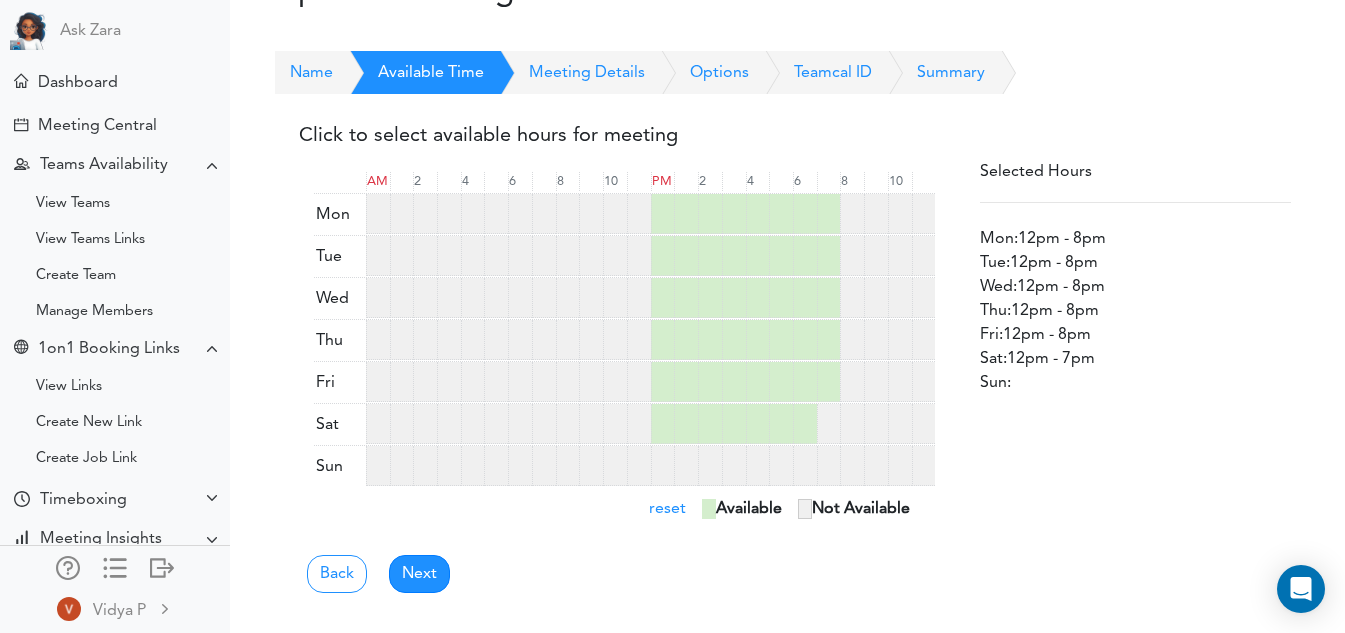 click at bounding box center (829, 424) 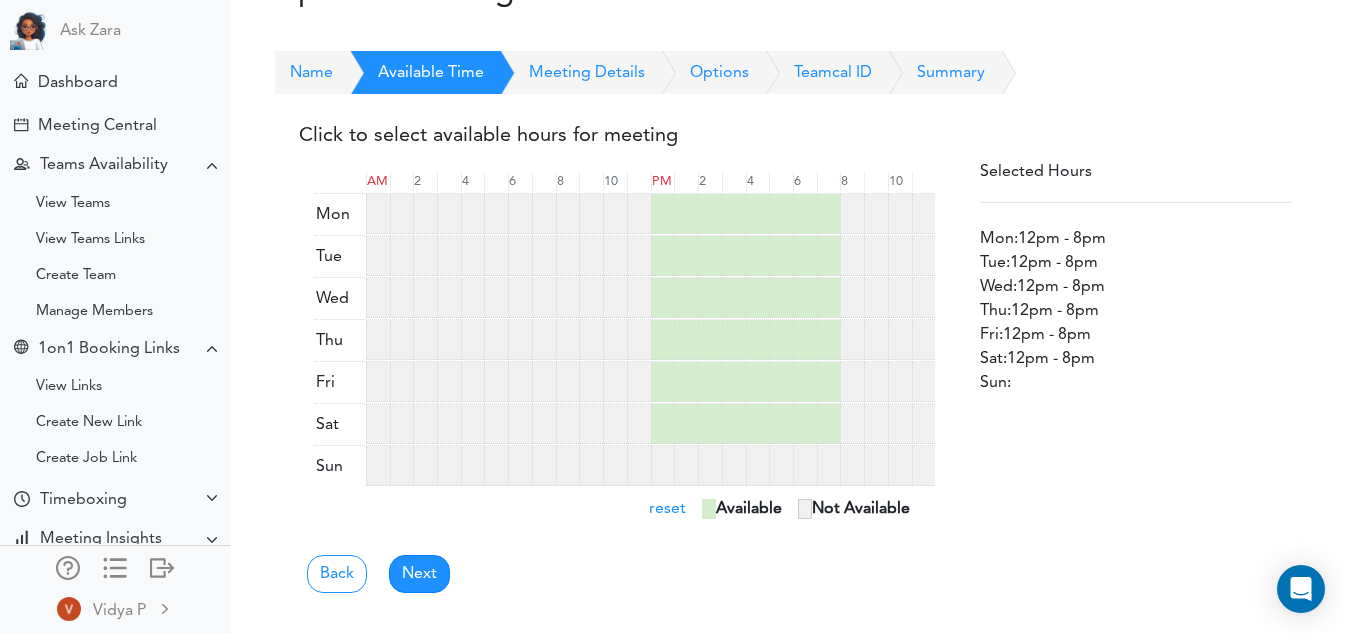 drag, startPoint x: 662, startPoint y: 432, endPoint x: 674, endPoint y: 422, distance: 15.6205 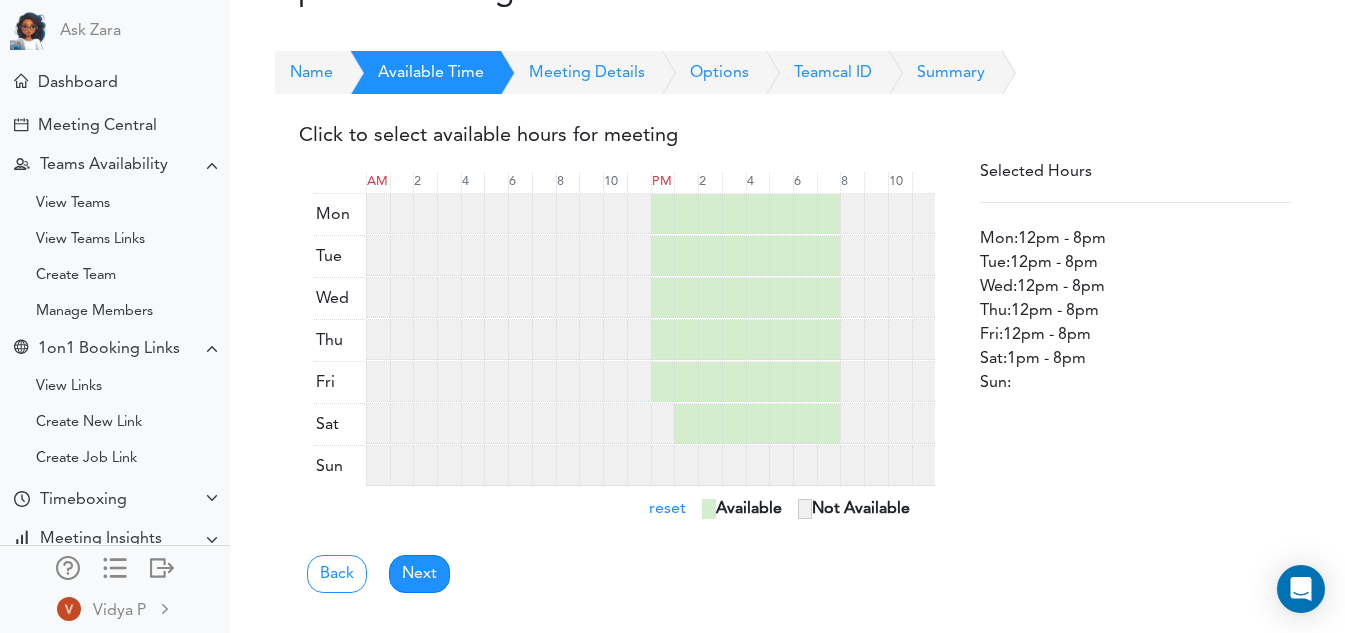 click at bounding box center (686, 424) 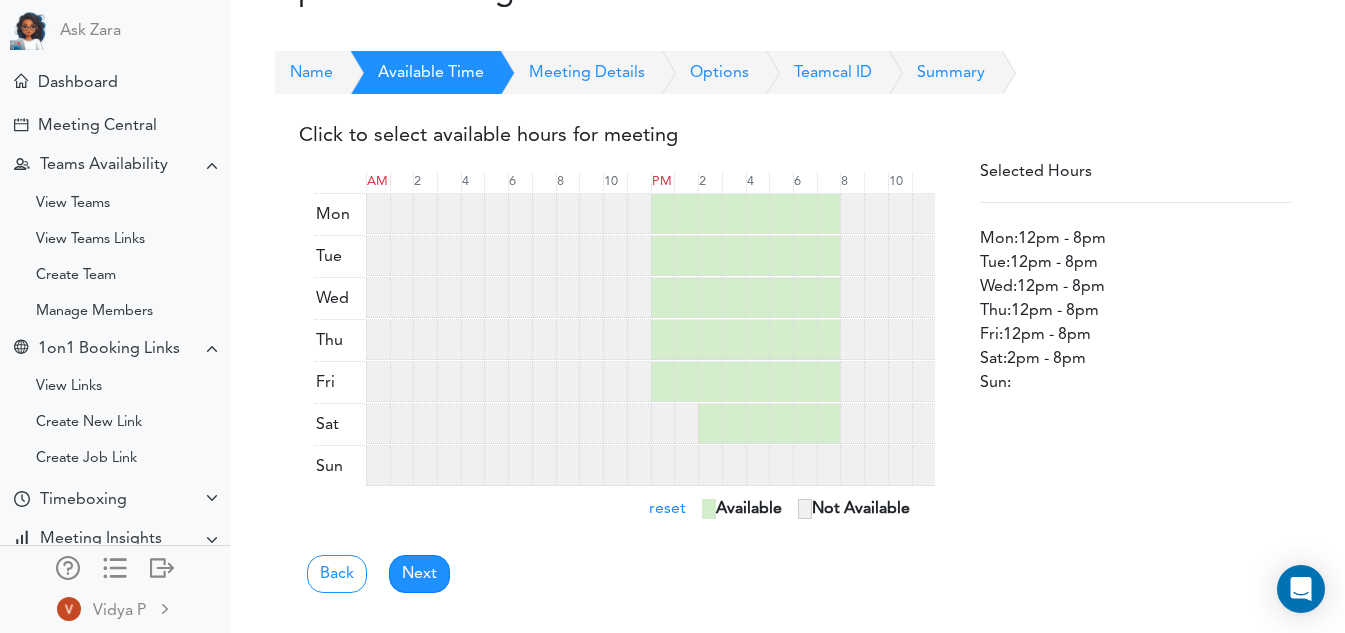 click at bounding box center (710, 424) 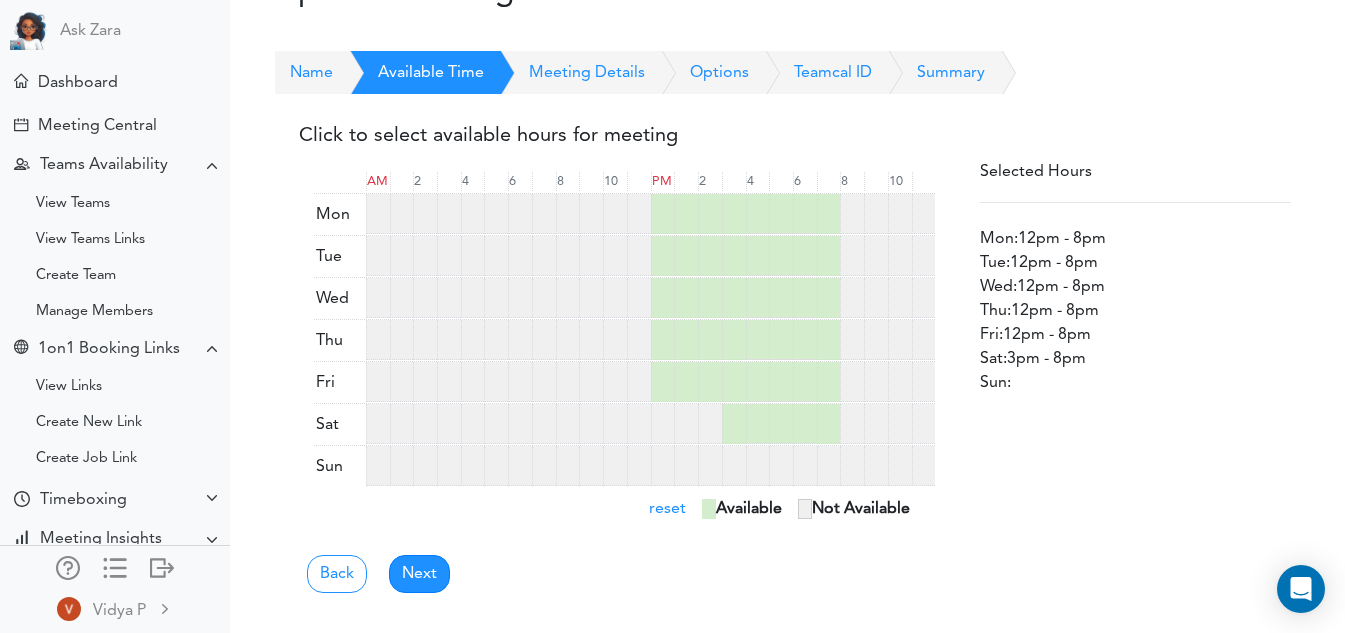 click at bounding box center [734, 424] 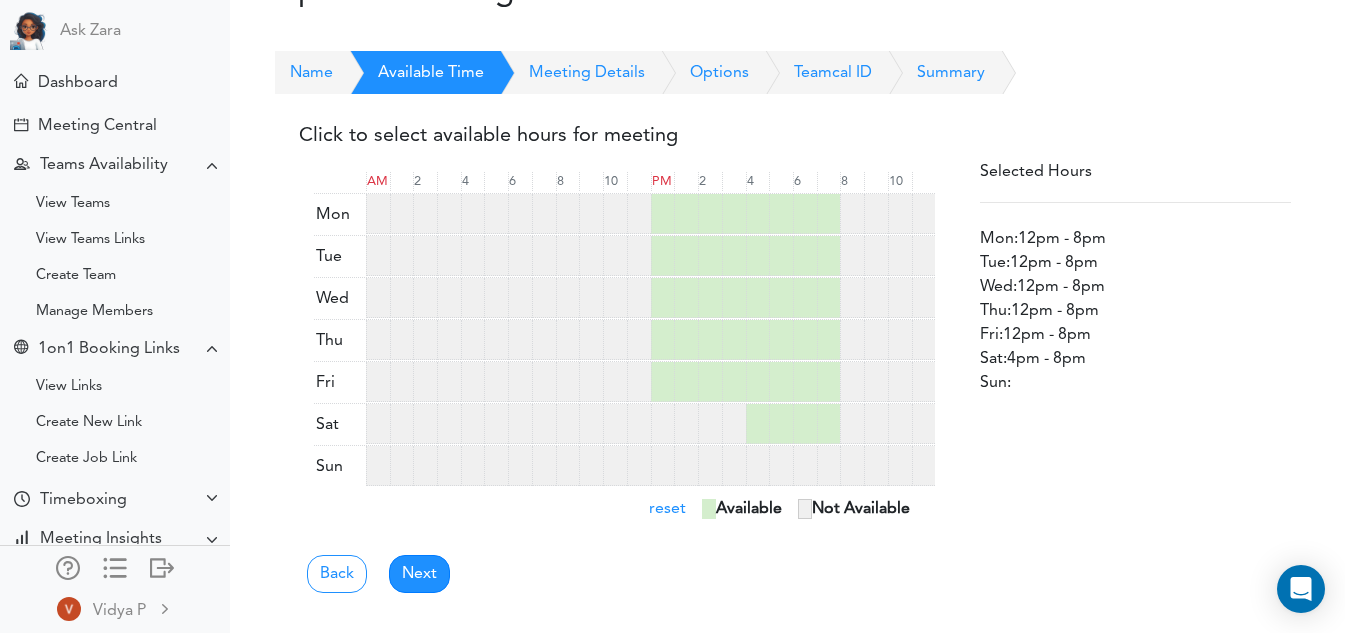 click at bounding box center (758, 424) 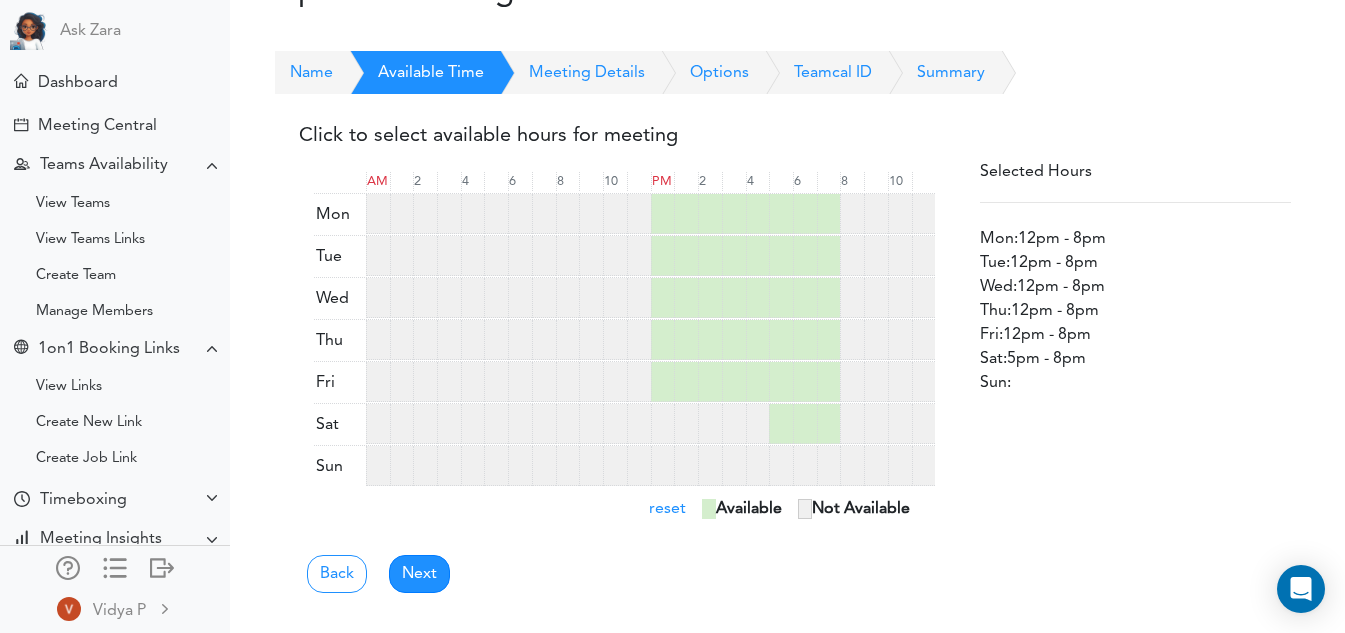 click at bounding box center (781, 424) 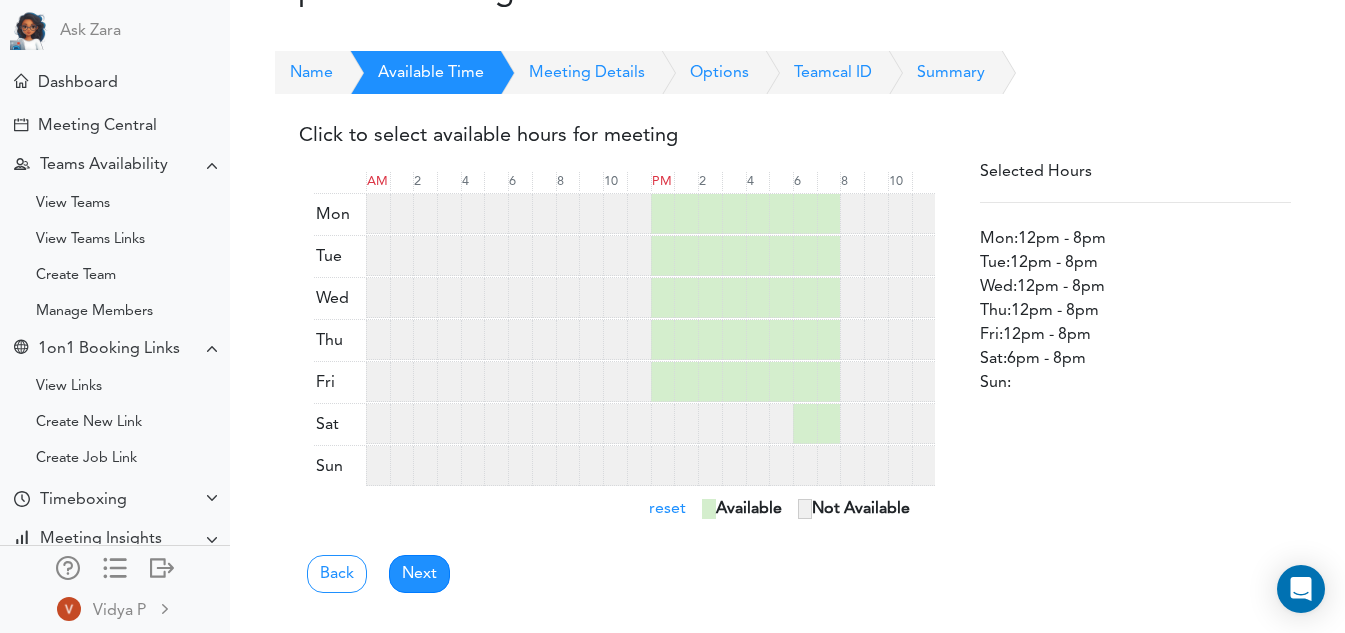 click at bounding box center [829, 424] 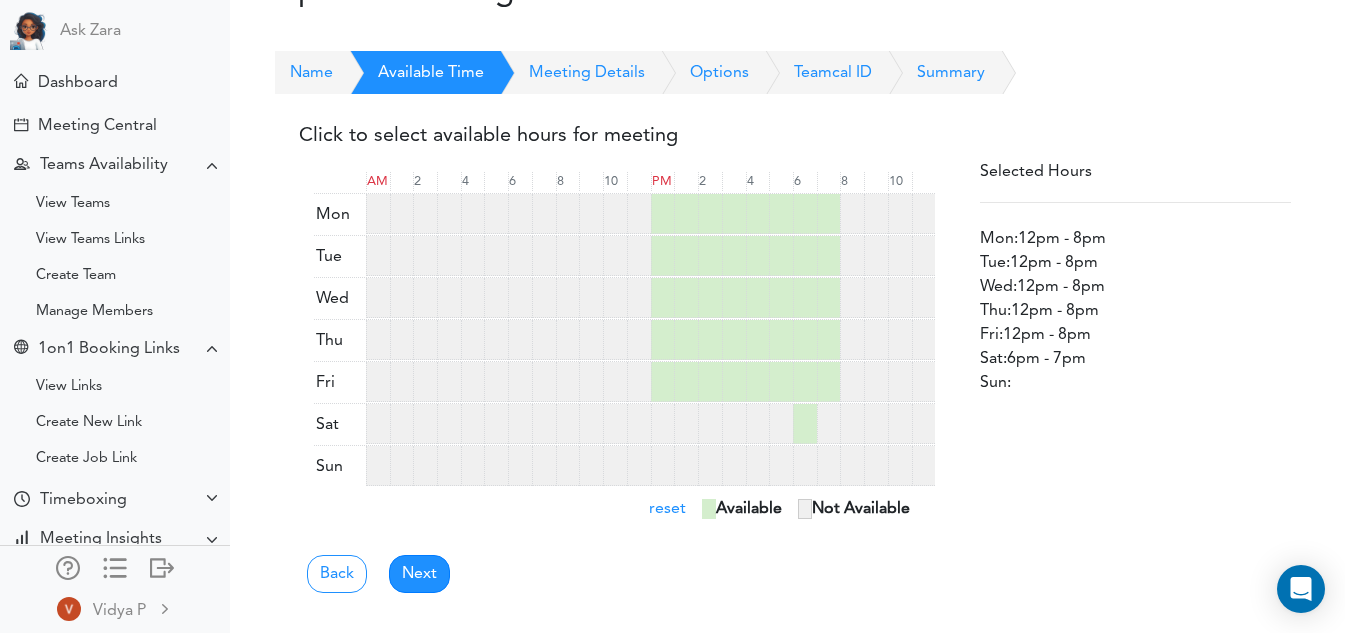 click at bounding box center (805, 424) 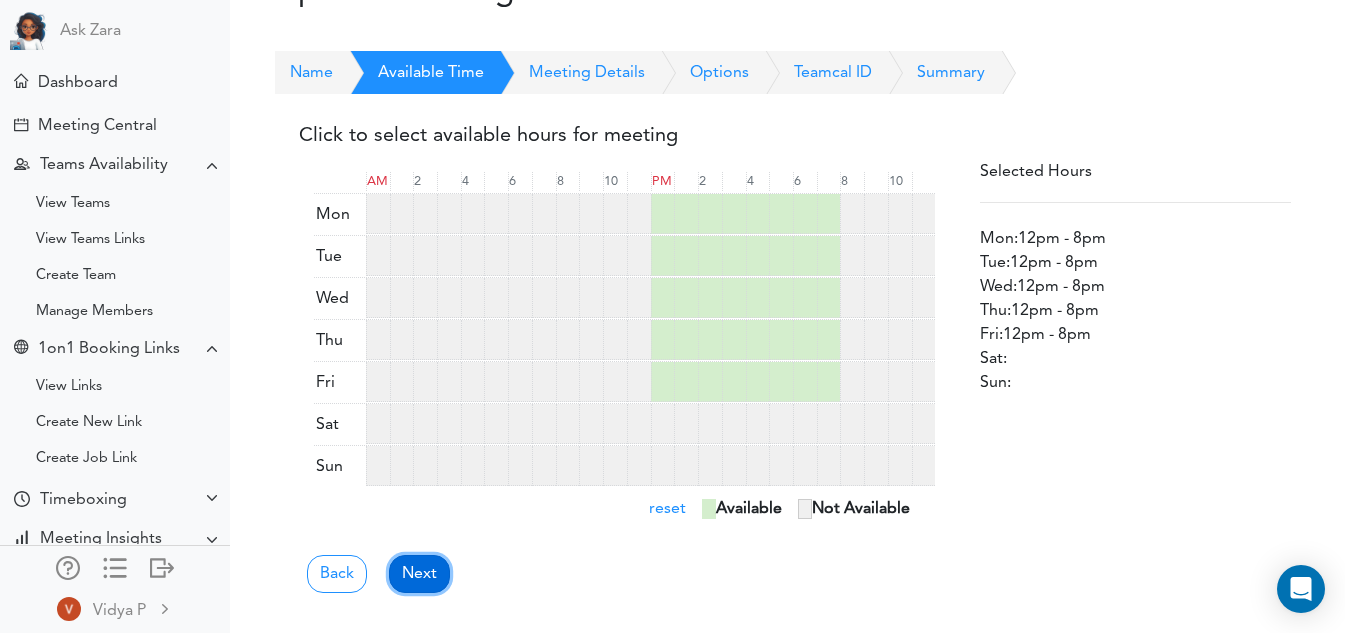 click on "Next" at bounding box center (419, 574) 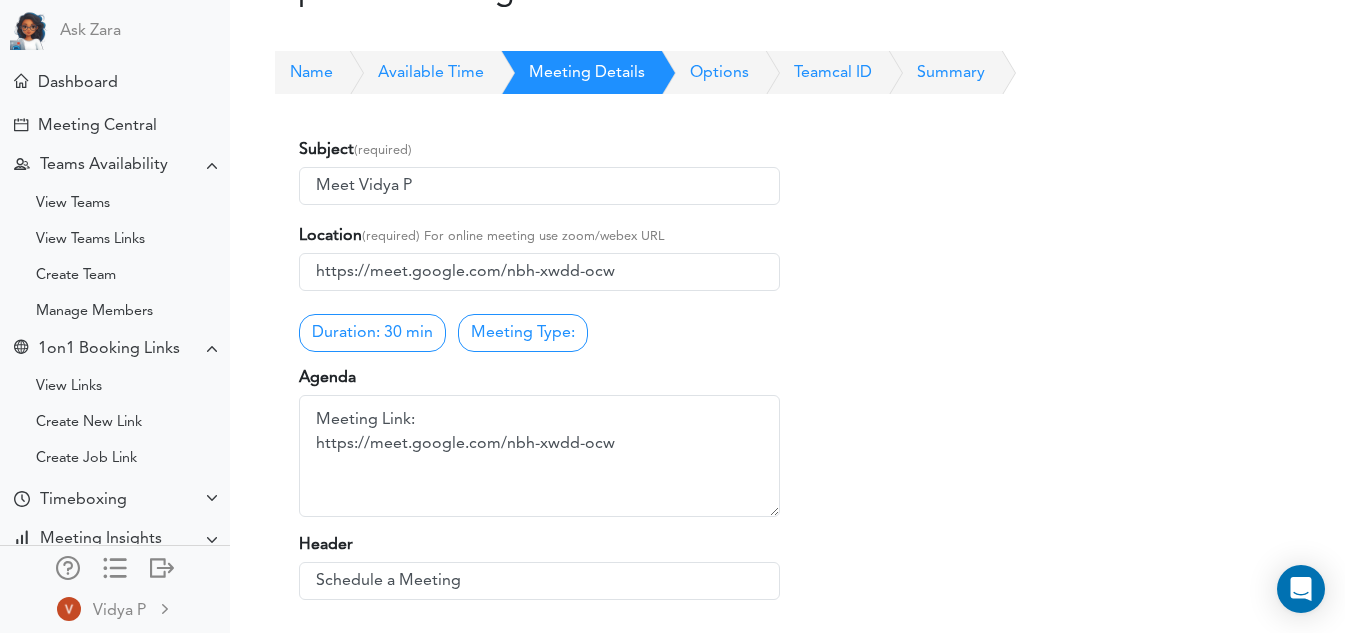 scroll, scrollTop: 0, scrollLeft: 0, axis: both 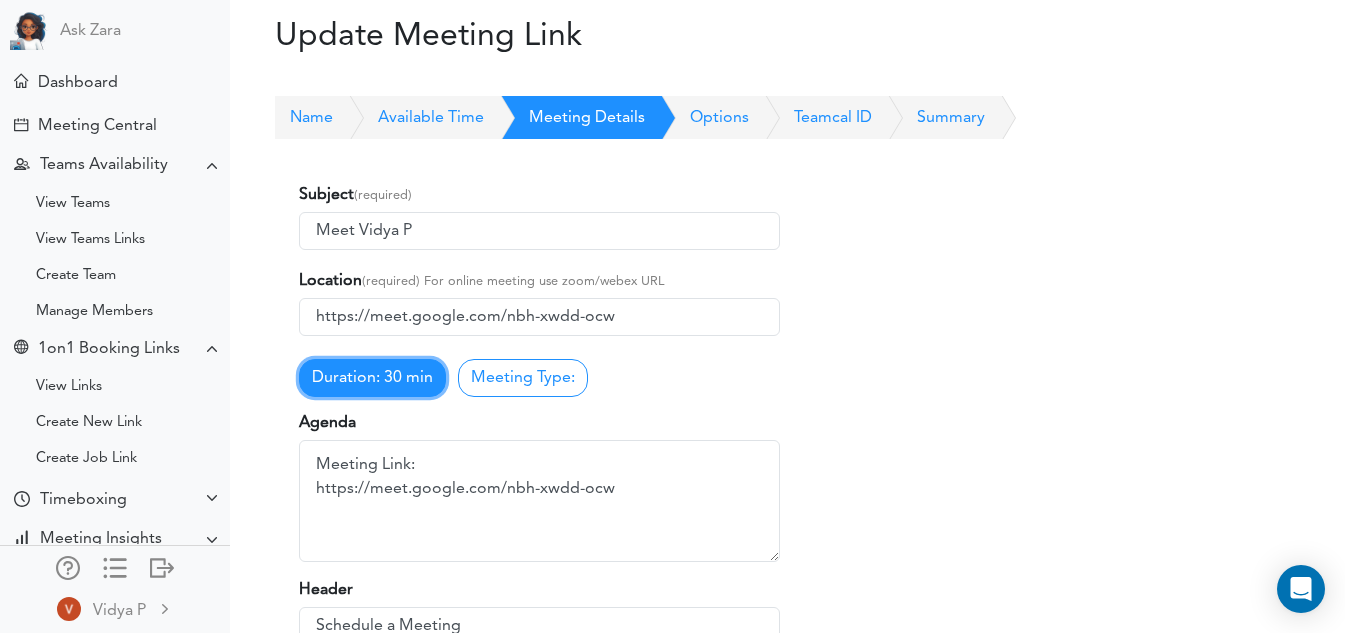 click on "Duration:
30 min" at bounding box center [372, 378] 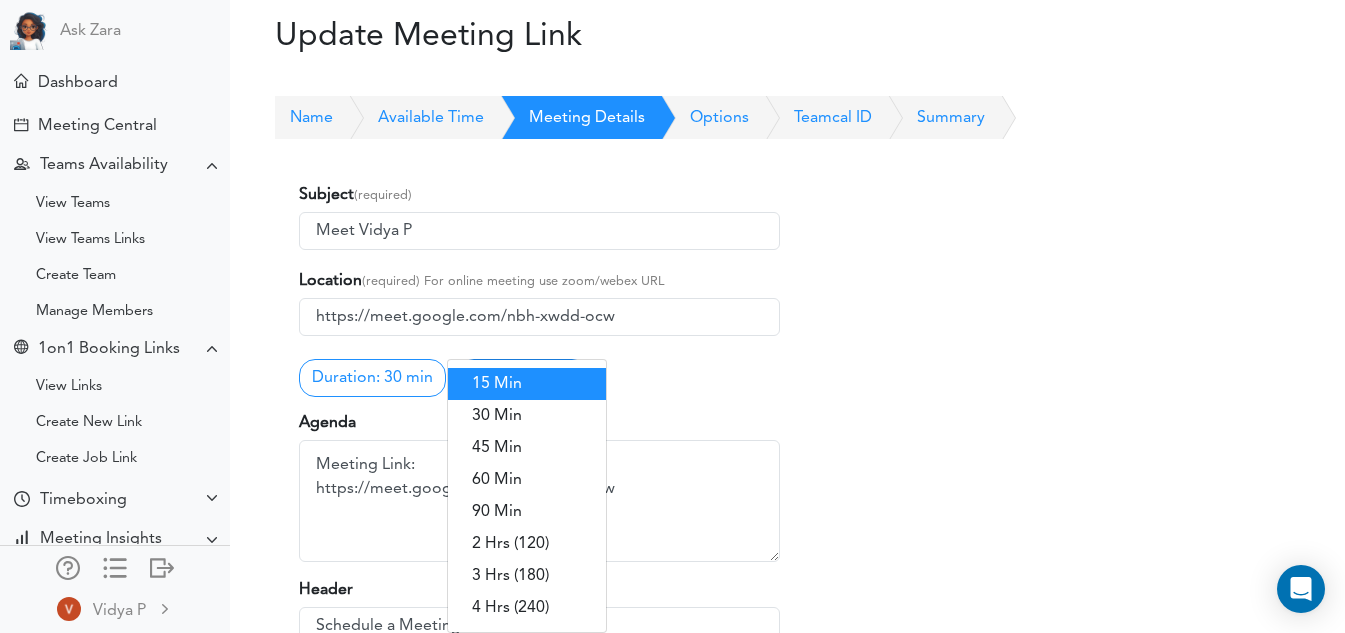 click on "15
Min" at bounding box center (527, 384) 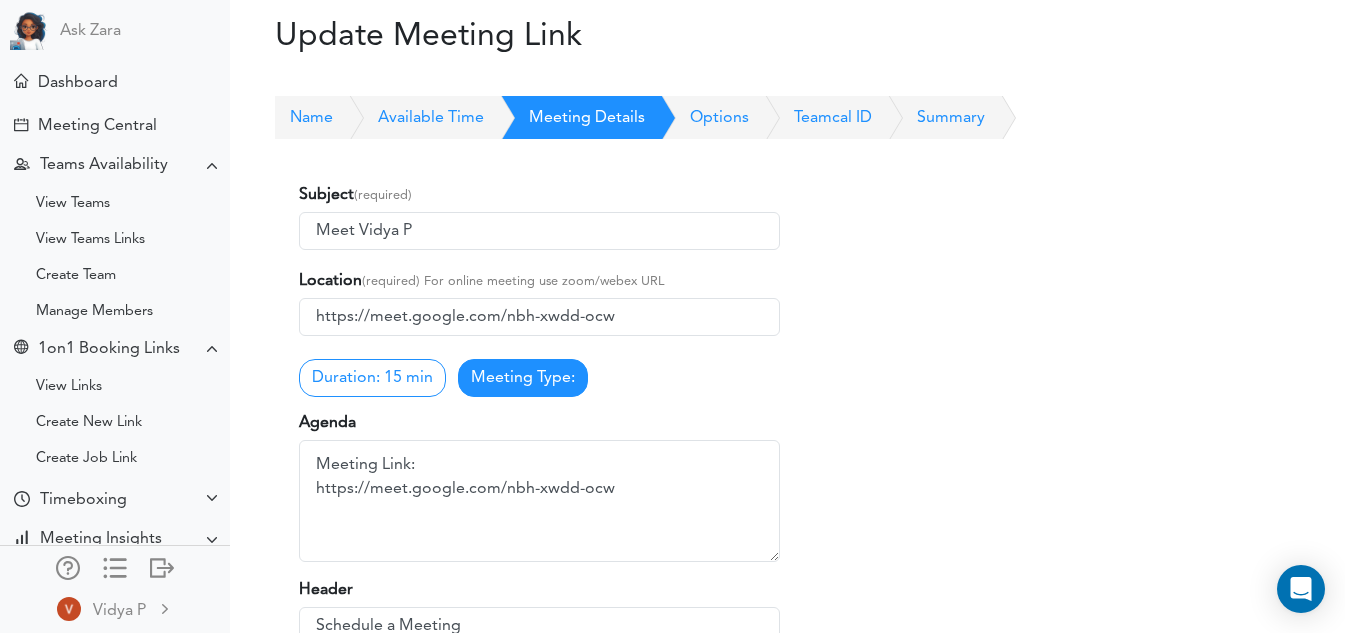 click on "Meeting Type:" at bounding box center [523, 378] 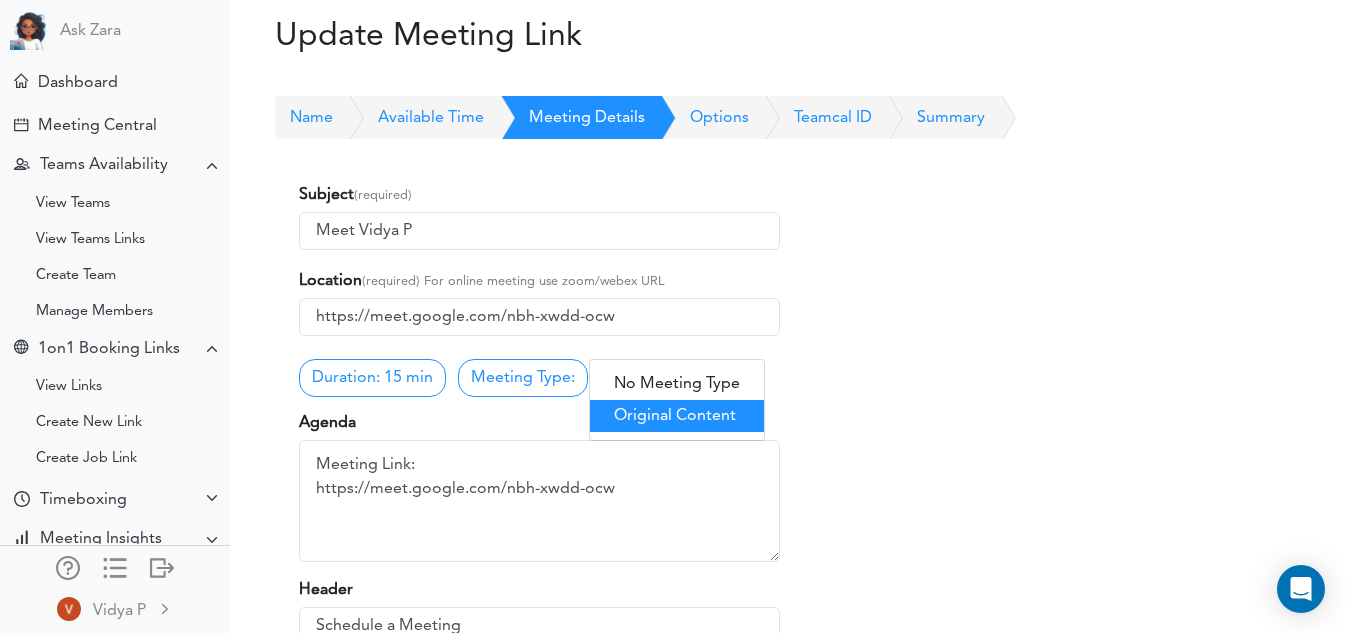 click on "Original Content" at bounding box center [677, 416] 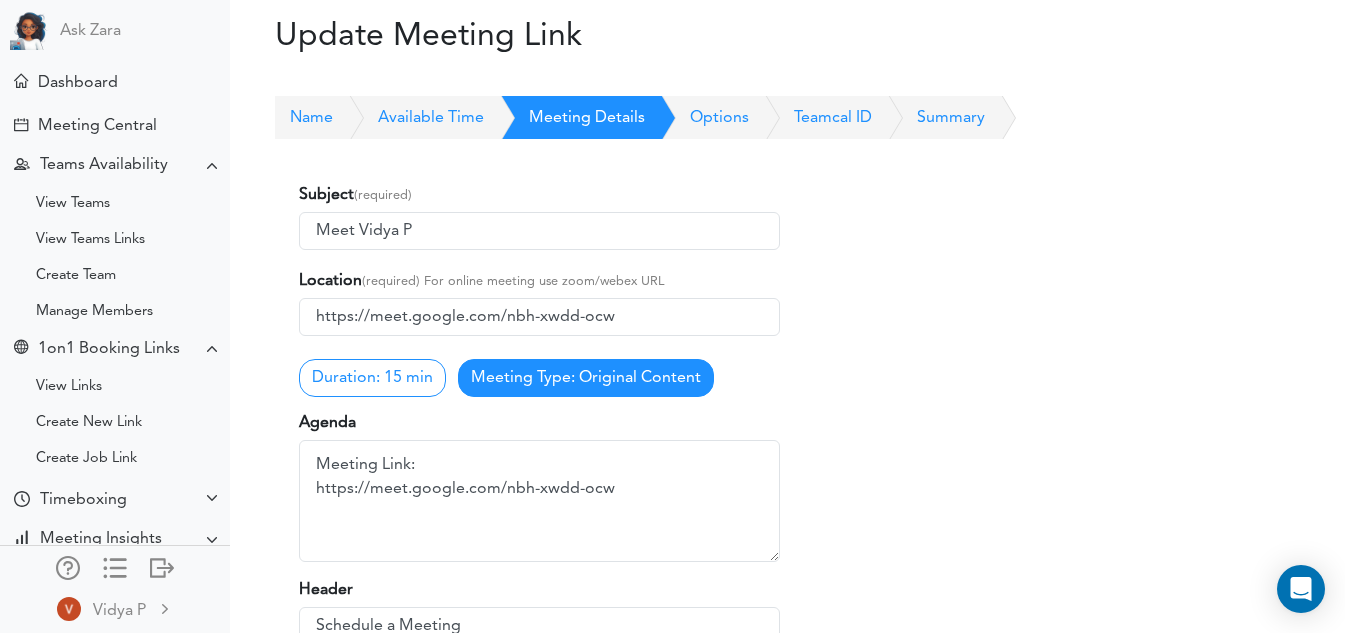 click on "Meeting Type: Original Content" at bounding box center (586, 378) 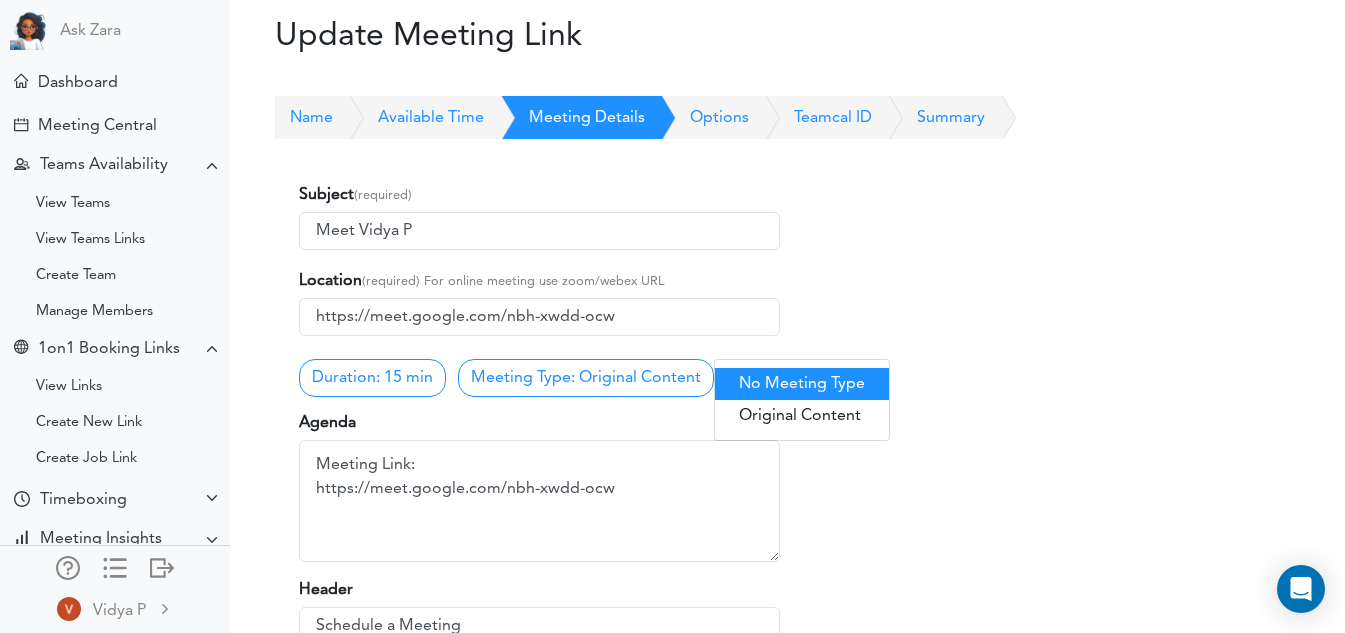 click on "No Meeting Type" at bounding box center (802, 384) 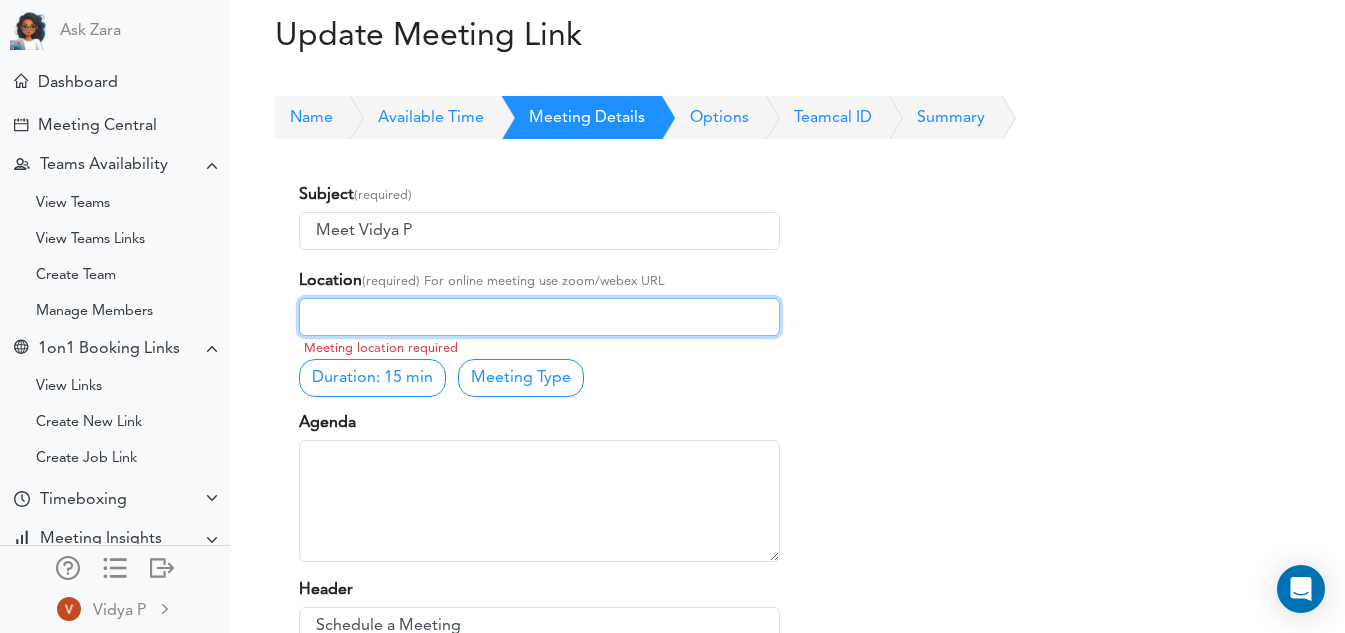 click at bounding box center [539, 317] 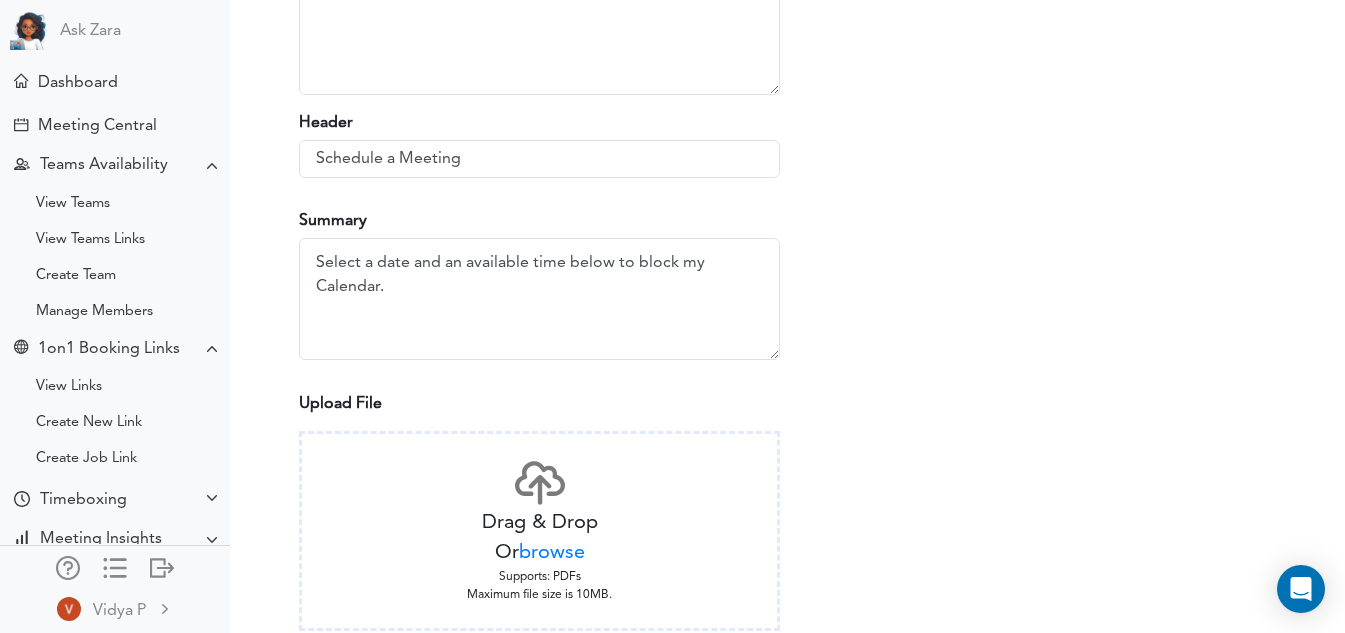 scroll, scrollTop: 500, scrollLeft: 0, axis: vertical 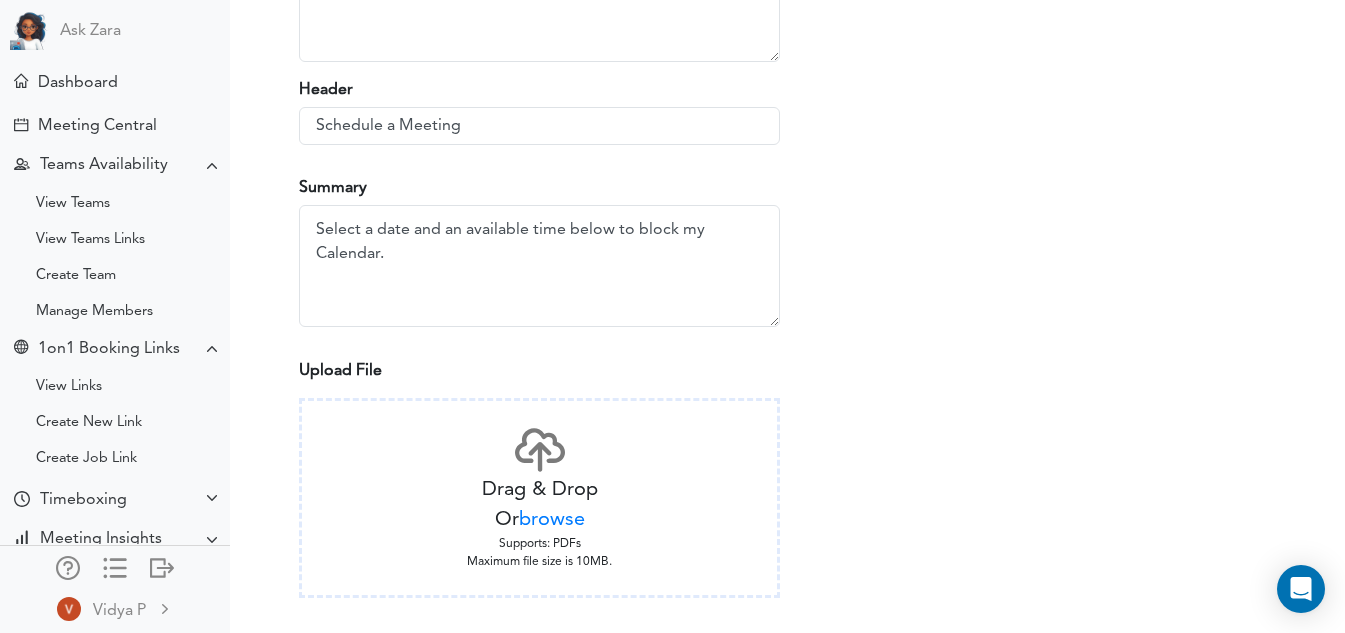 click on "browse" at bounding box center (552, 520) 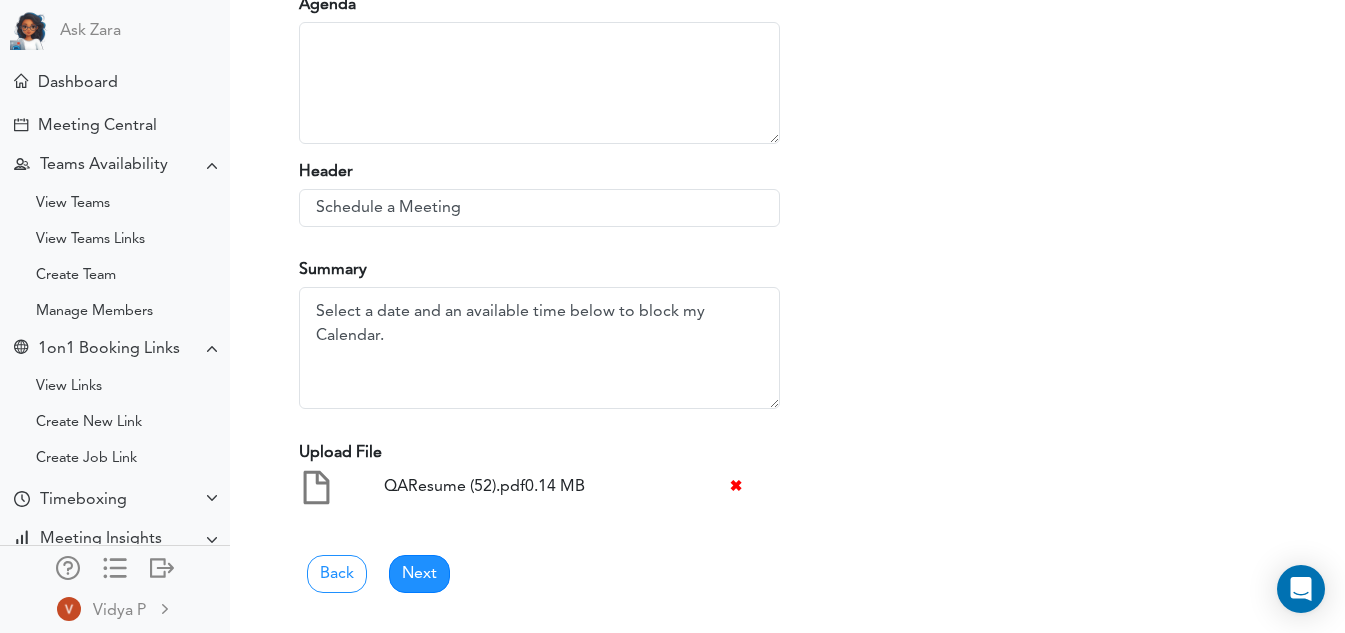 click on "✖" at bounding box center [736, 487] 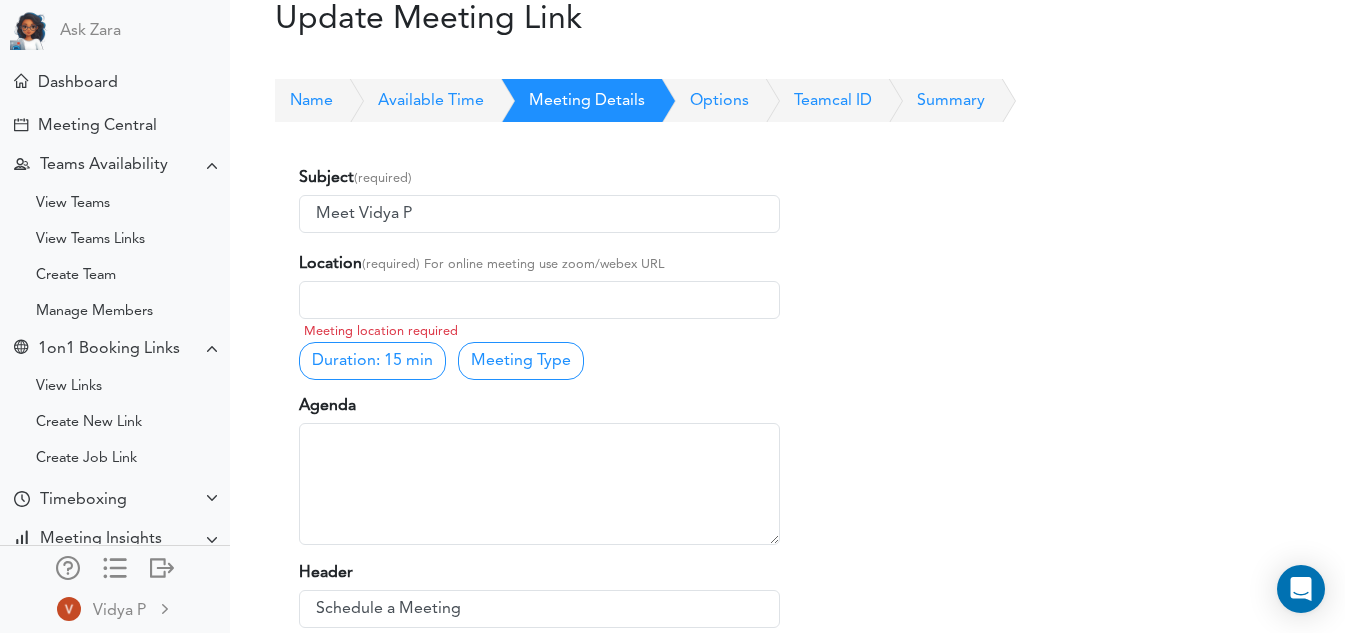 scroll, scrollTop: 0, scrollLeft: 0, axis: both 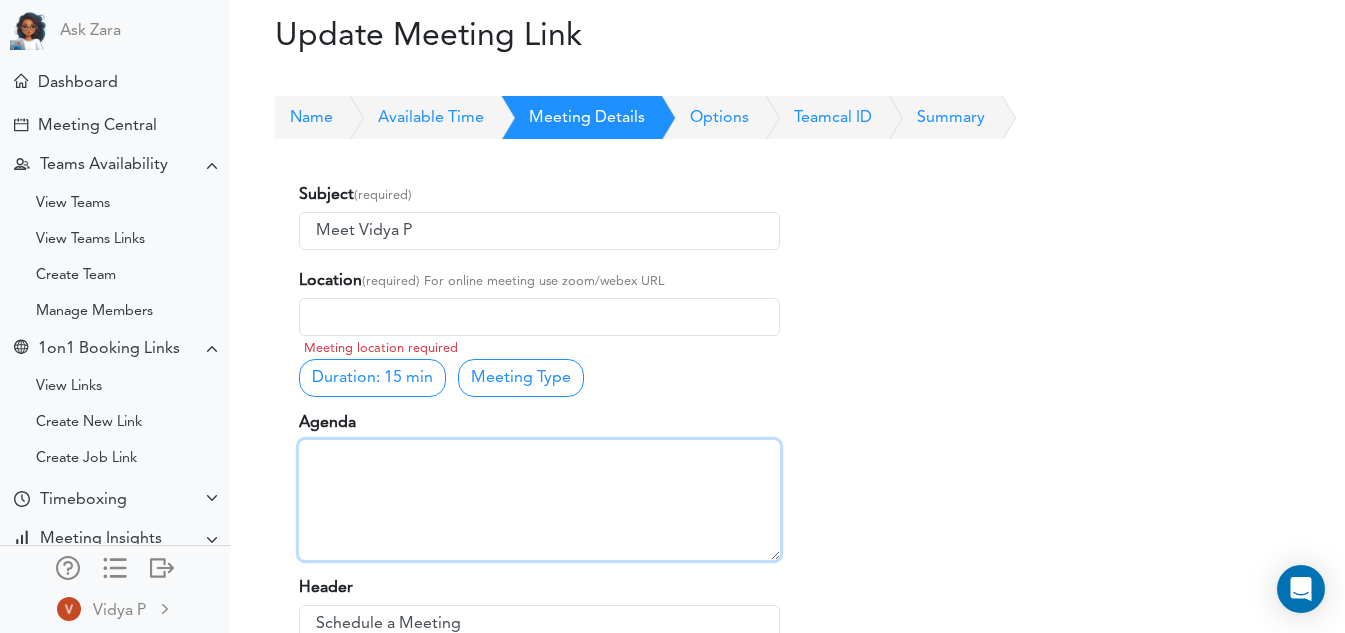 click on "Meeting Link:
https://meet.google.com/nbh-xwdd-ocw" at bounding box center (539, 500) 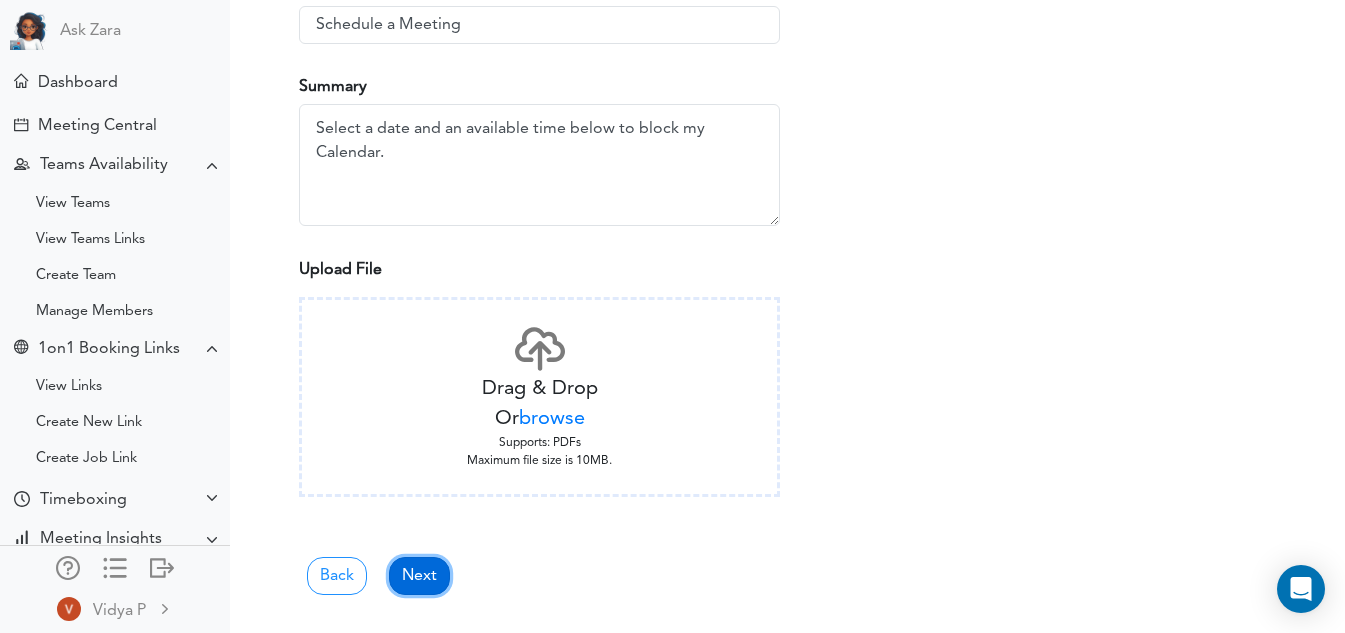 scroll, scrollTop: 603, scrollLeft: 0, axis: vertical 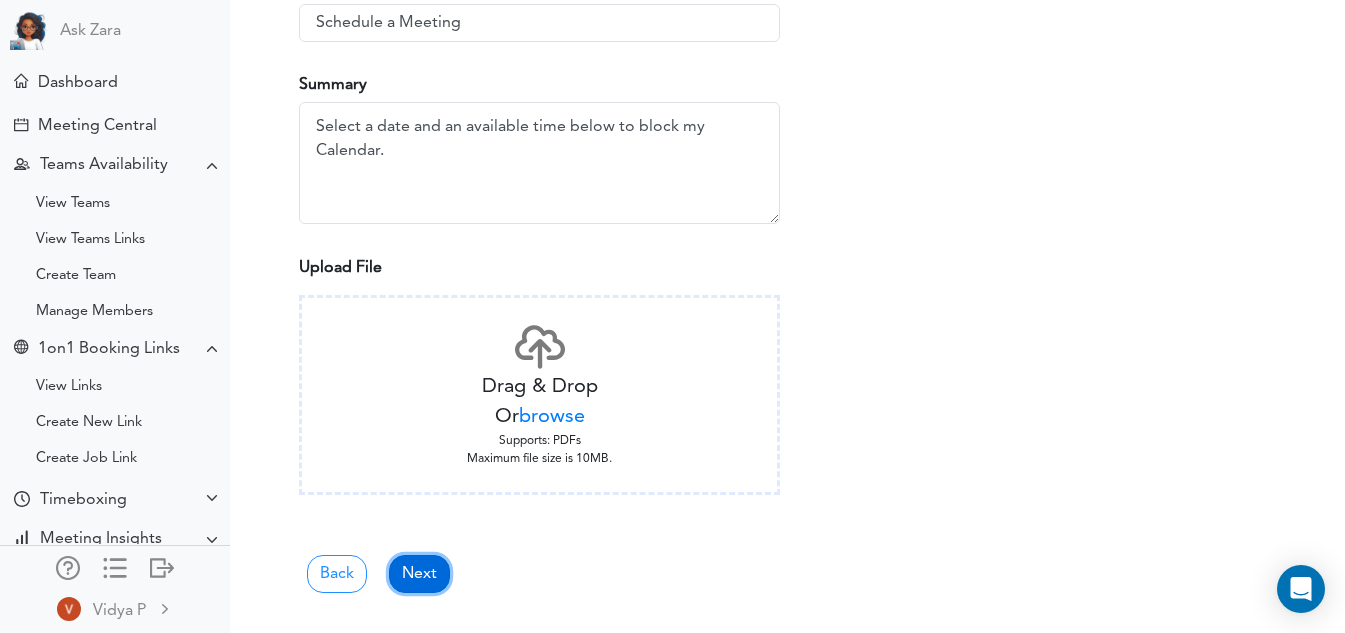 click on "Next" at bounding box center (419, 574) 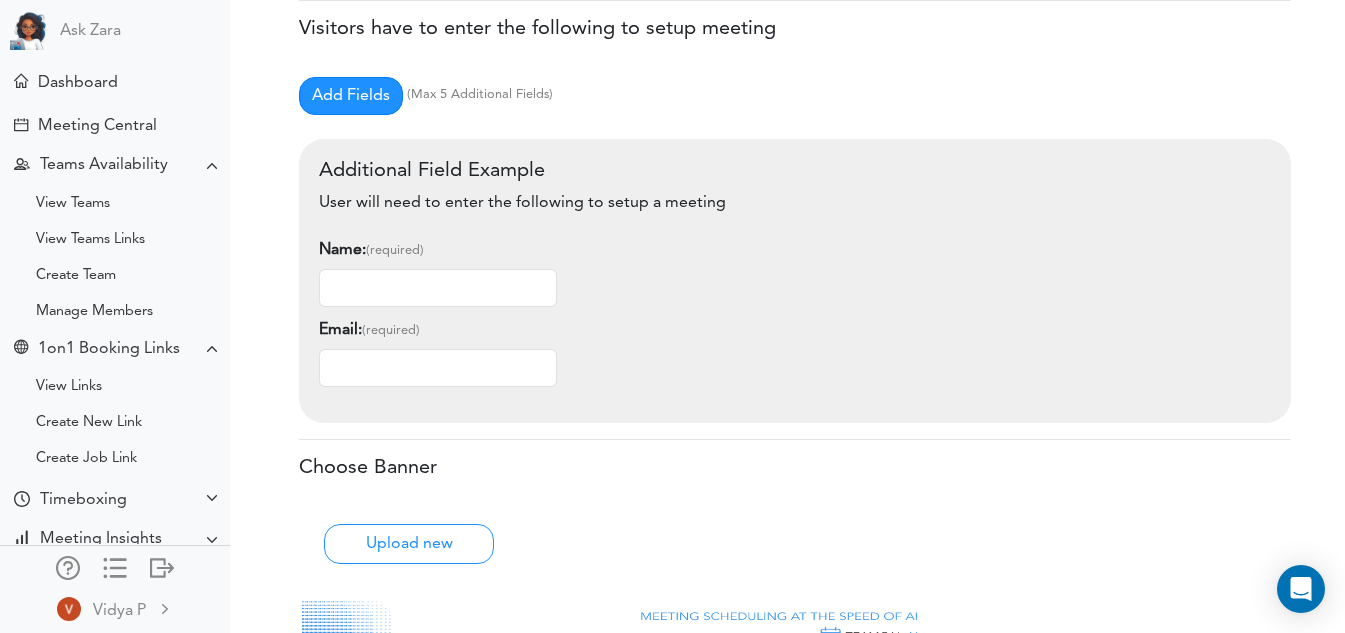 scroll, scrollTop: 0, scrollLeft: 0, axis: both 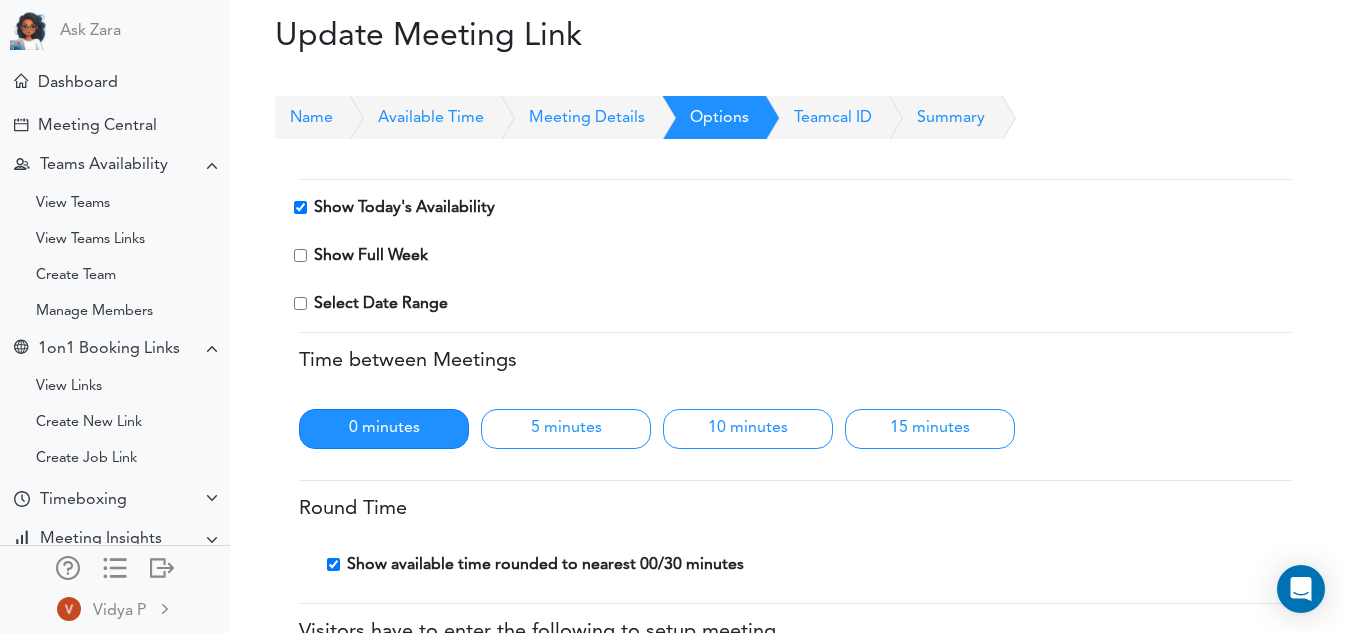 click on "Show Full Week" at bounding box center [371, 256] 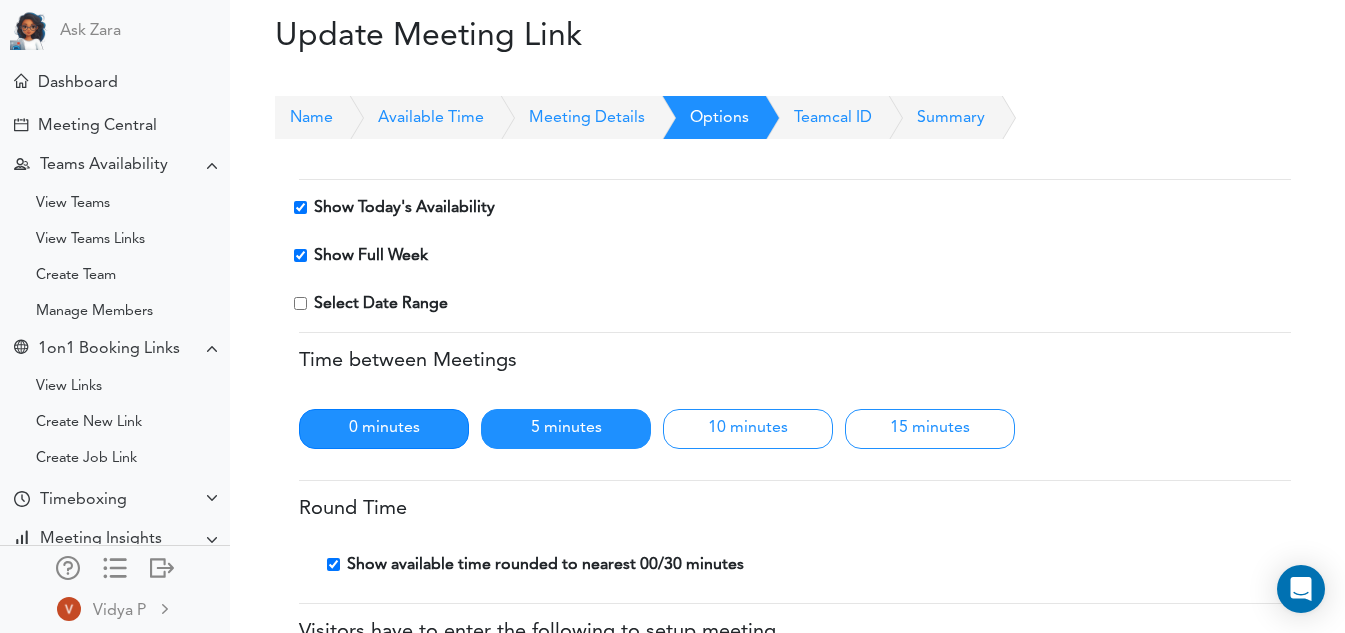 click on "5 minutes" at bounding box center (566, 429) 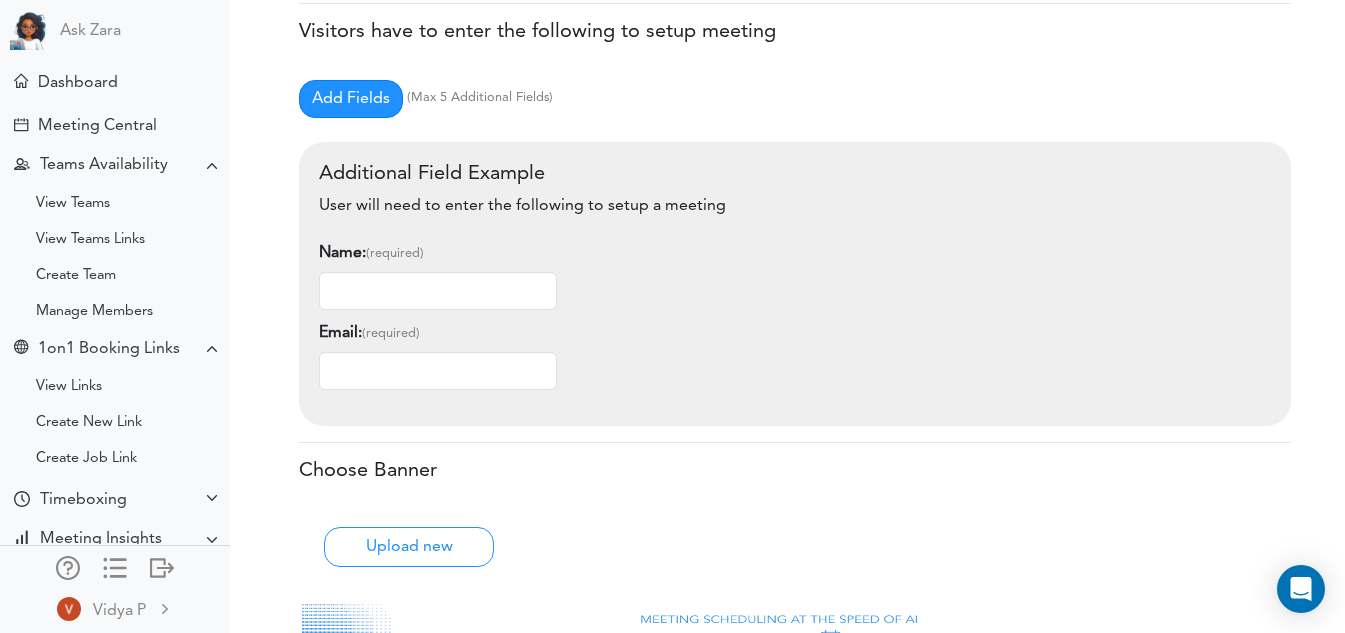 scroll, scrollTop: 500, scrollLeft: 0, axis: vertical 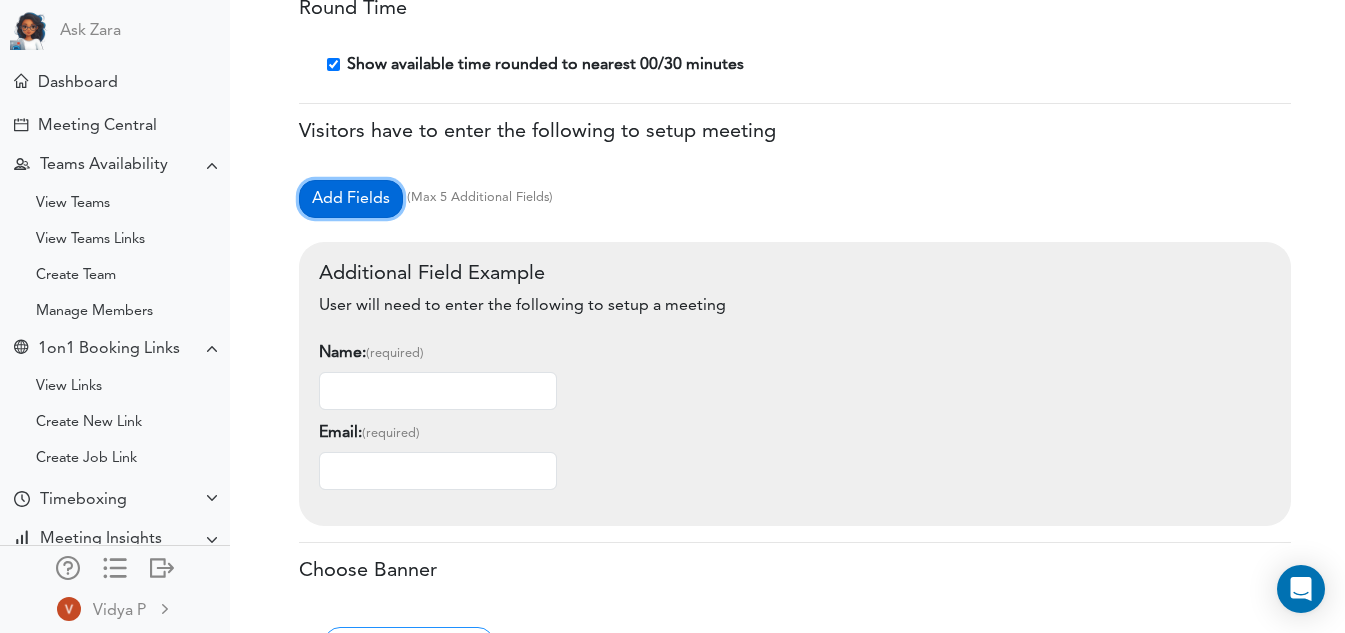 click on "Add Fields" at bounding box center [351, 199] 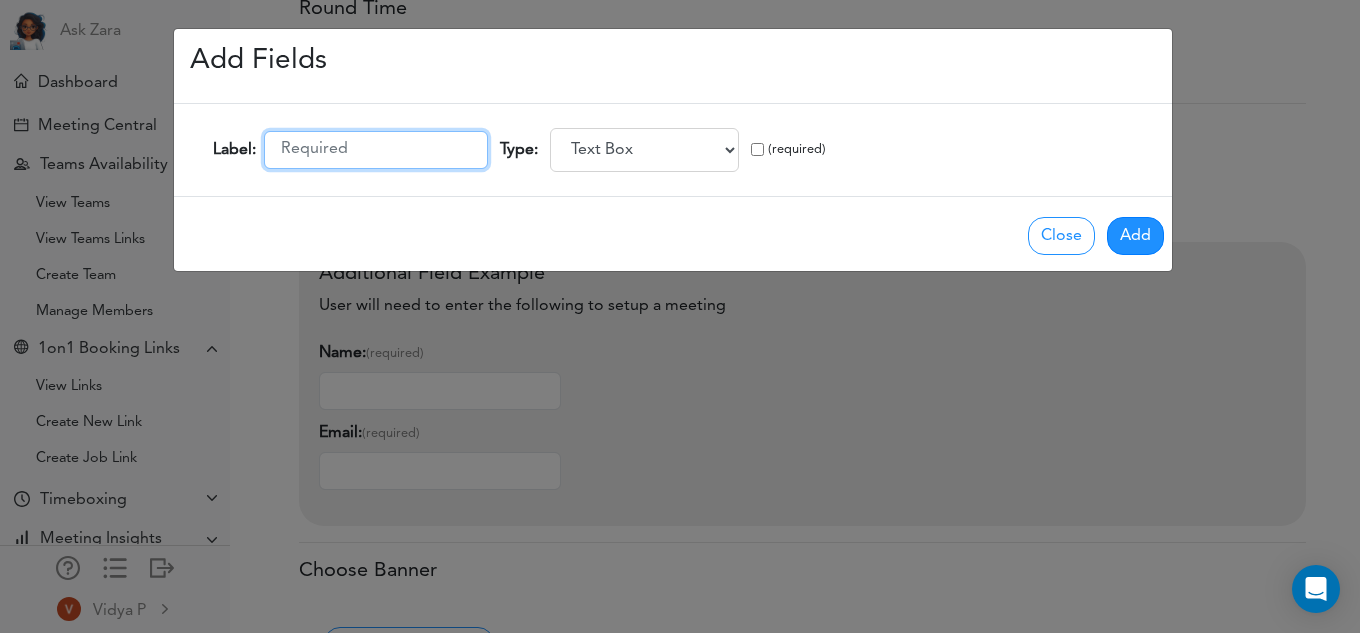 click at bounding box center [376, 150] 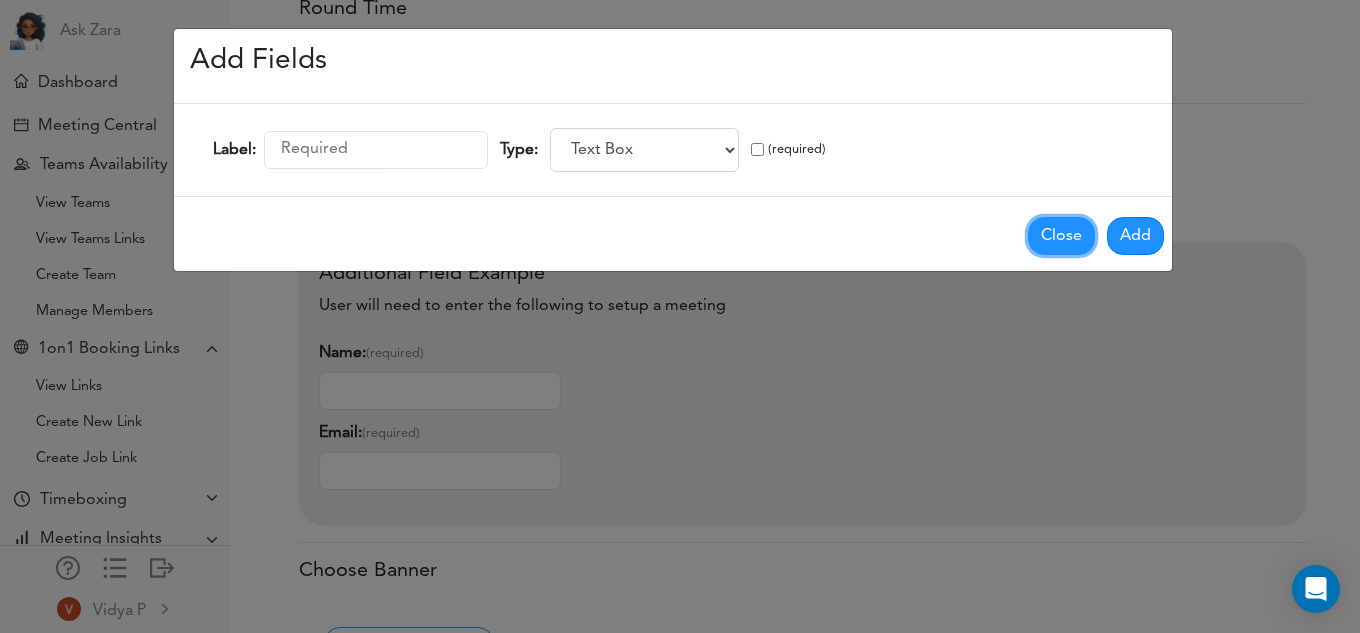 click on "Close" at bounding box center [1061, 236] 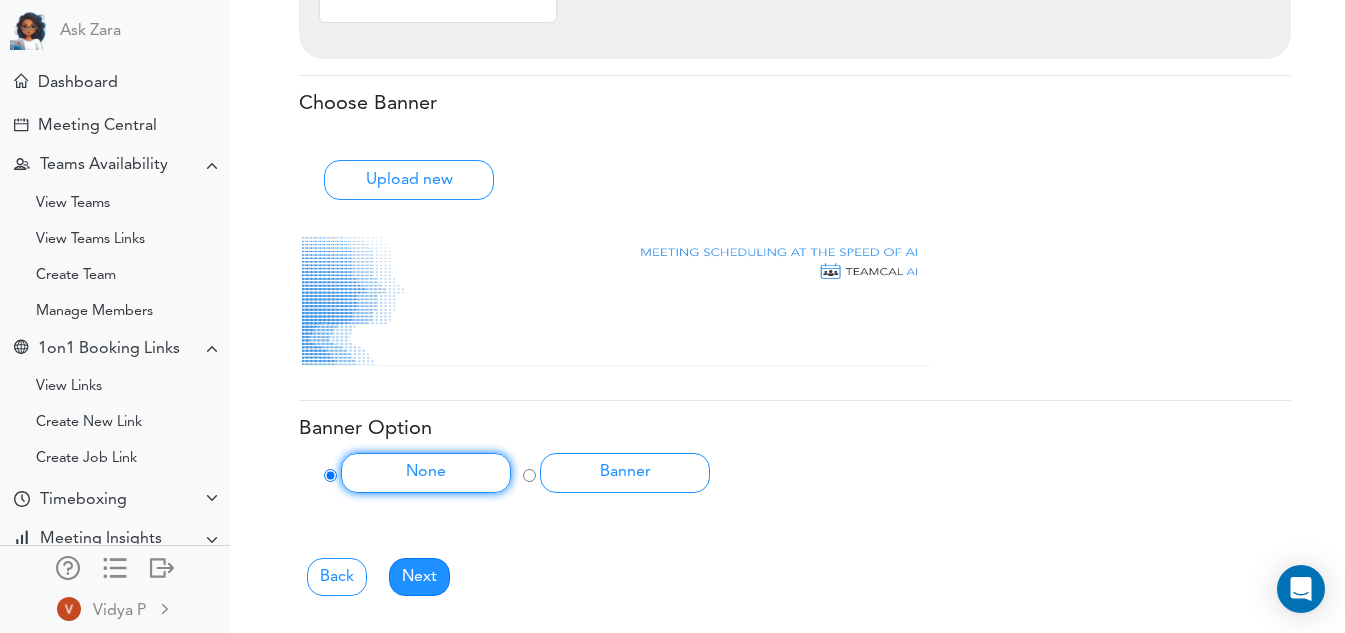 scroll, scrollTop: 970, scrollLeft: 0, axis: vertical 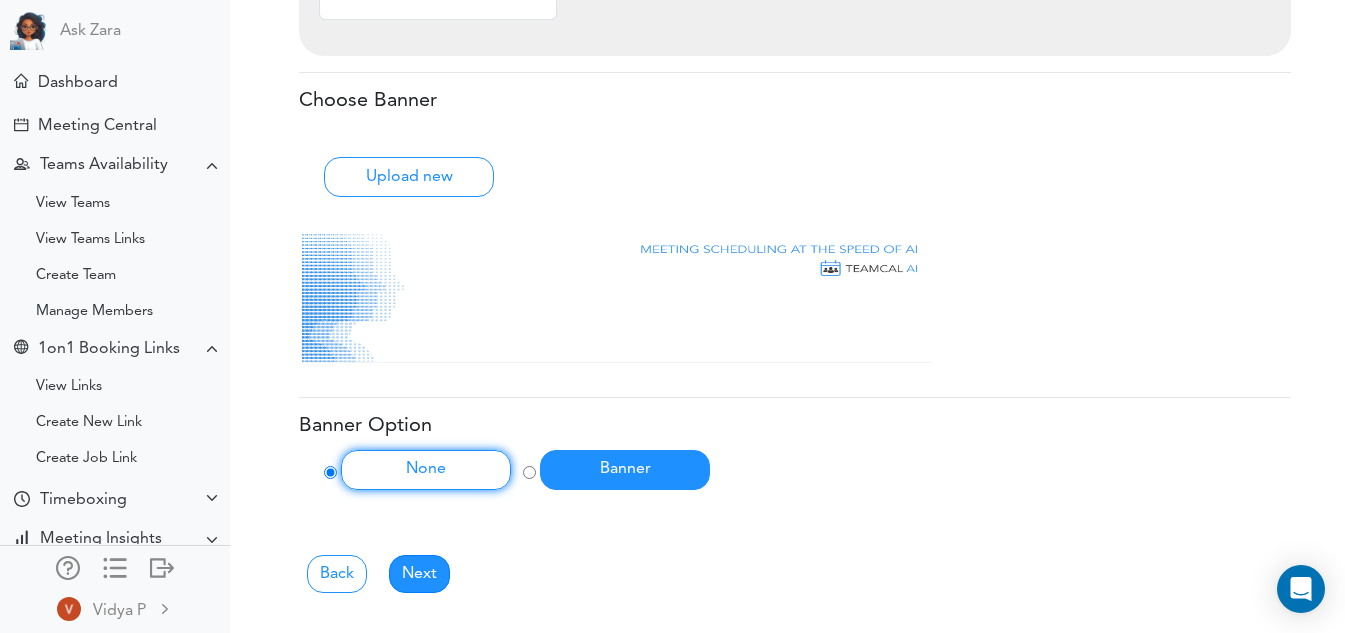 click on "Banner" at bounding box center (625, 470) 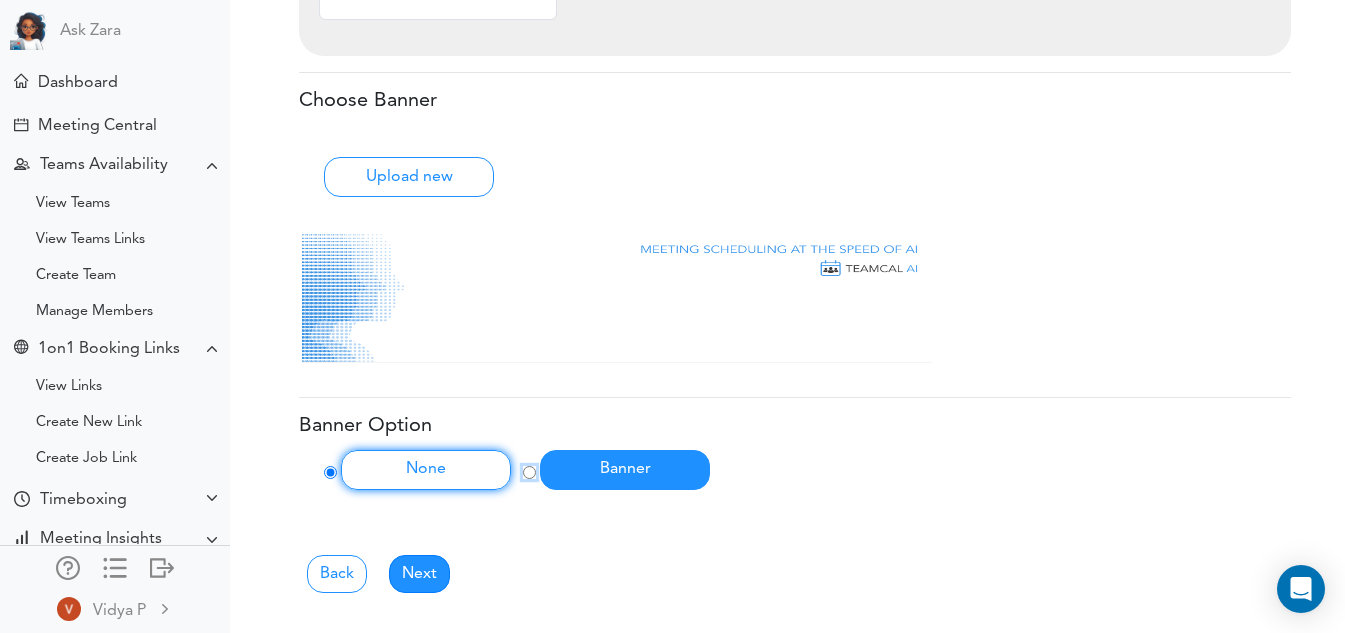 click on "Banner" at bounding box center (529, 472) 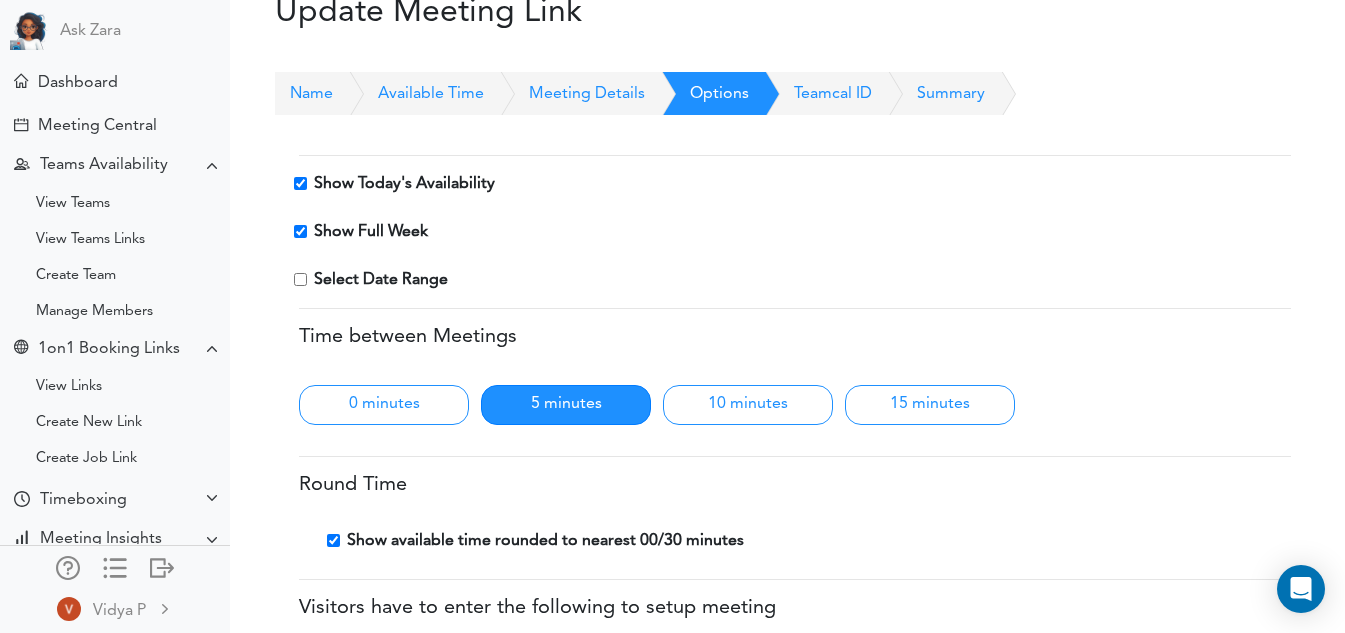 scroll, scrollTop: 0, scrollLeft: 0, axis: both 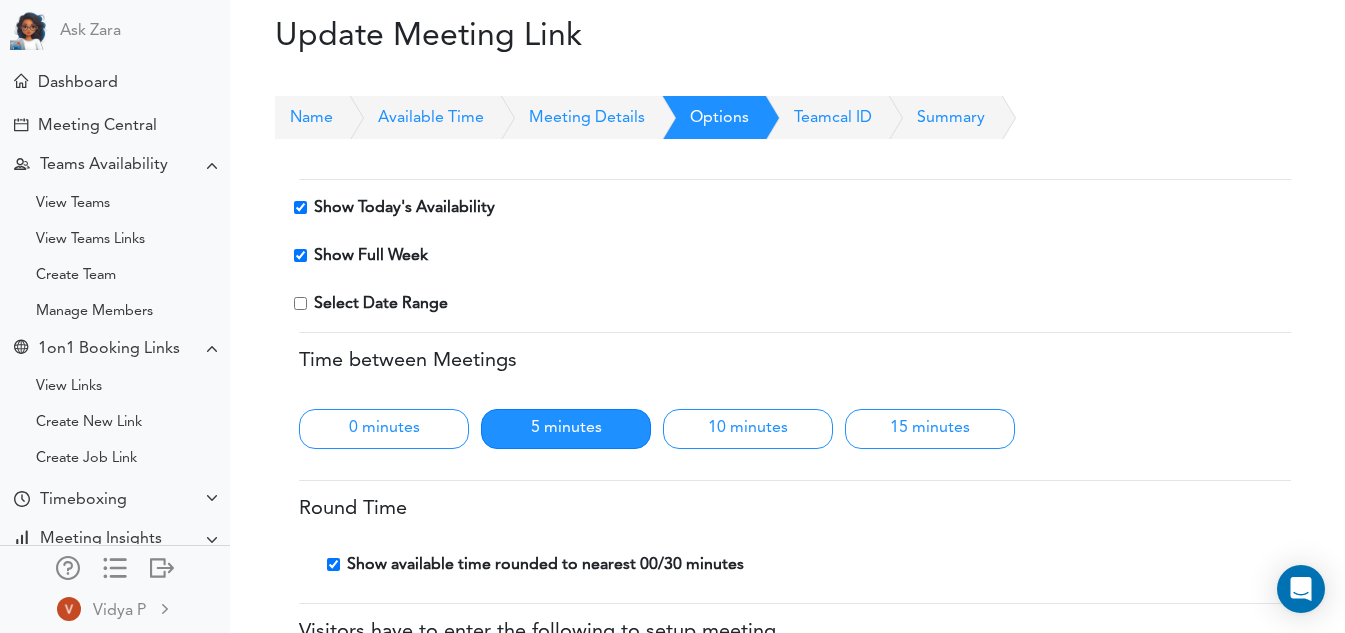 click on "Available Time" at bounding box center [408, 118] 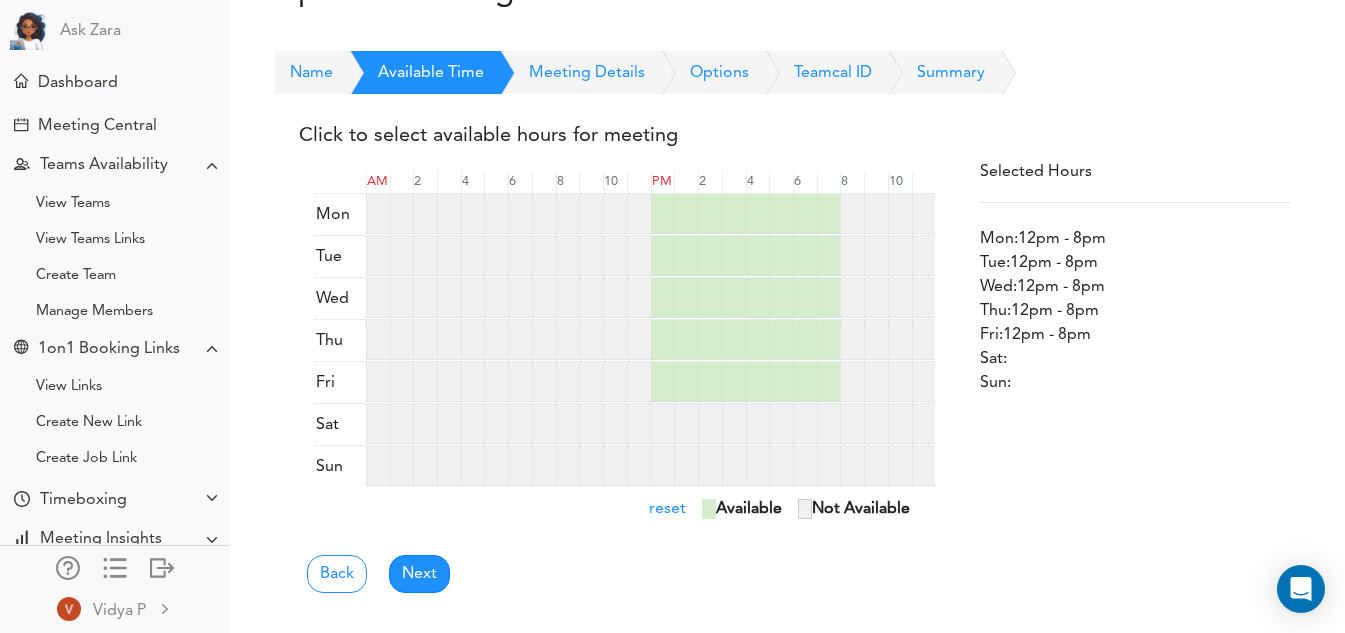 click on "Meeting Details" at bounding box center [564, 73] 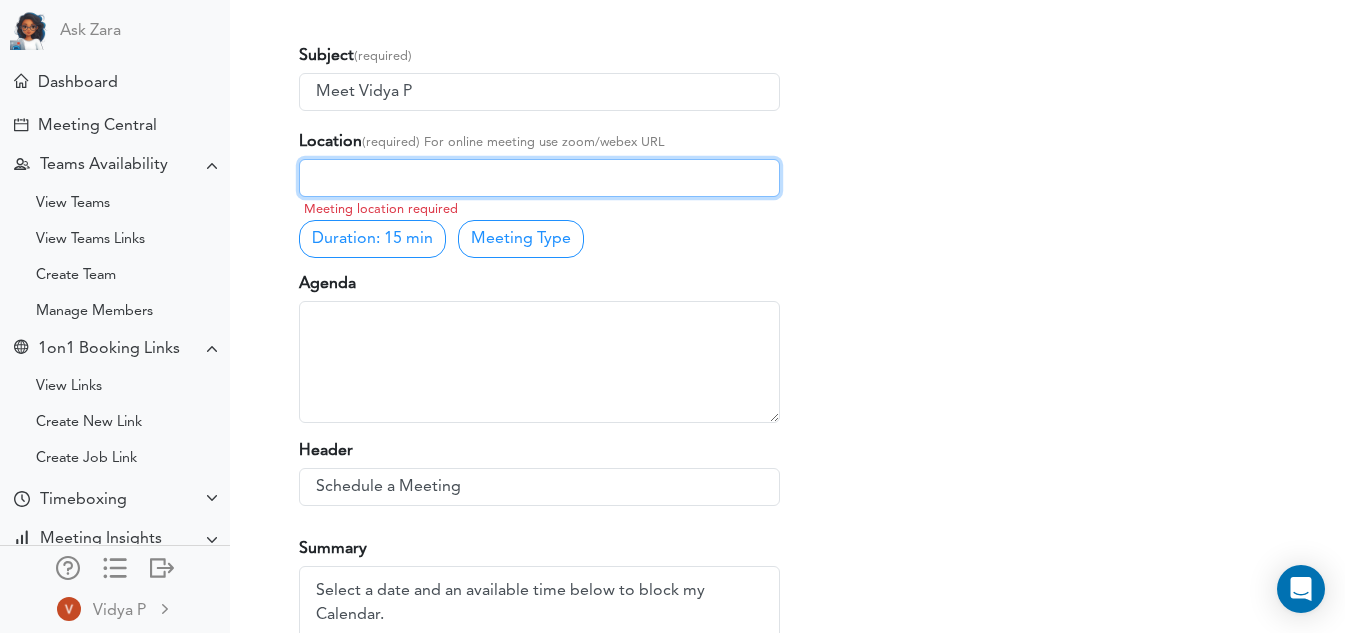 click at bounding box center (539, 178) 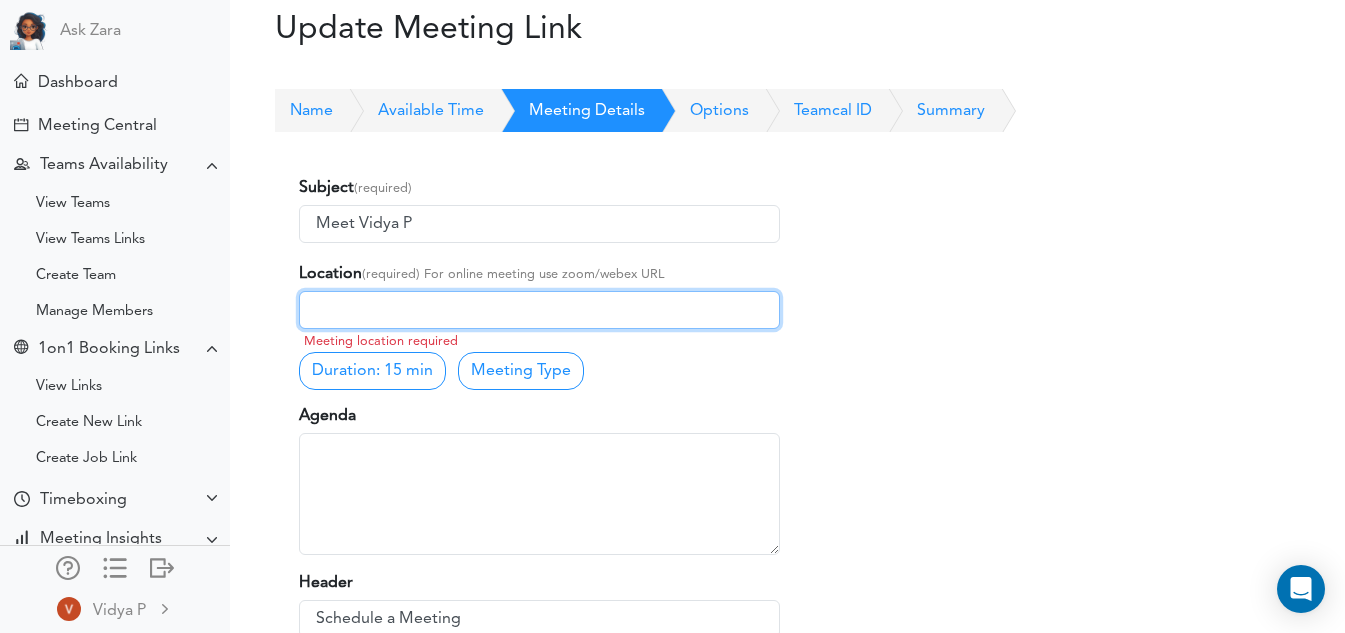 scroll, scrollTop: 3, scrollLeft: 0, axis: vertical 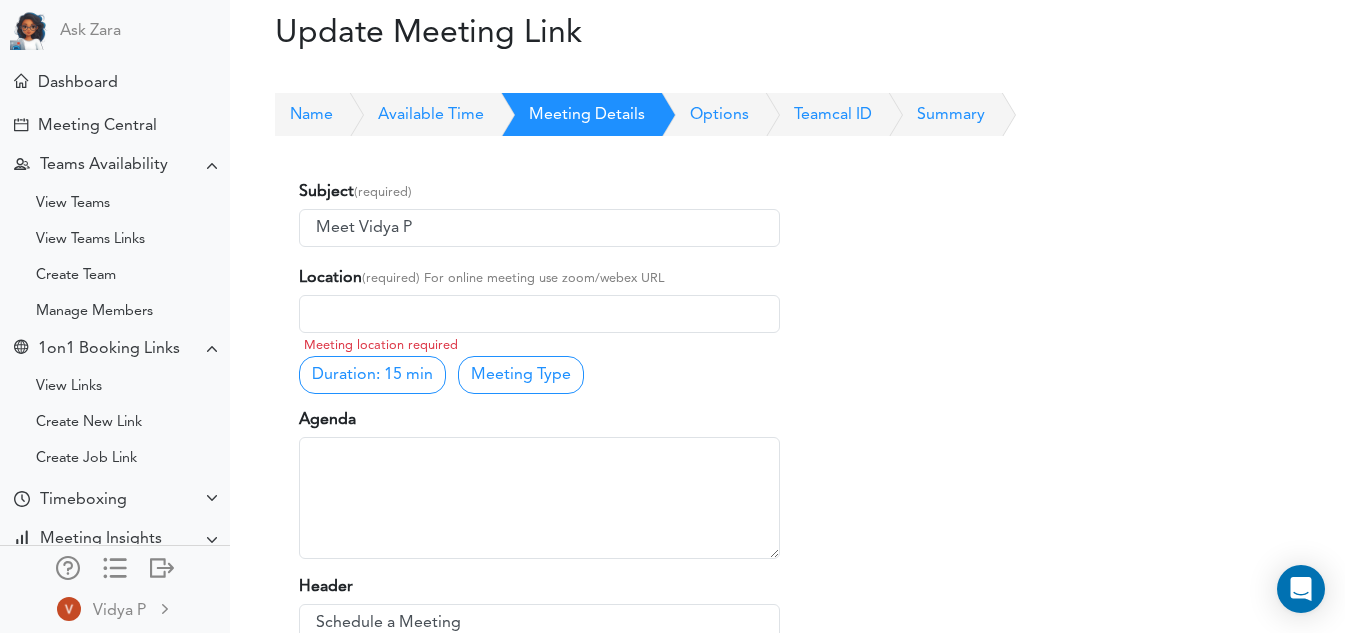 click on "Agenda
Meeting Link:
https://meet.google.com/nbh-xwdd-ocw" at bounding box center (539, 483) 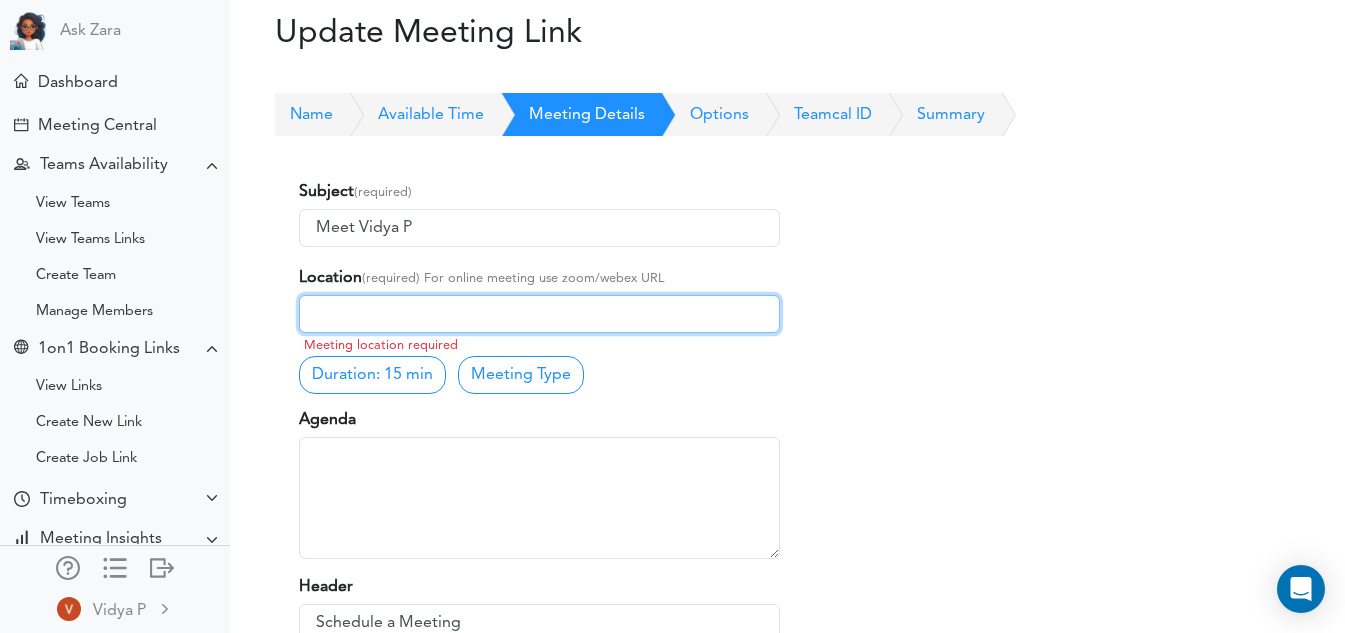 click at bounding box center [539, 314] 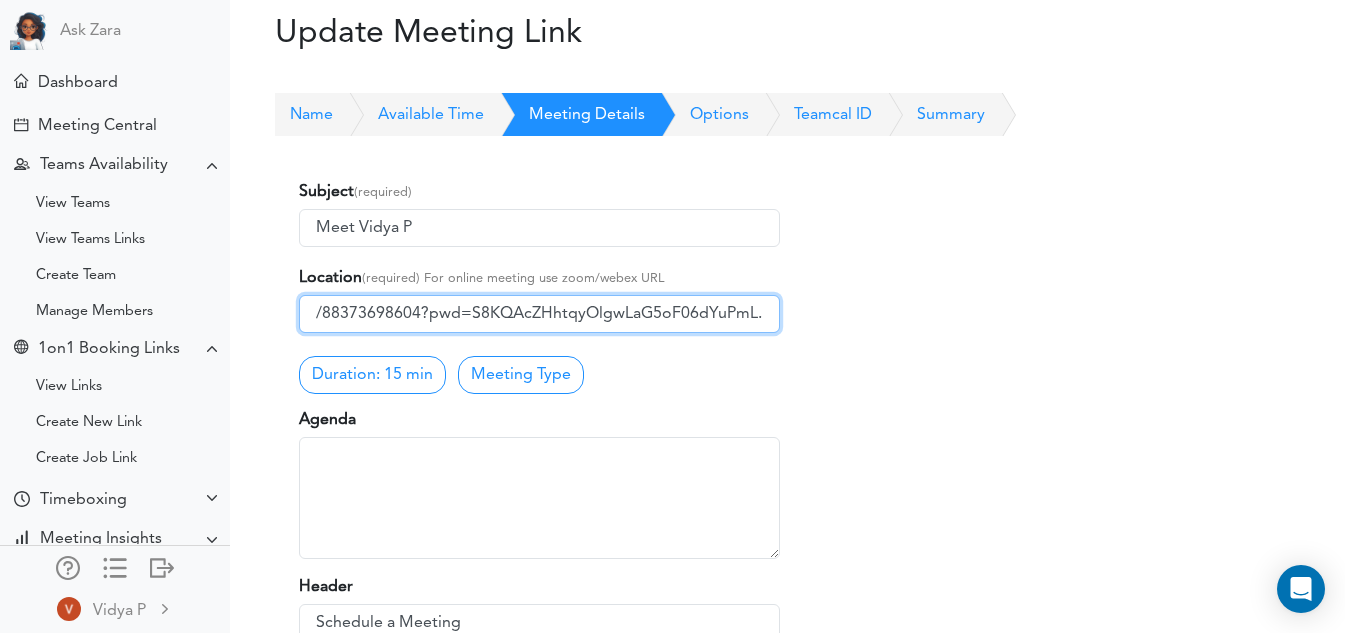 scroll, scrollTop: 0, scrollLeft: 0, axis: both 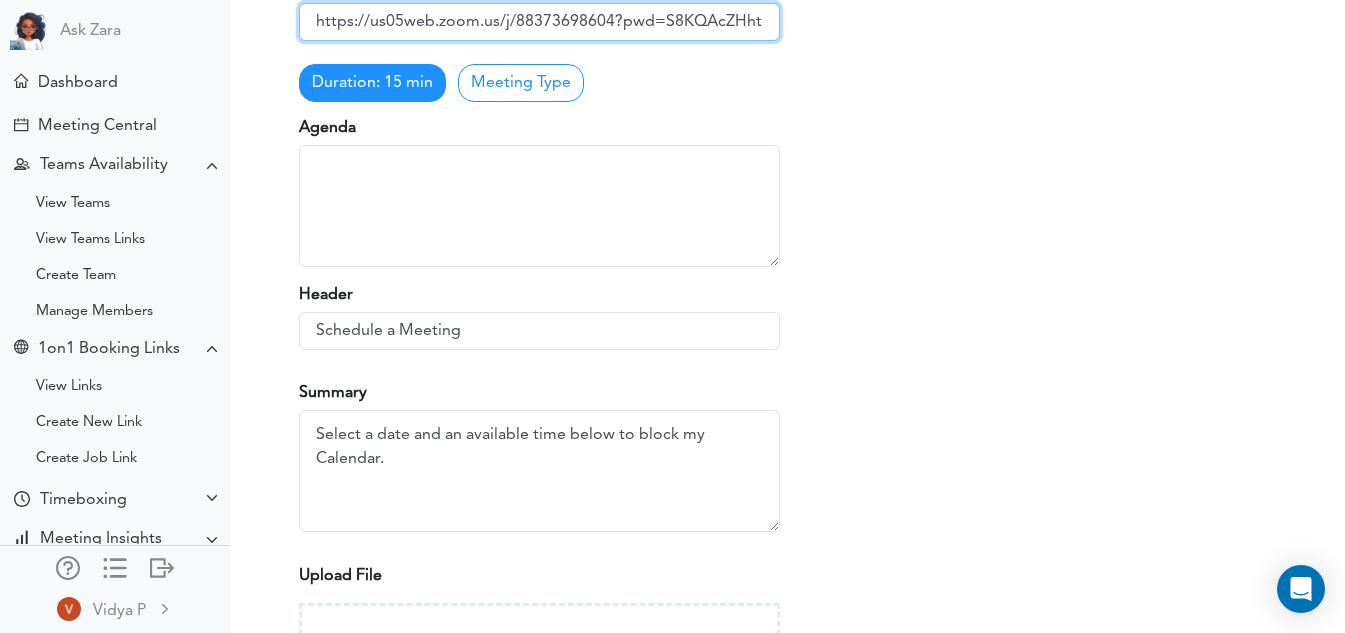 type on "https://us05web.zoom.us/j/88373698604?pwd=S8KQAcZHhtqyOlgwLaG5oF06dYuPmL.1" 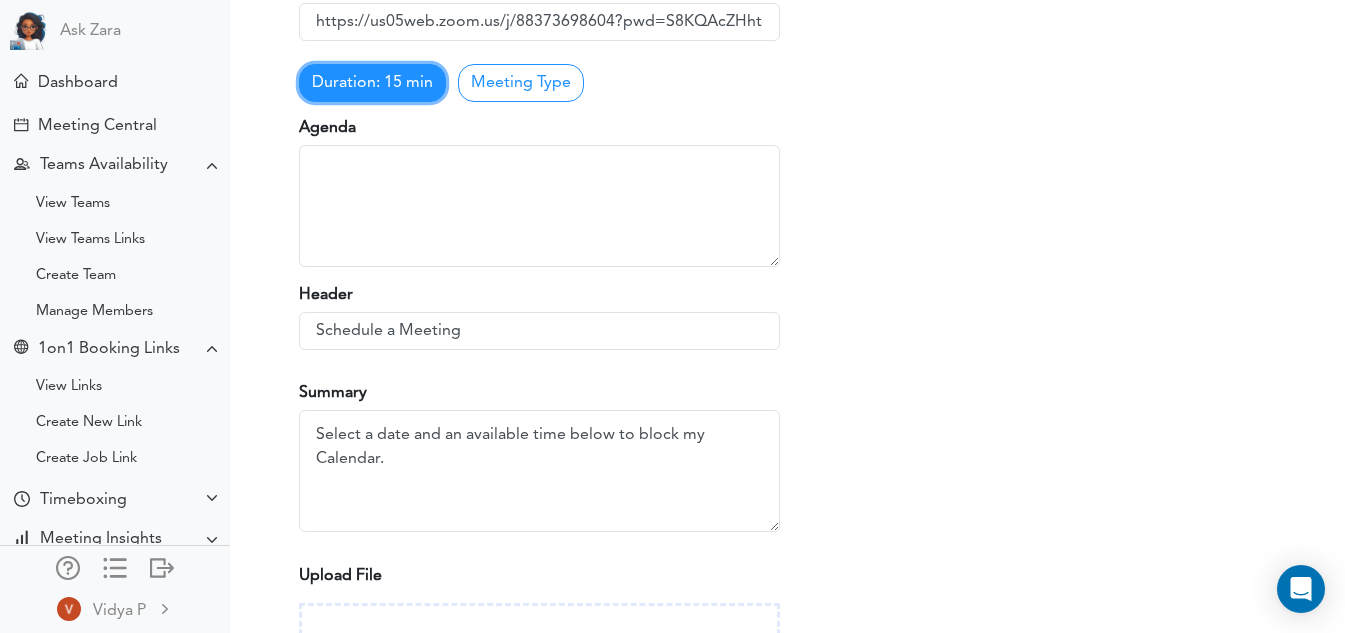 click on "Duration: 15 min" at bounding box center (372, 83) 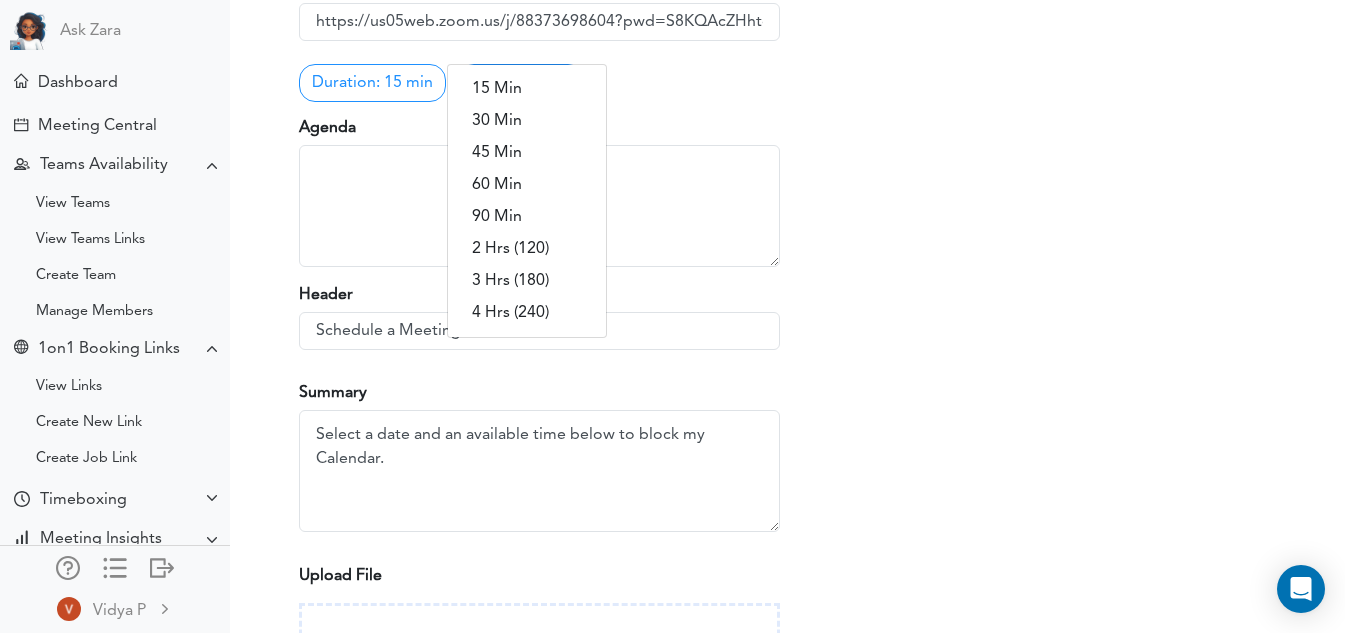 click on "Agenda
Meeting Link:
https://meet.google.com/nbh-xwdd-ocw" at bounding box center [539, 191] 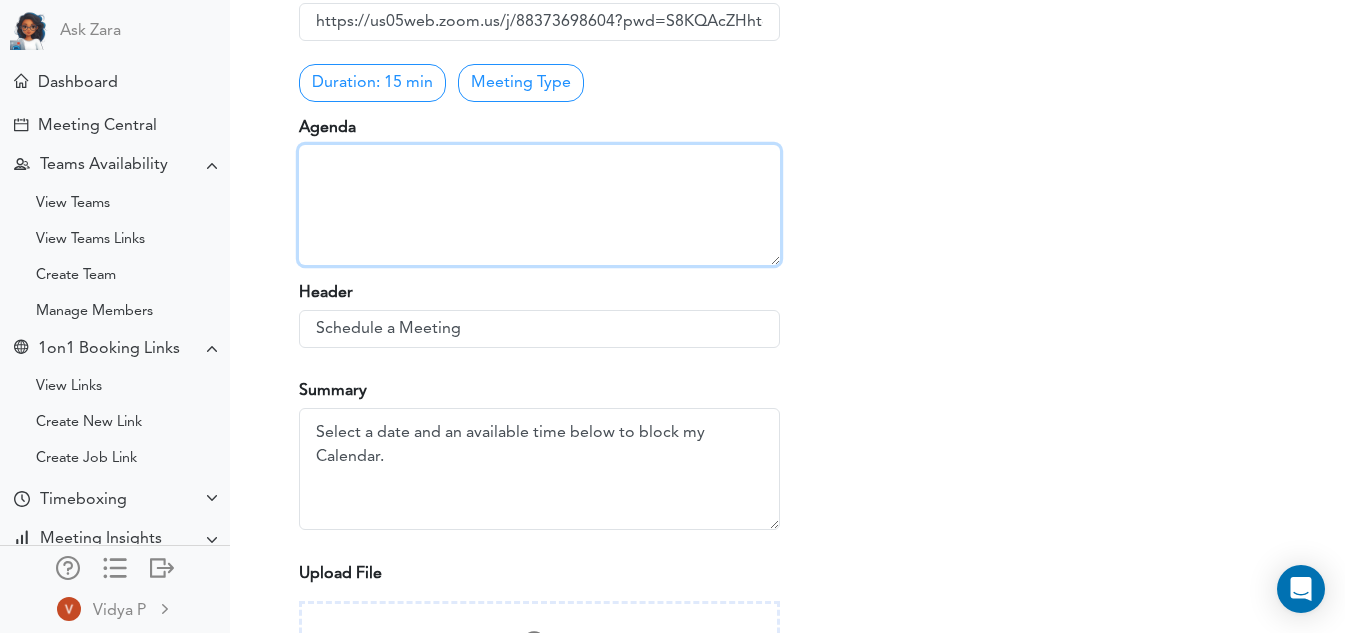 click on "Meeting Link:
https://meet.google.com/nbh-xwdd-ocw" at bounding box center [539, 205] 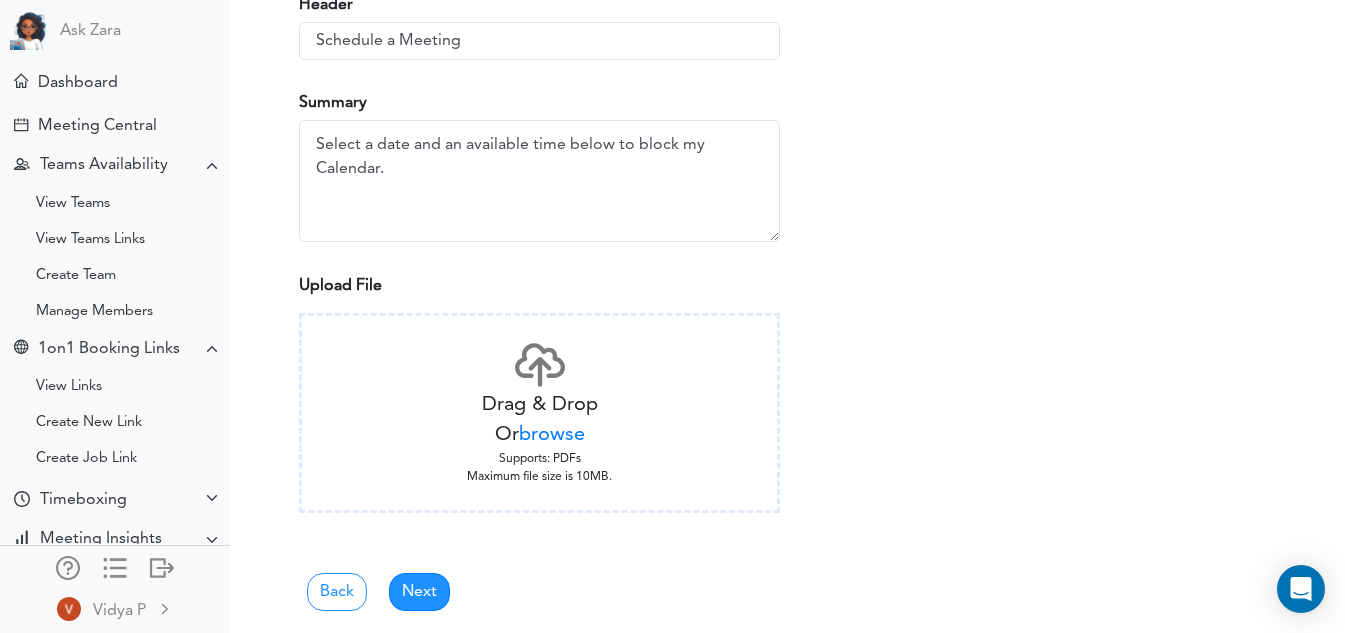 scroll, scrollTop: 601, scrollLeft: 0, axis: vertical 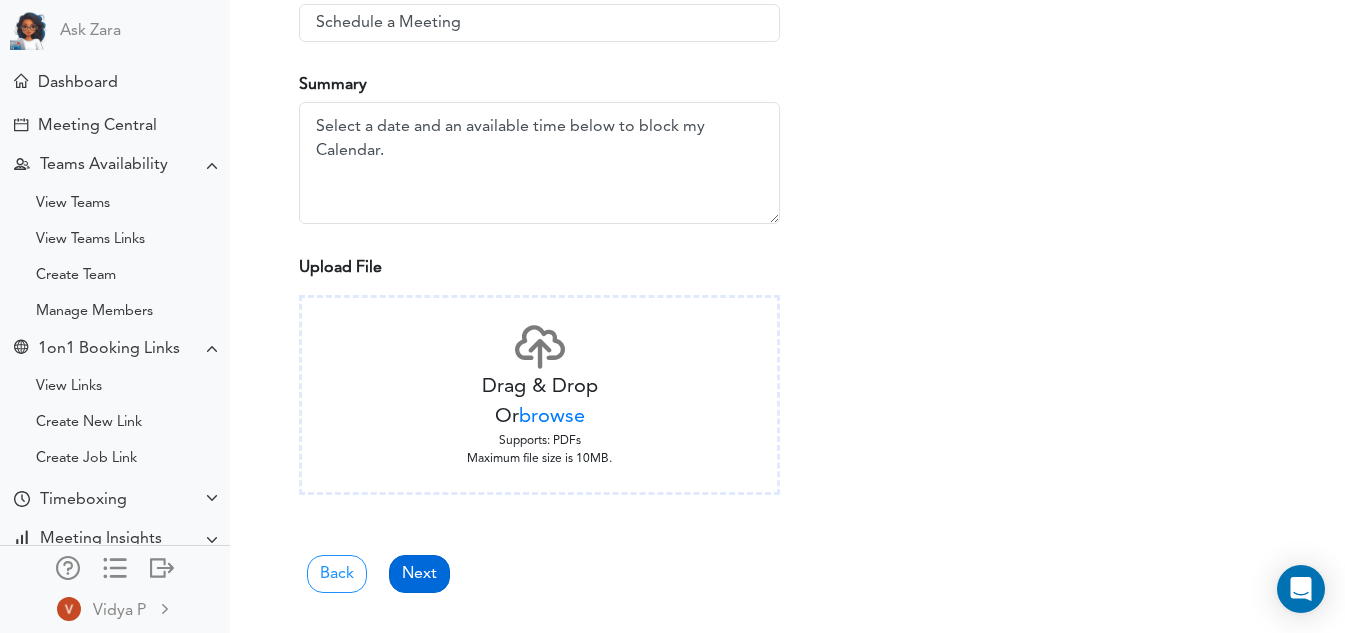 type on "coffee chat" 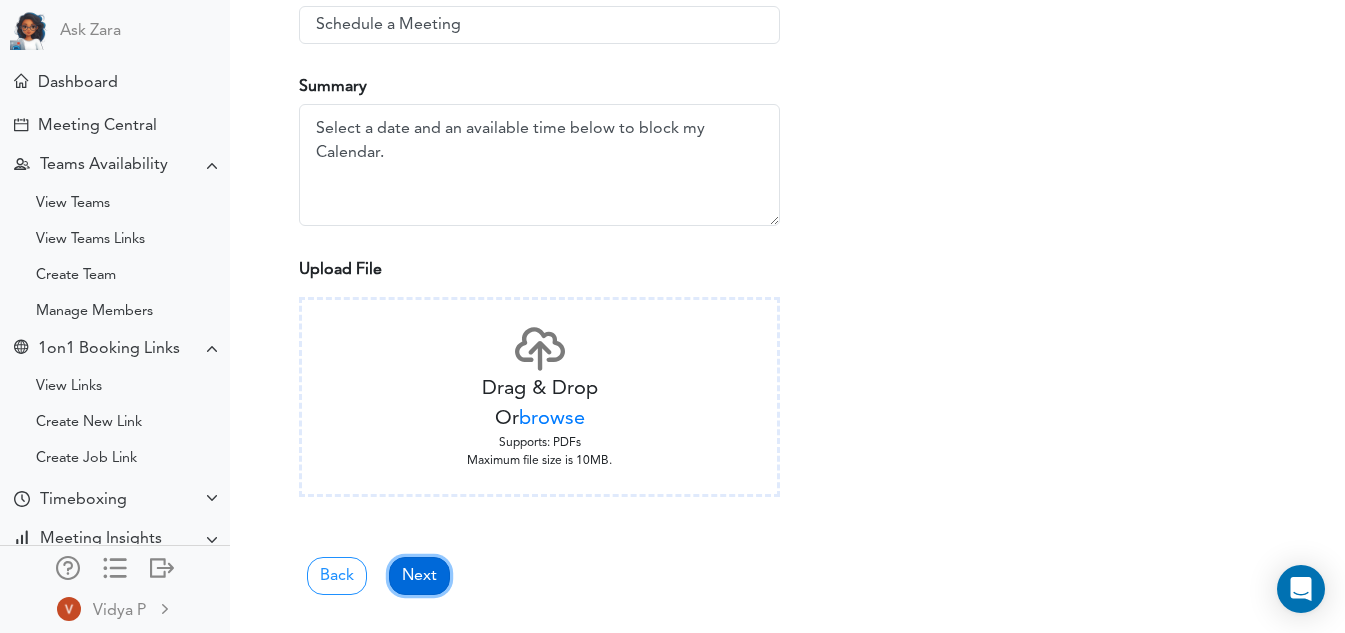 scroll, scrollTop: 603, scrollLeft: 0, axis: vertical 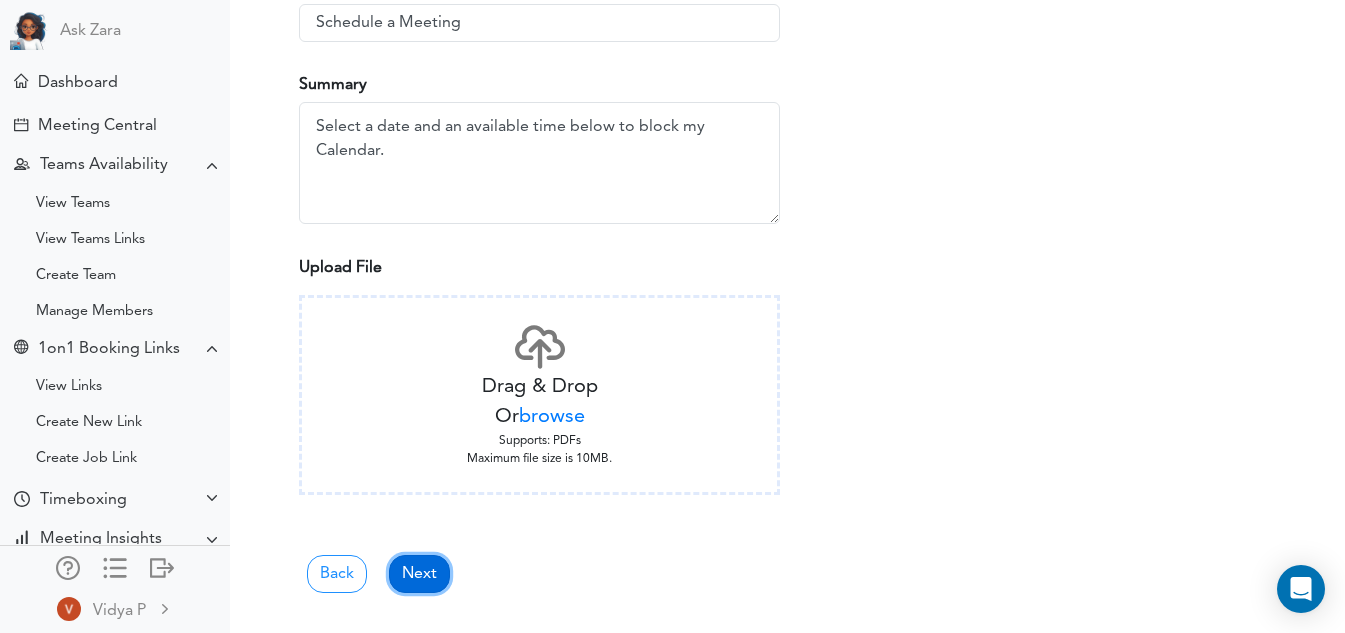 click on "Next" at bounding box center [419, 574] 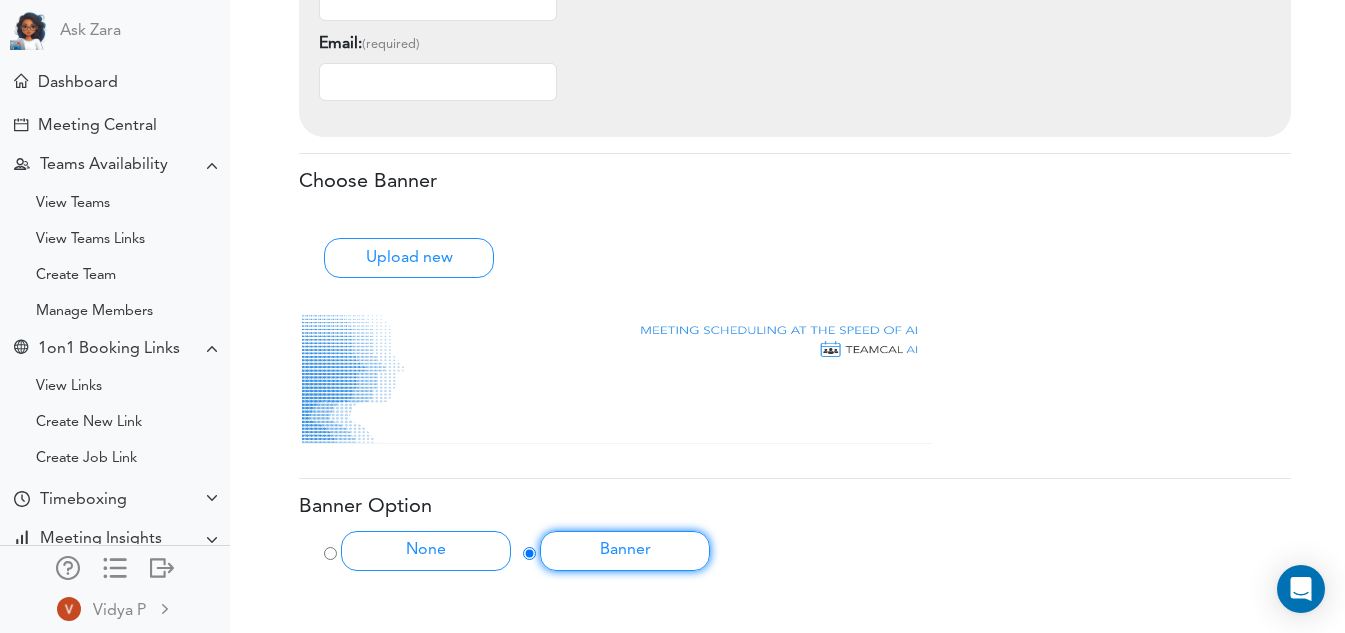 scroll, scrollTop: 970, scrollLeft: 0, axis: vertical 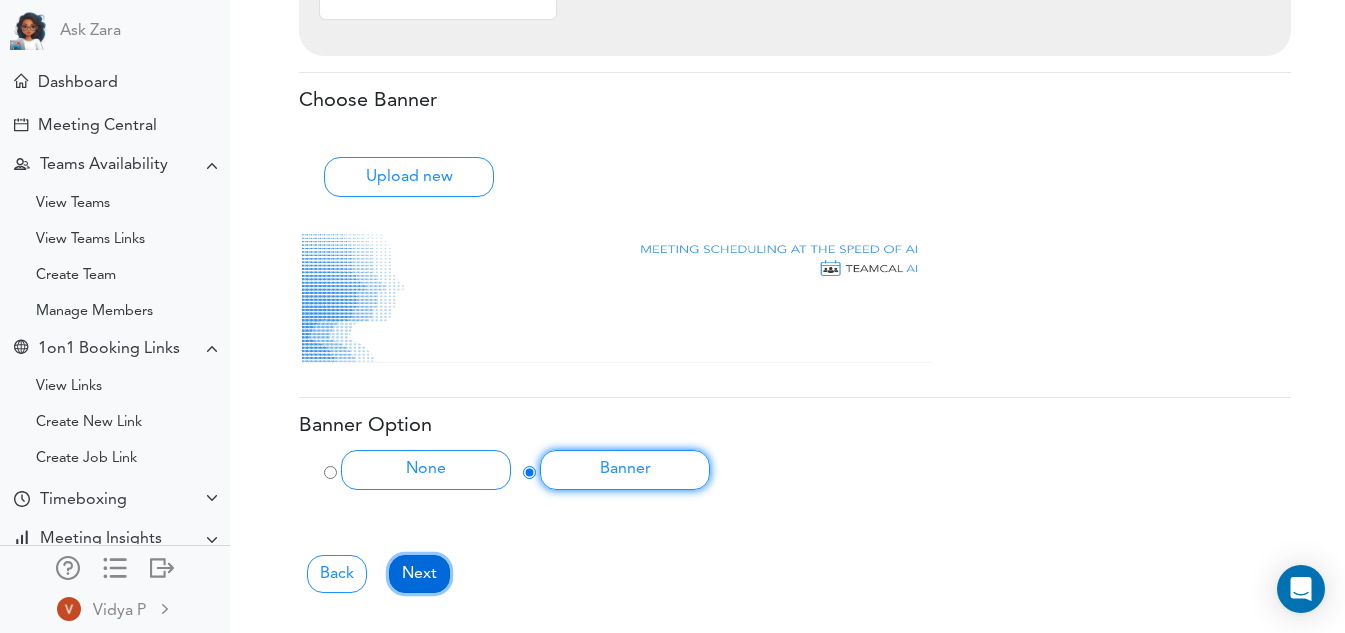 click on "Next" at bounding box center [419, 574] 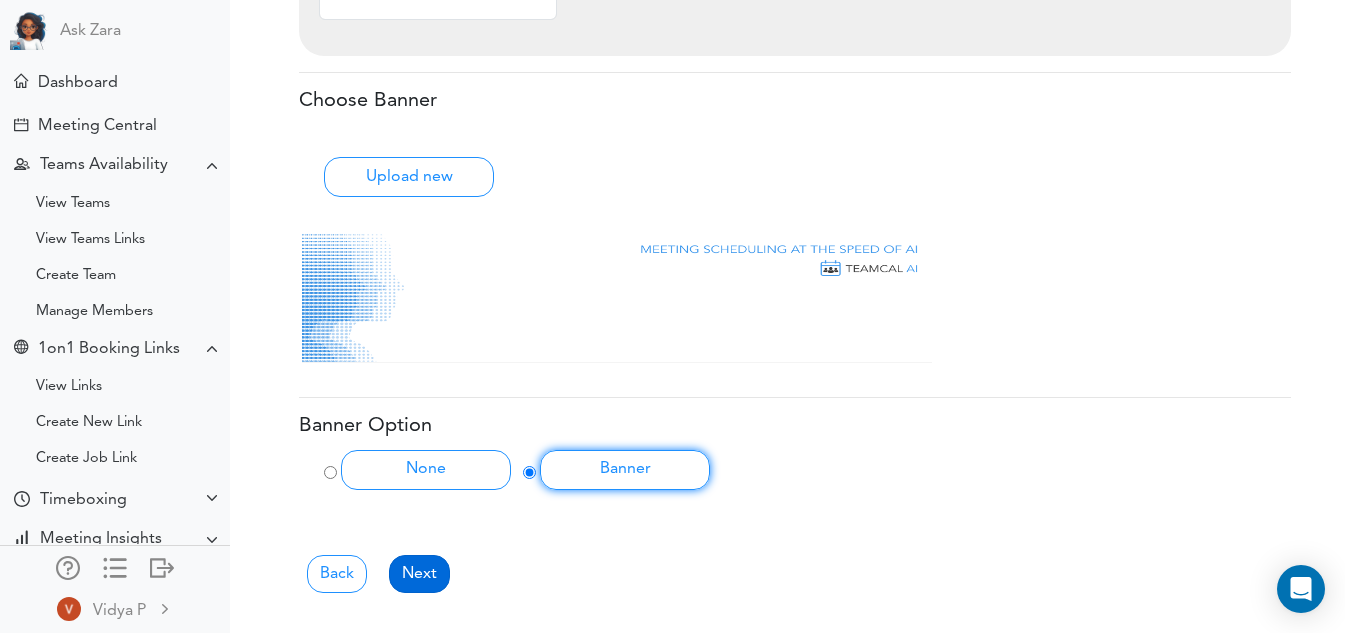 scroll, scrollTop: 0, scrollLeft: 0, axis: both 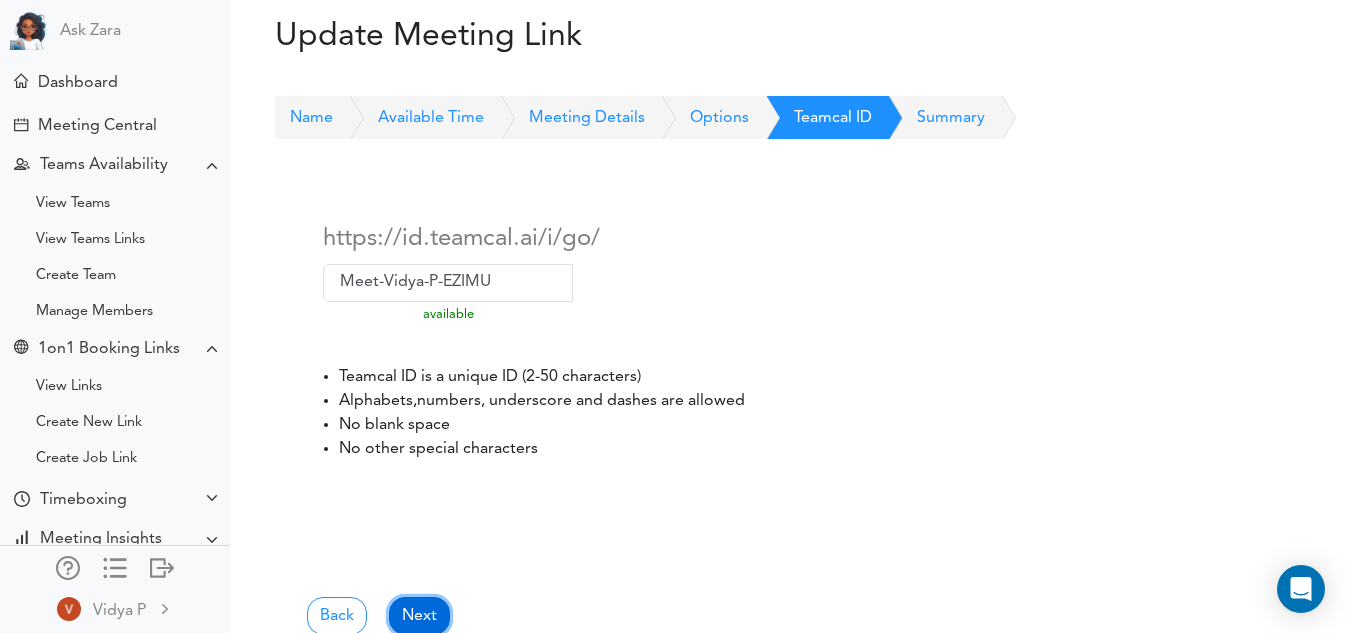 click on "Next" at bounding box center [419, 616] 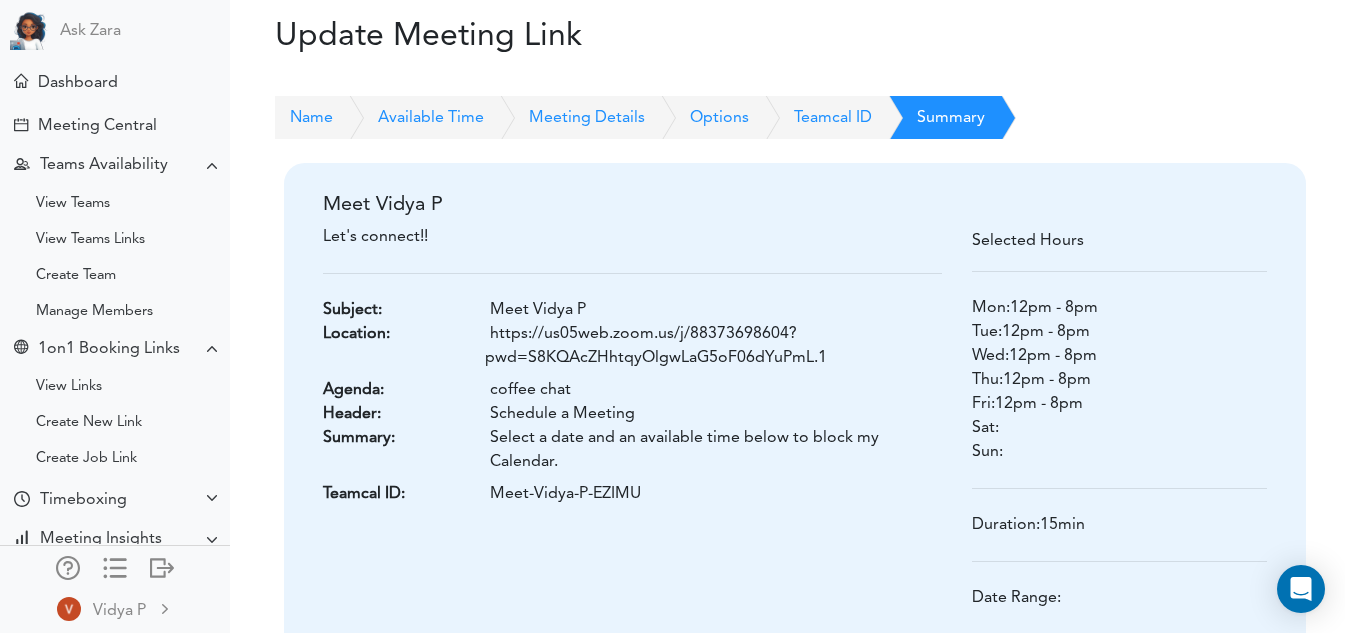 scroll, scrollTop: 234, scrollLeft: 0, axis: vertical 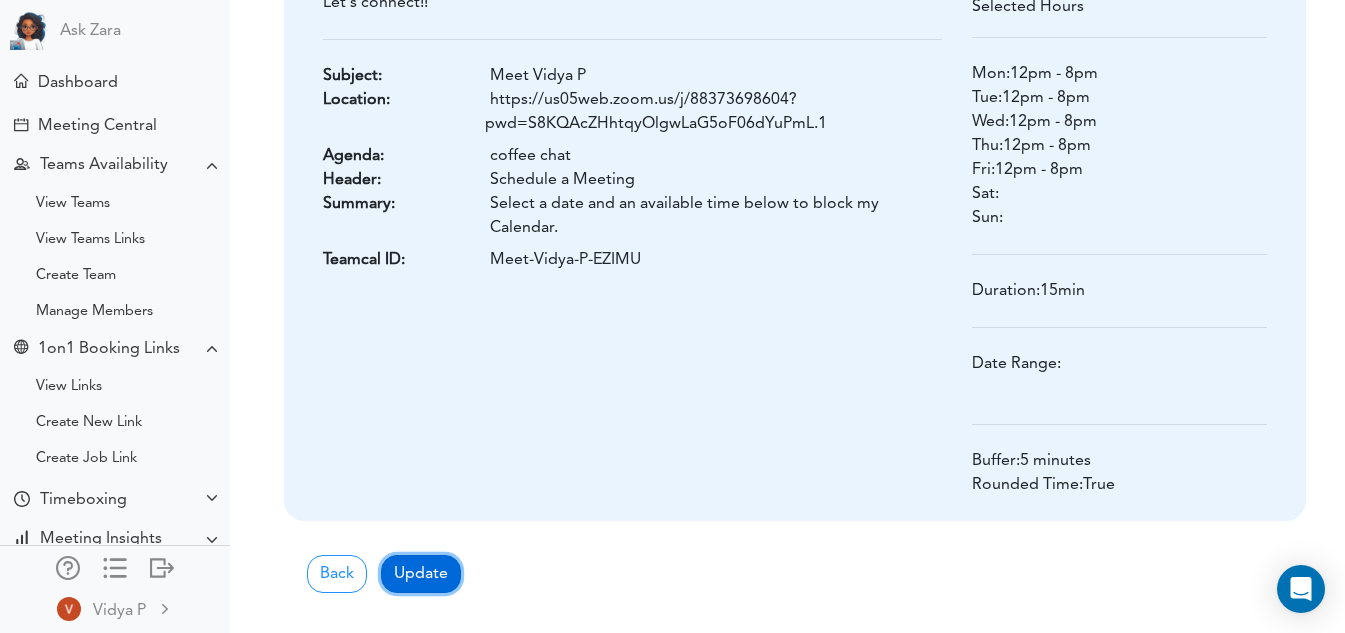 click on "Update" at bounding box center [421, 574] 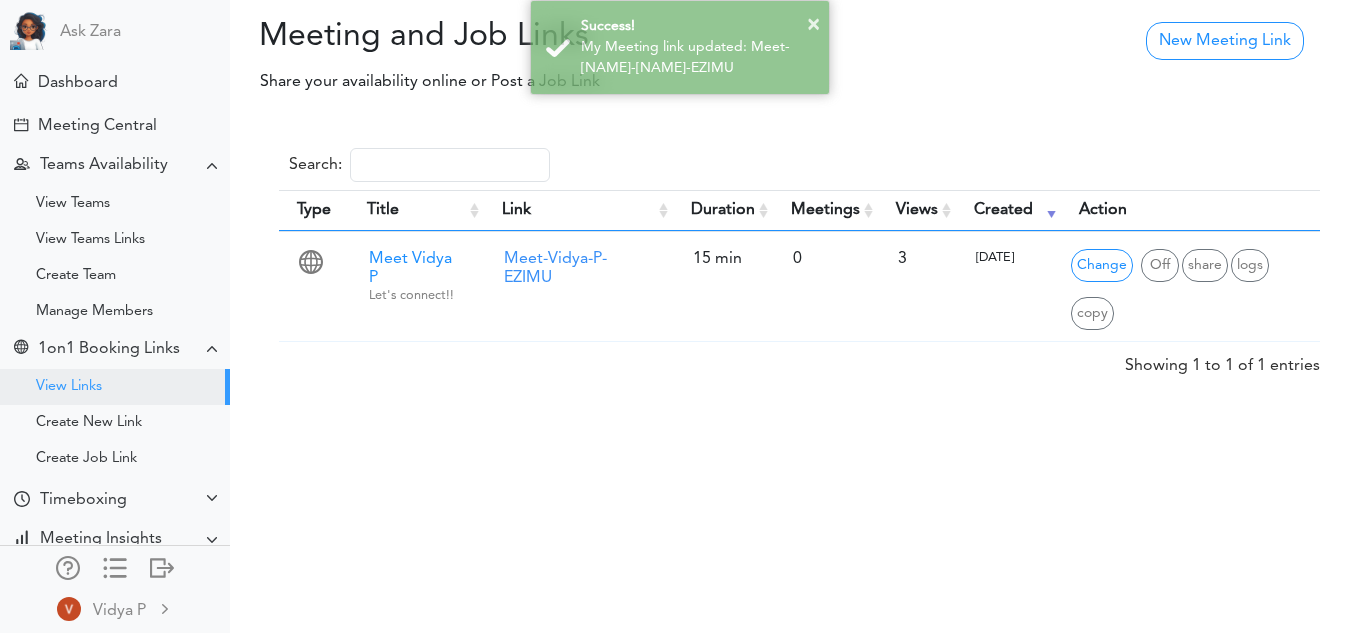 scroll, scrollTop: 0, scrollLeft: 0, axis: both 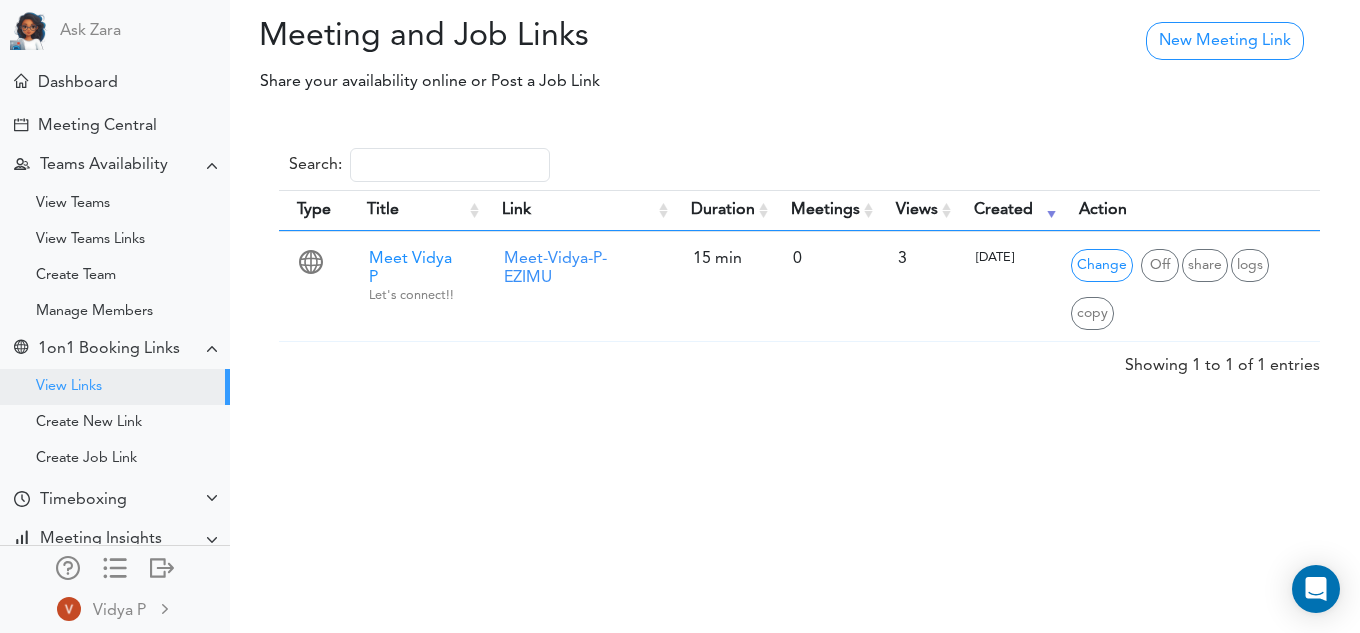 click on "Meetings" at bounding box center (825, 210) 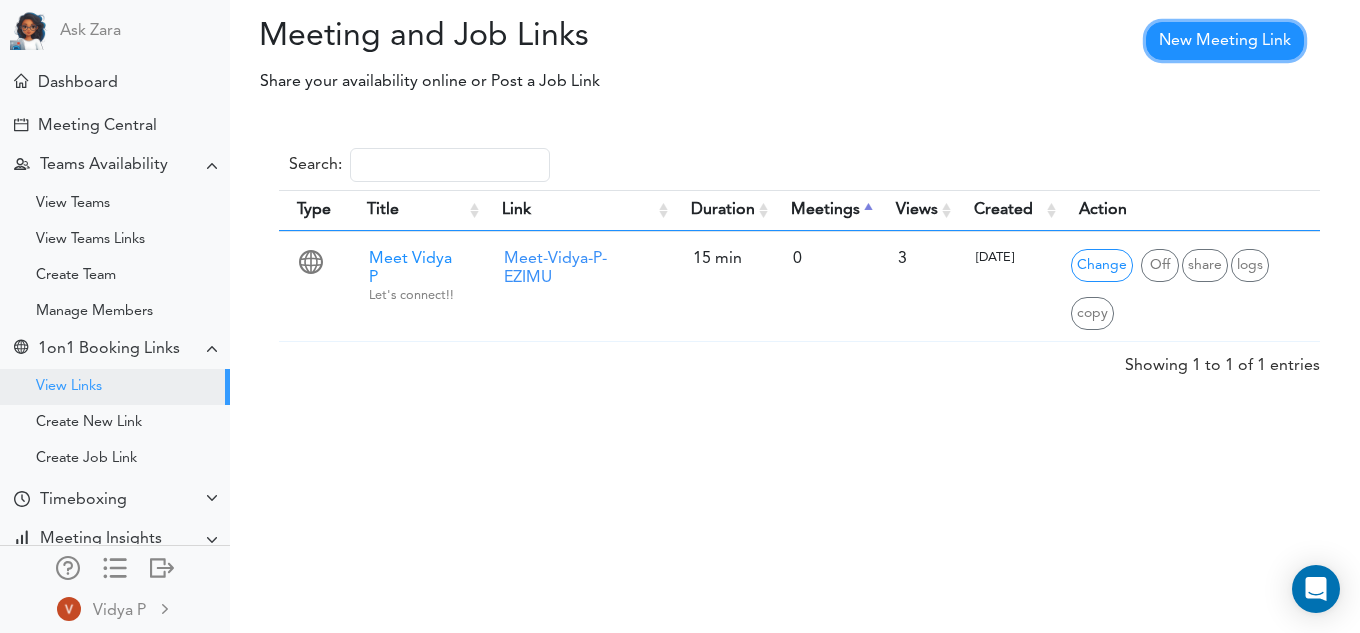 click on "New Meeting Link" at bounding box center (1225, 41) 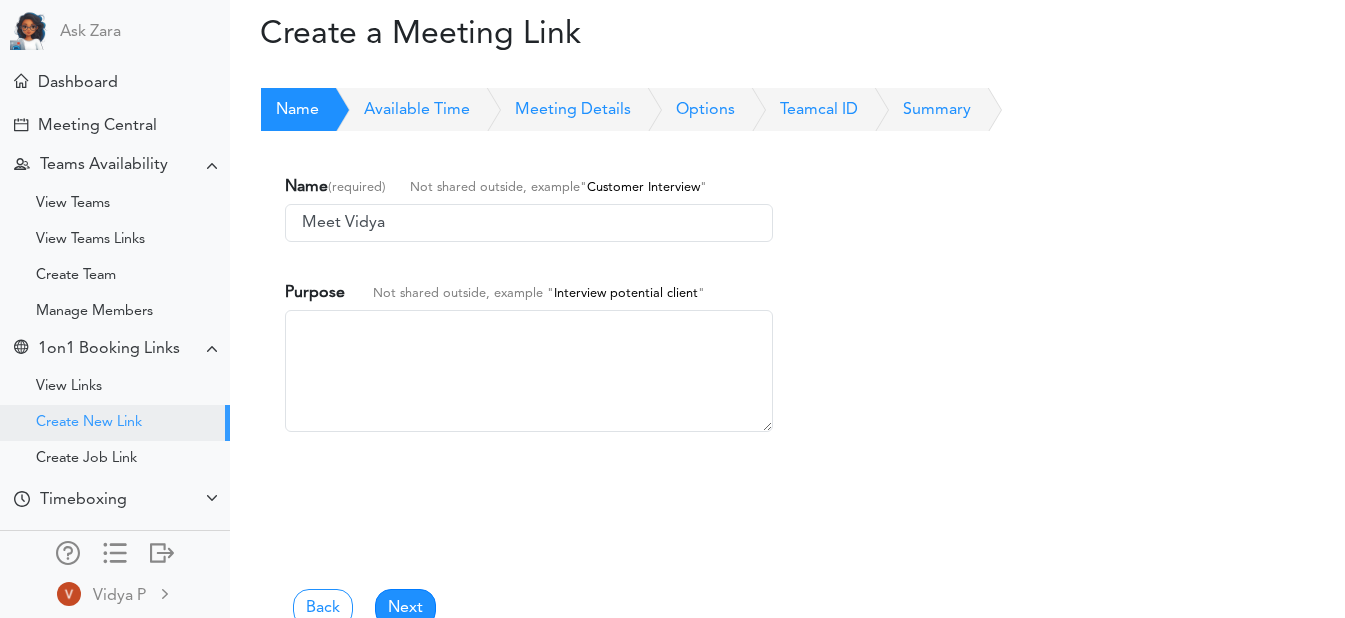 scroll, scrollTop: 0, scrollLeft: 0, axis: both 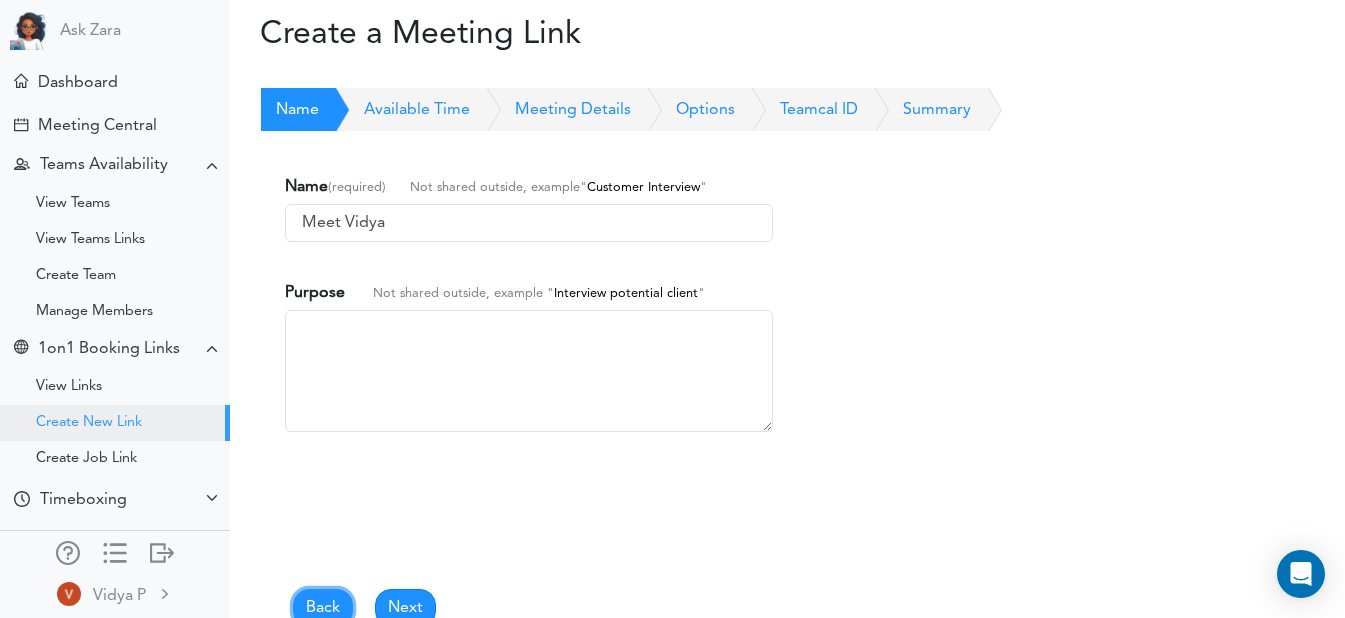 click on "Back" at bounding box center (323, 608) 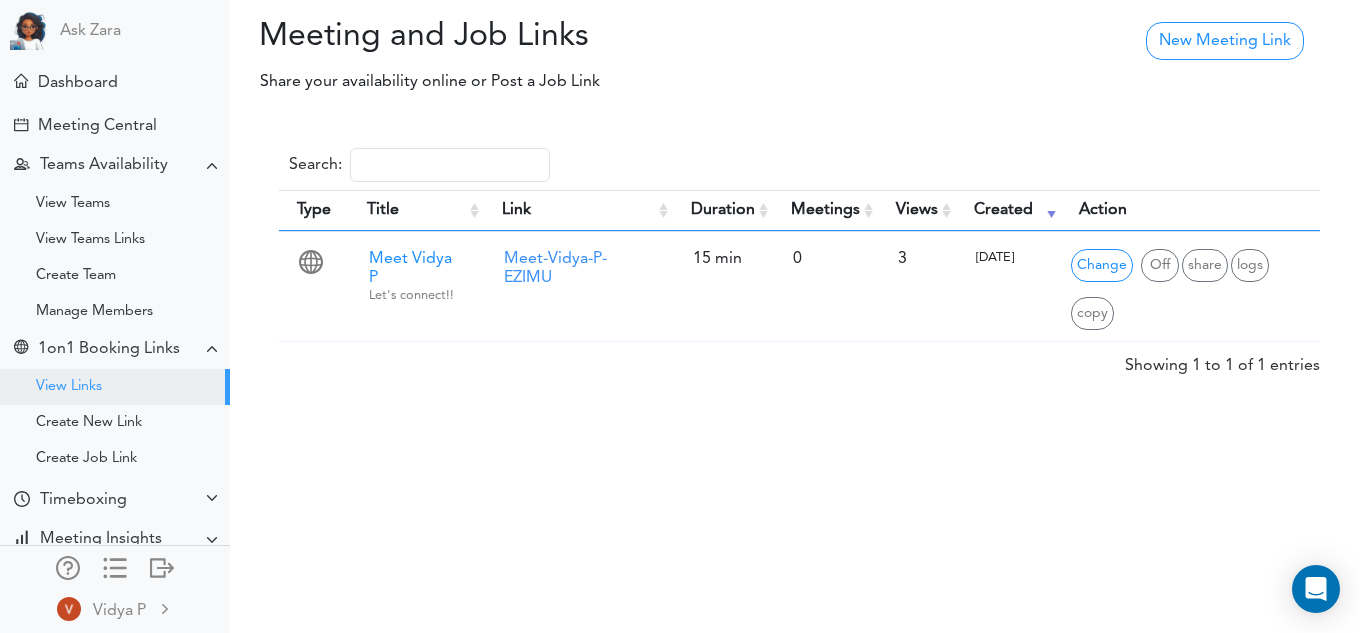 scroll, scrollTop: 0, scrollLeft: 0, axis: both 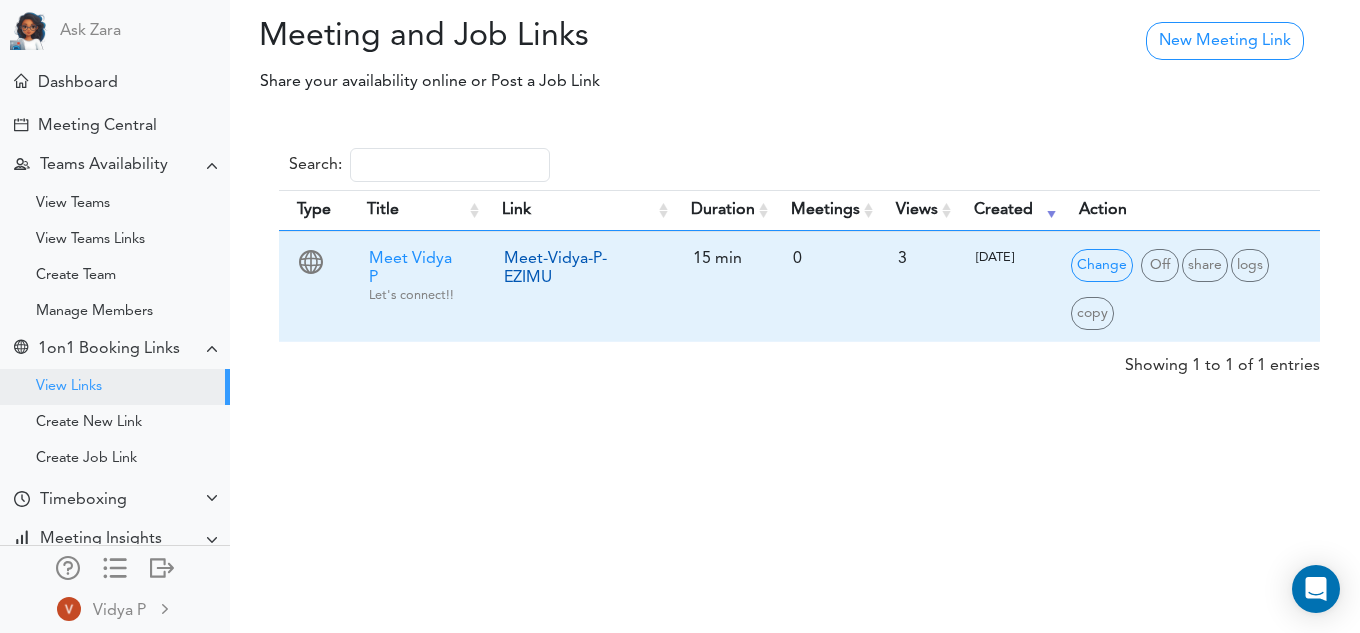 click on "Meet-Vidya-P-EZIMU" at bounding box center (555, 268) 